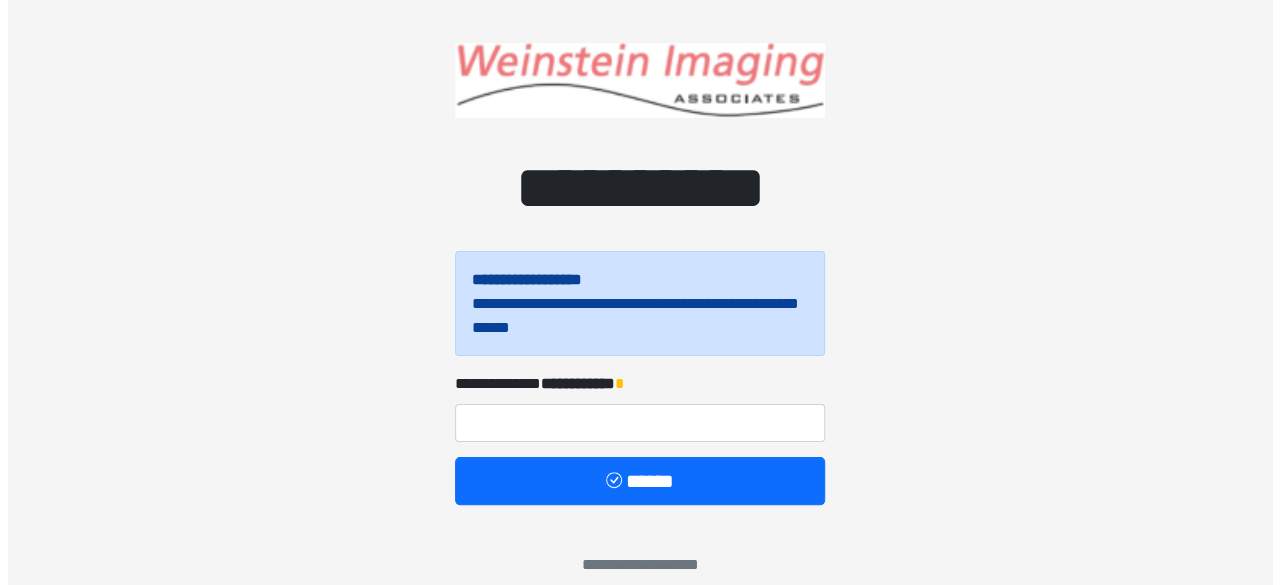 scroll, scrollTop: 34, scrollLeft: 0, axis: vertical 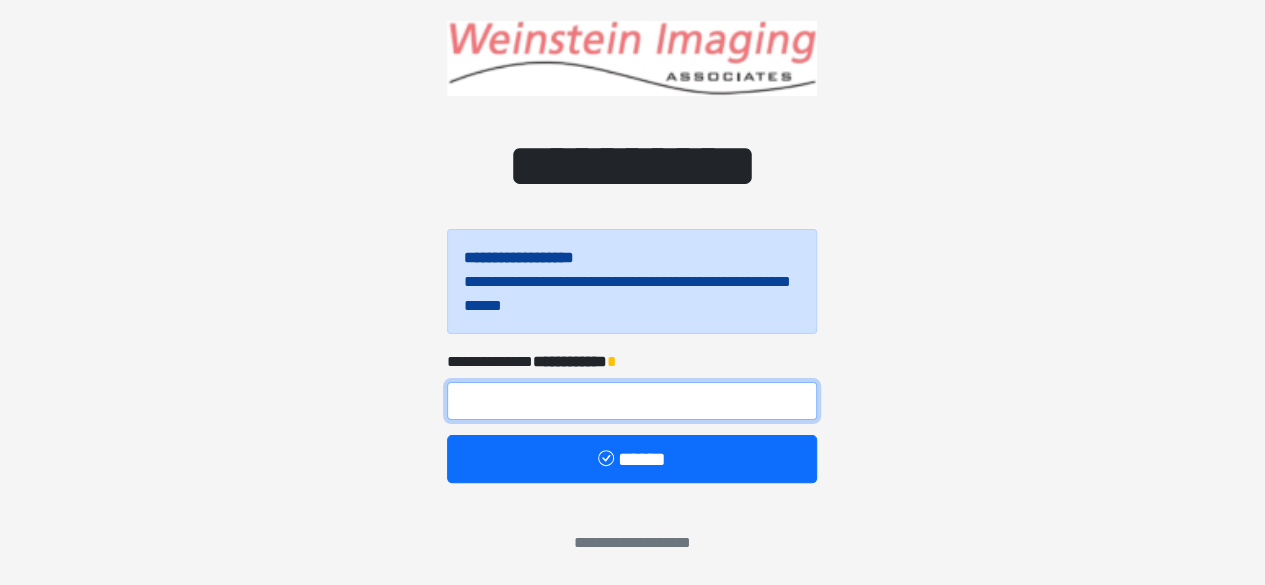 click at bounding box center (632, 401) 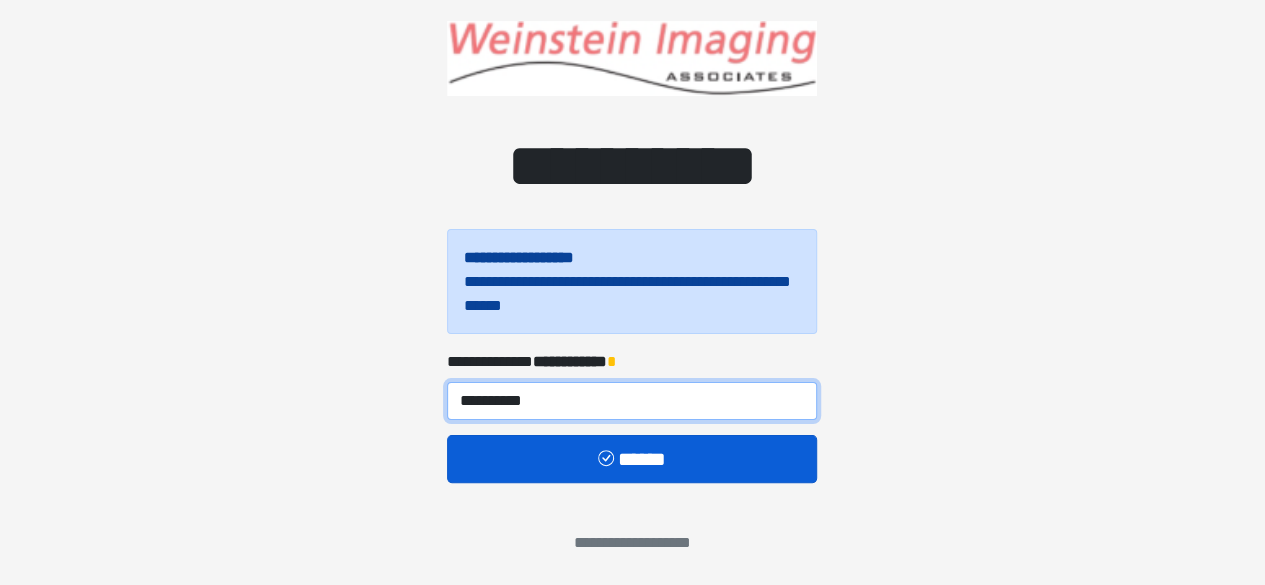 type on "**********" 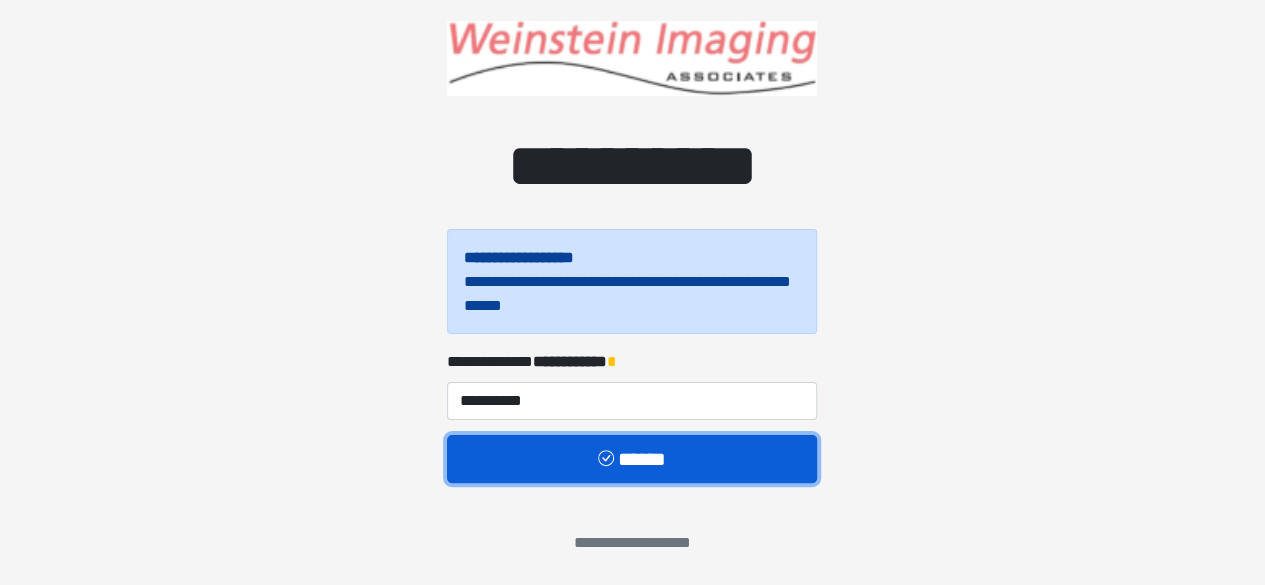 click on "******" at bounding box center (632, 458) 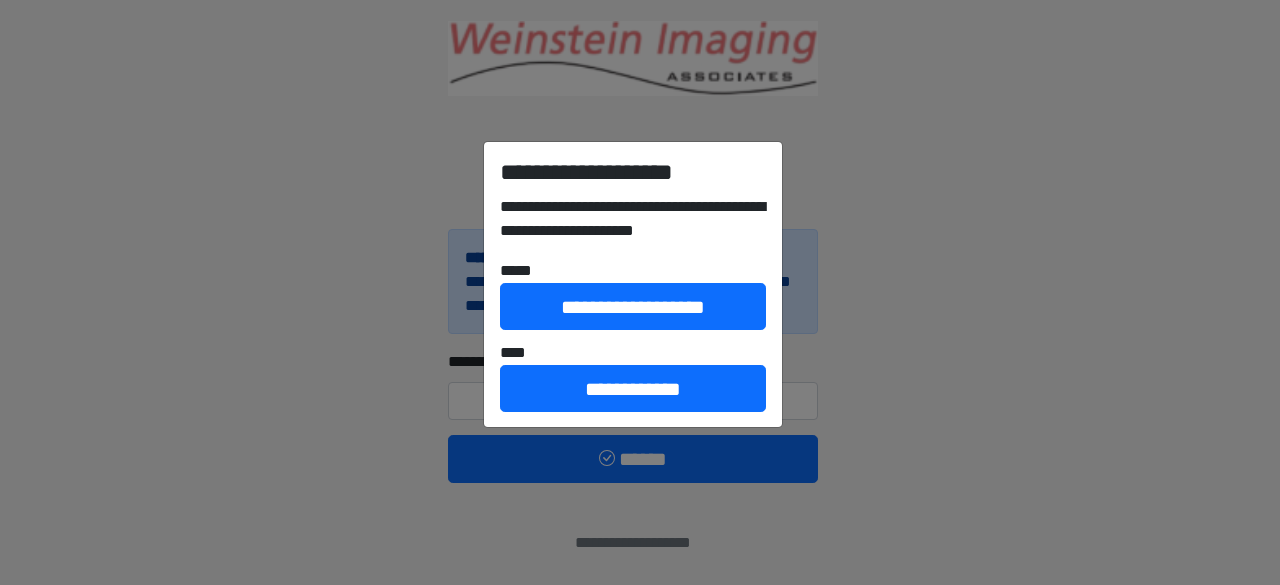 click on "**********" at bounding box center [640, 292] 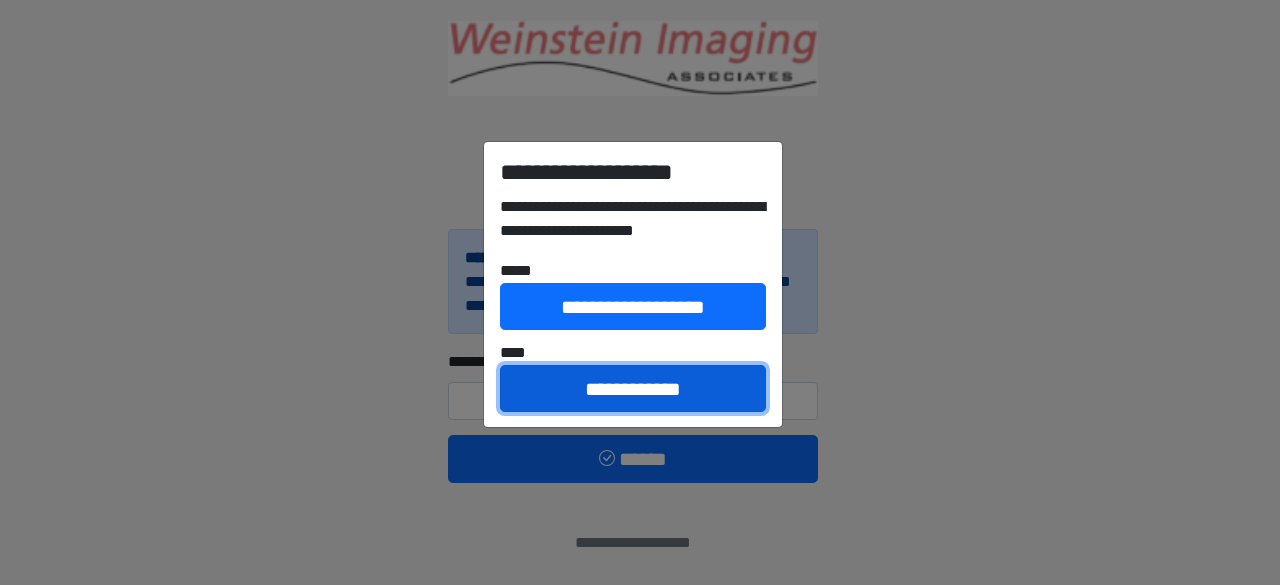click on "**********" at bounding box center [633, 388] 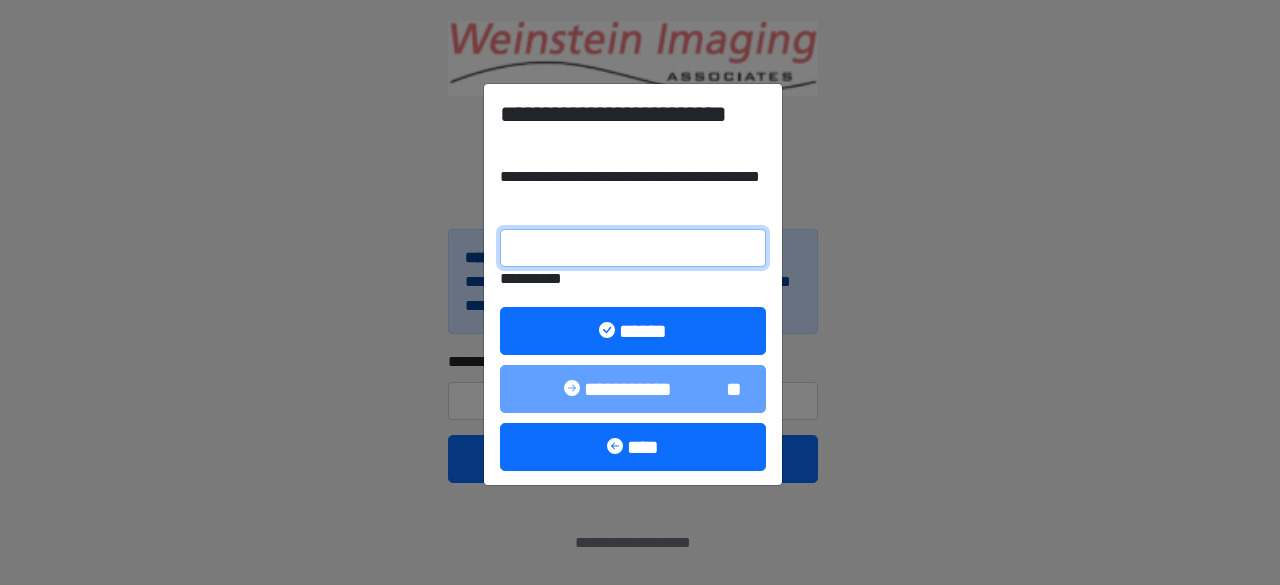 click on "**********" at bounding box center (633, 248) 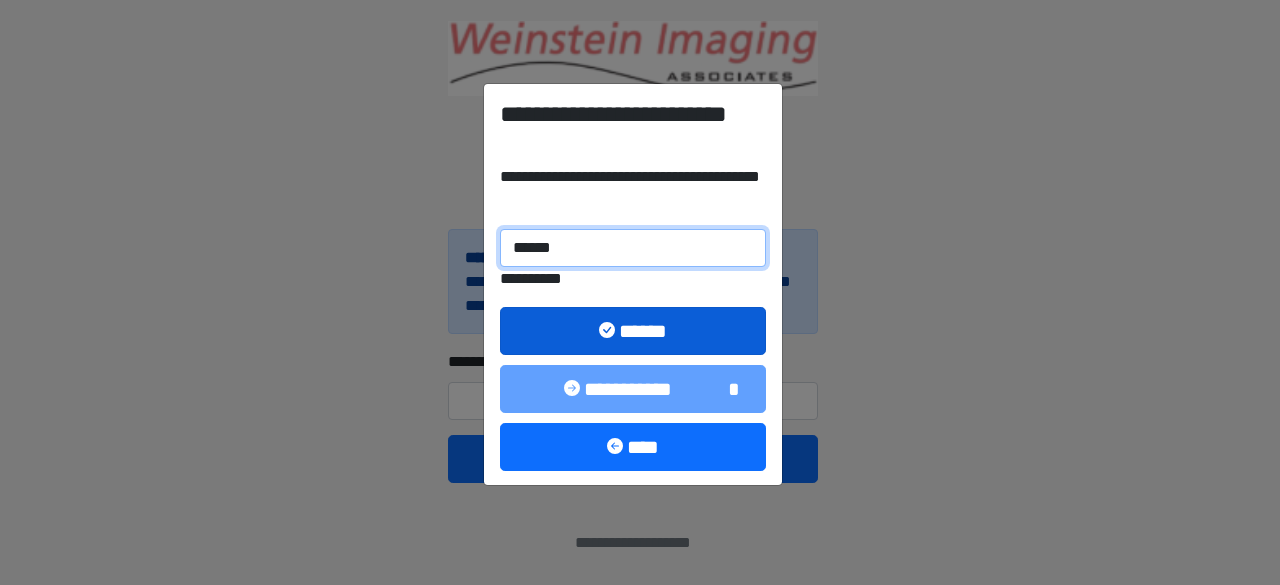 type on "******" 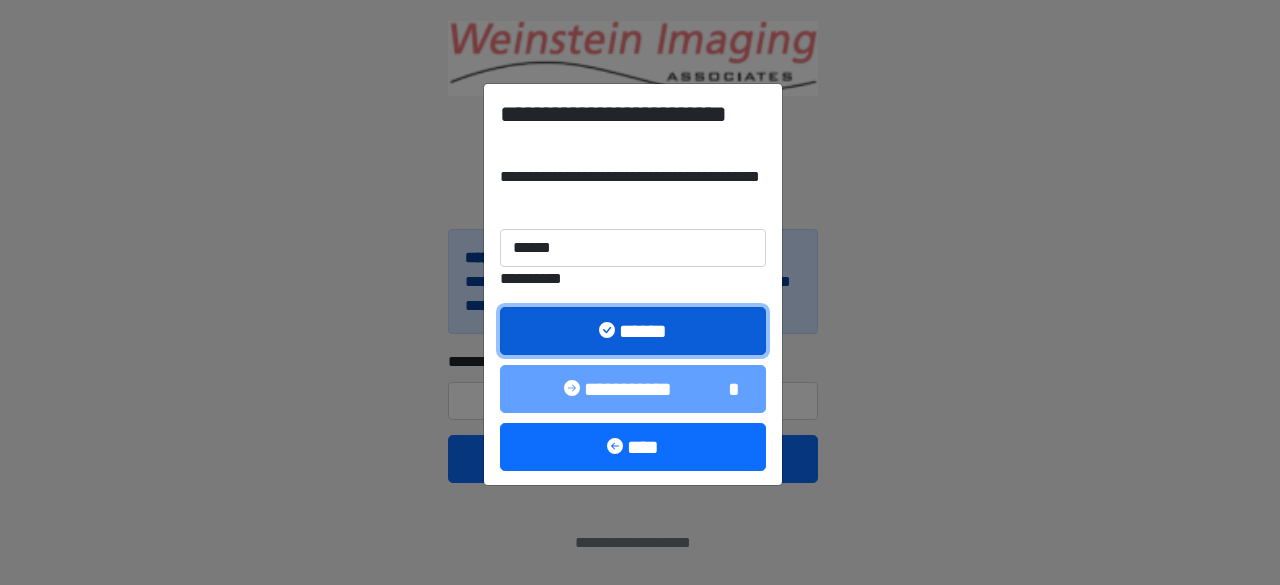 click on "******" at bounding box center [633, 330] 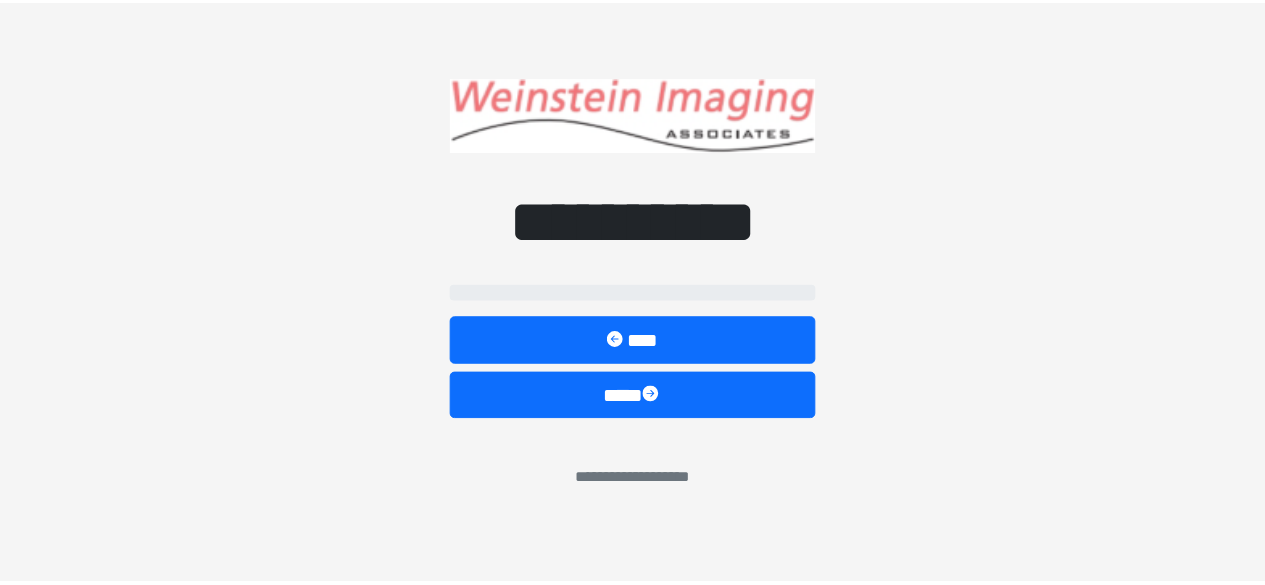 scroll, scrollTop: 0, scrollLeft: 0, axis: both 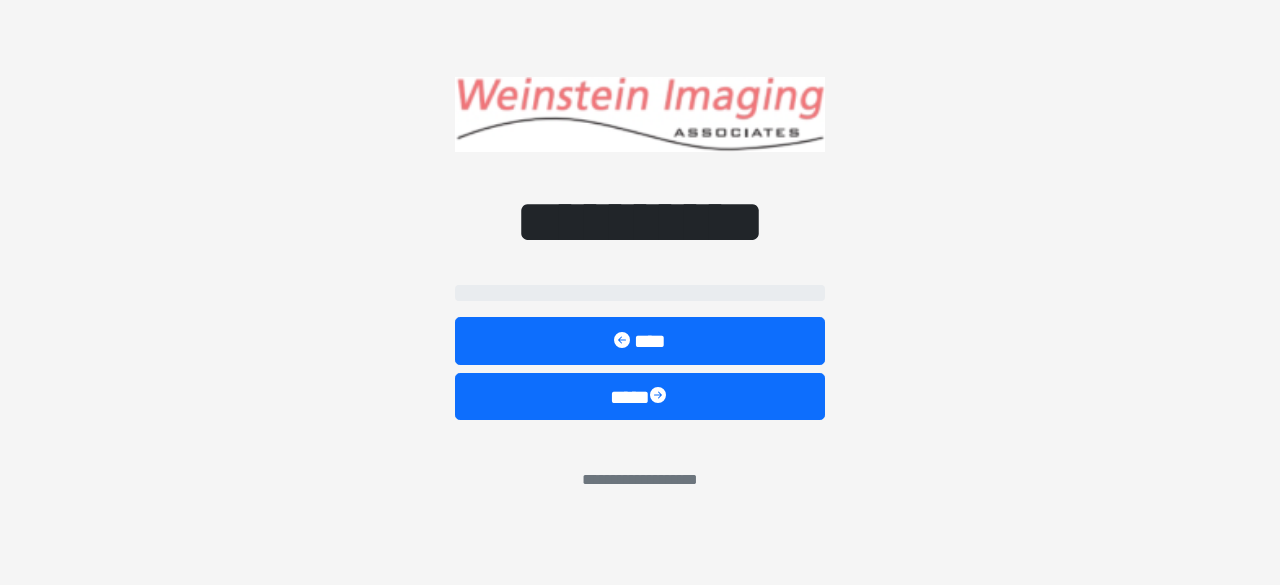 select on "*****" 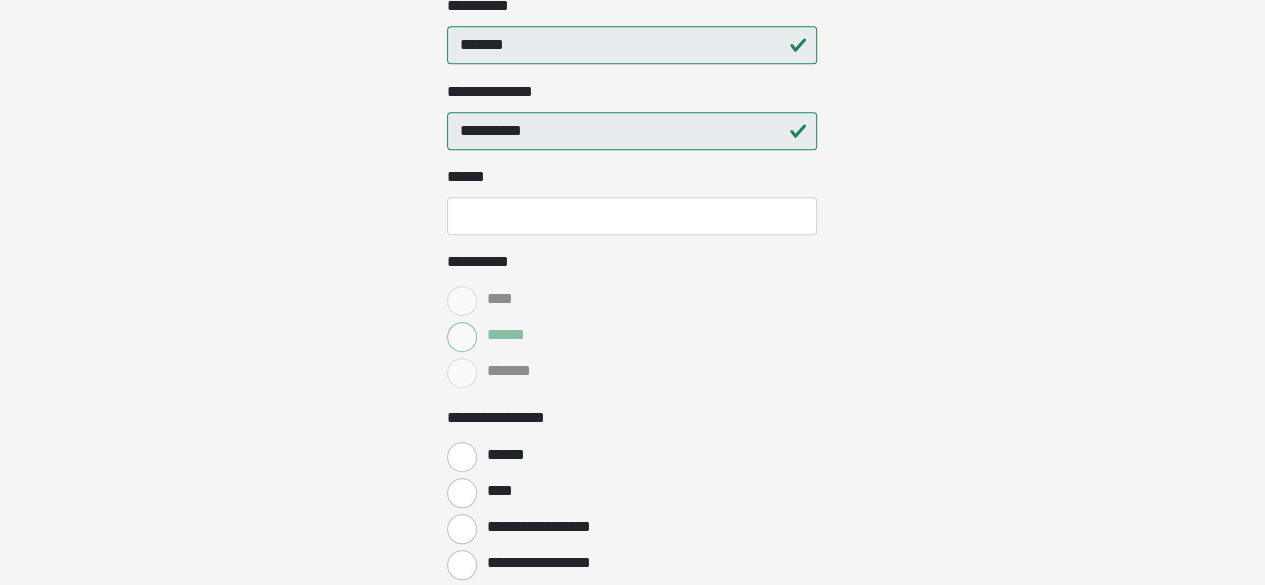 scroll, scrollTop: 544, scrollLeft: 0, axis: vertical 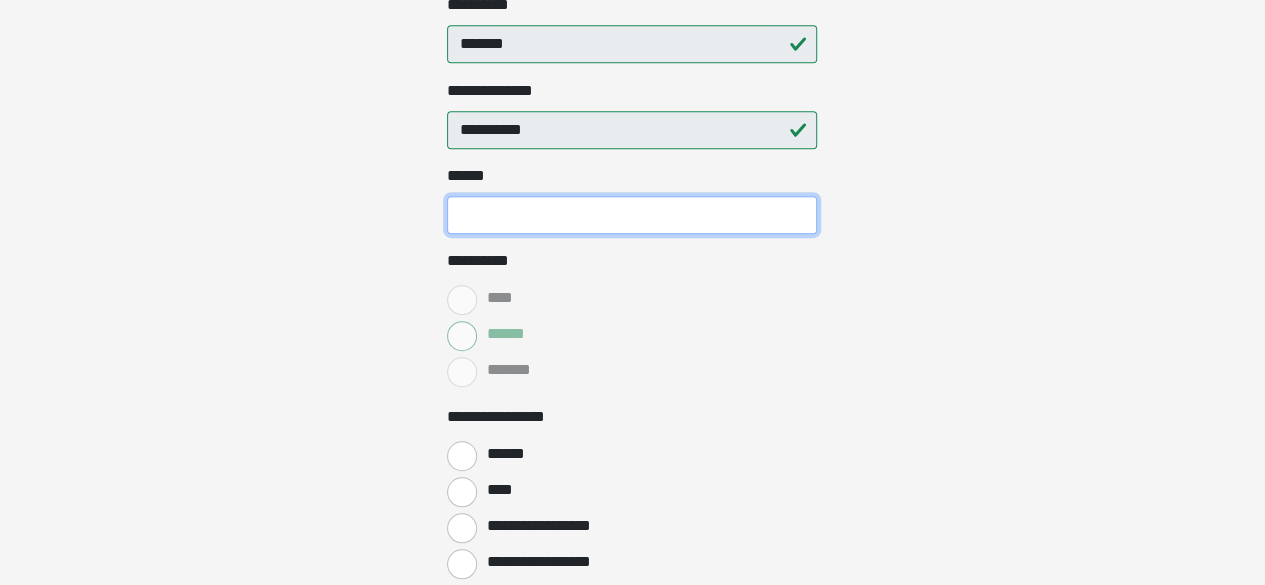 click on "**** *" at bounding box center [632, 215] 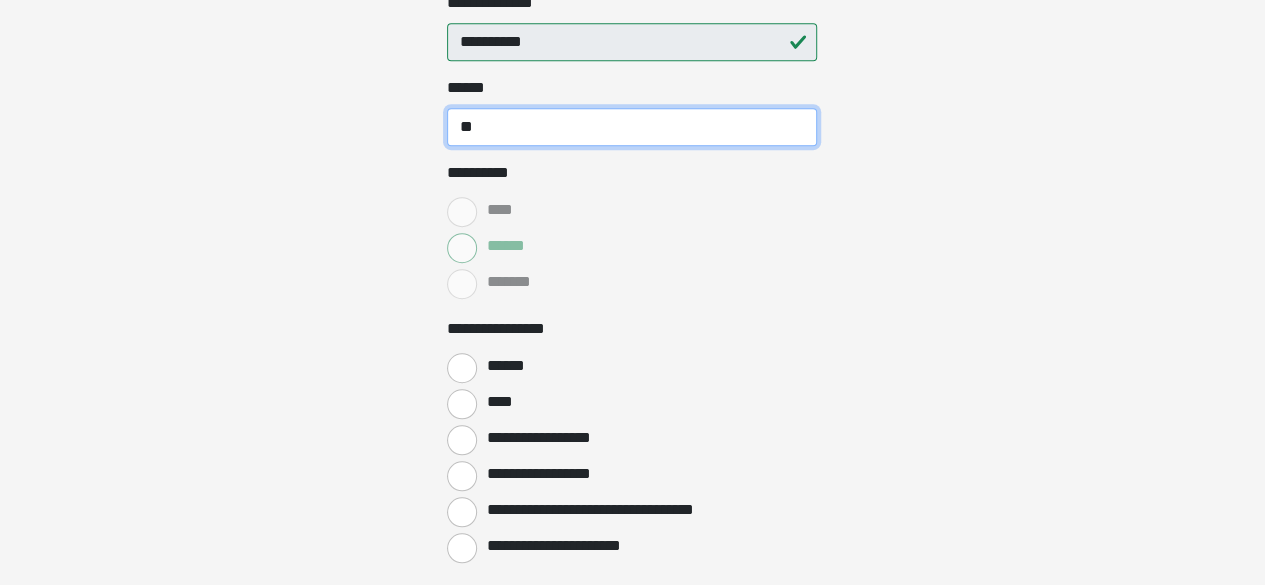 scroll, scrollTop: 699, scrollLeft: 0, axis: vertical 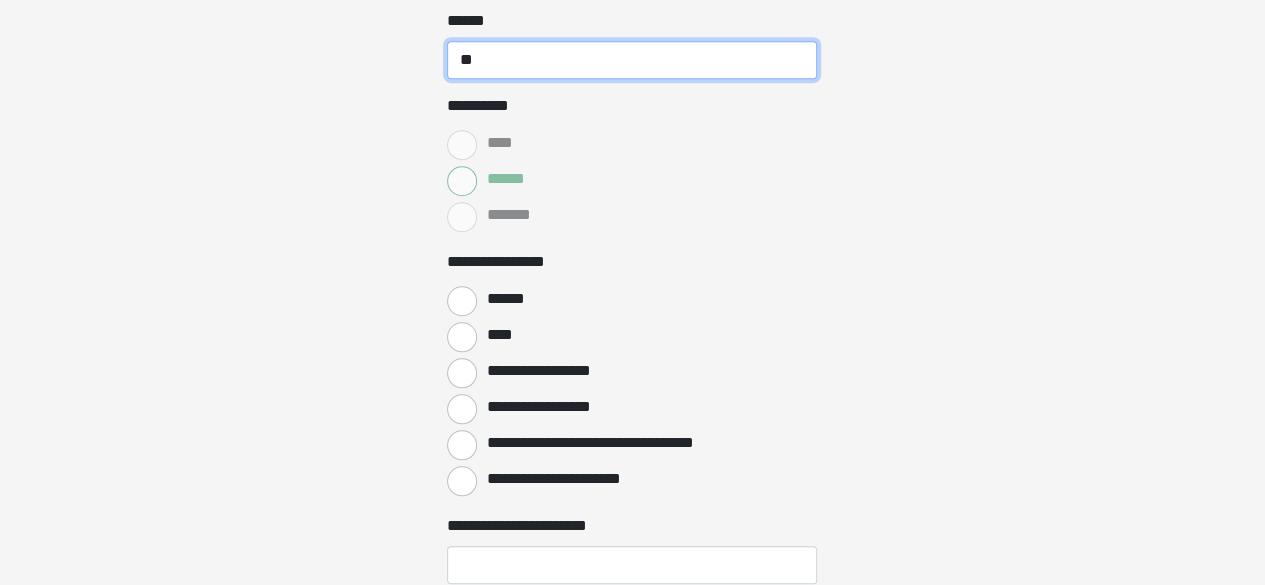 type on "**" 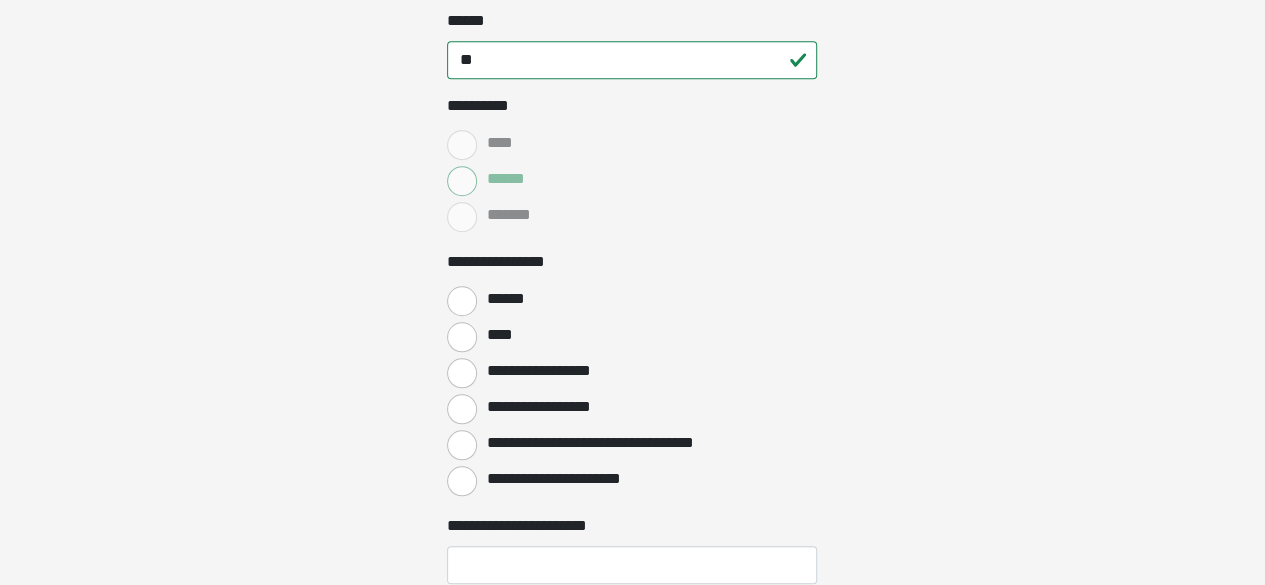 click on "******" at bounding box center (632, 179) 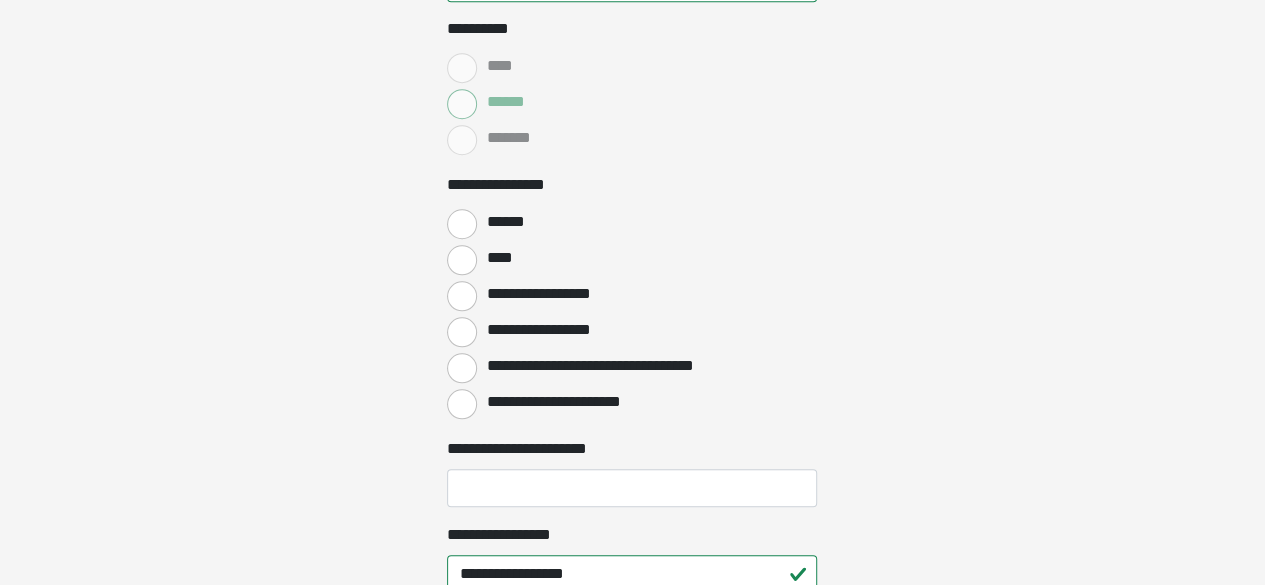 scroll, scrollTop: 780, scrollLeft: 0, axis: vertical 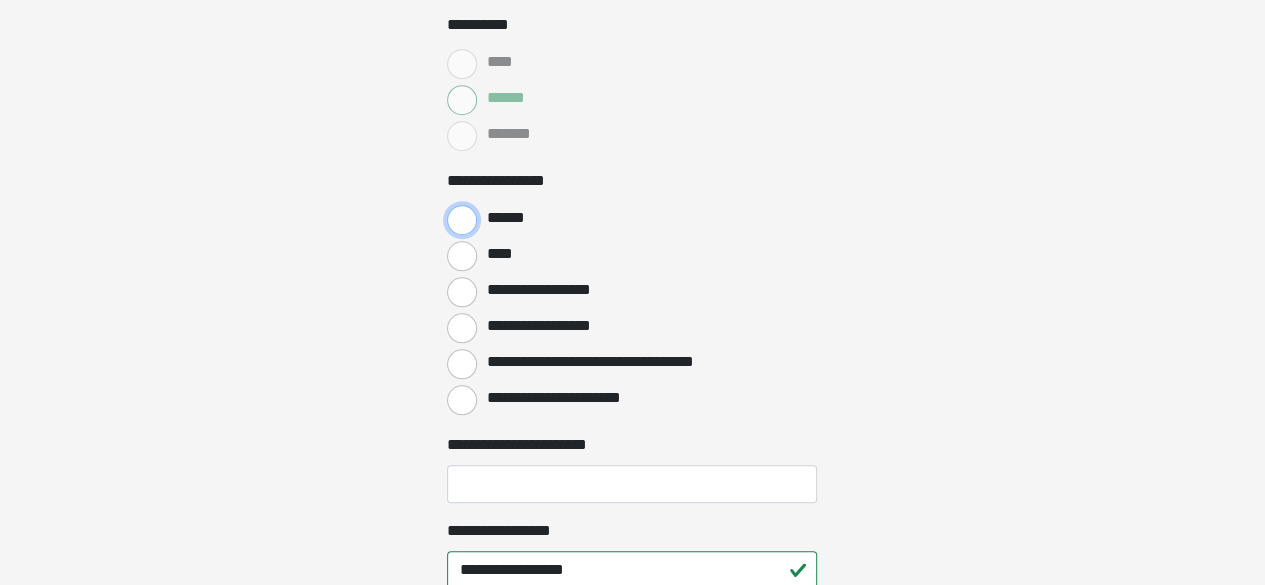 click on "******" at bounding box center [462, 220] 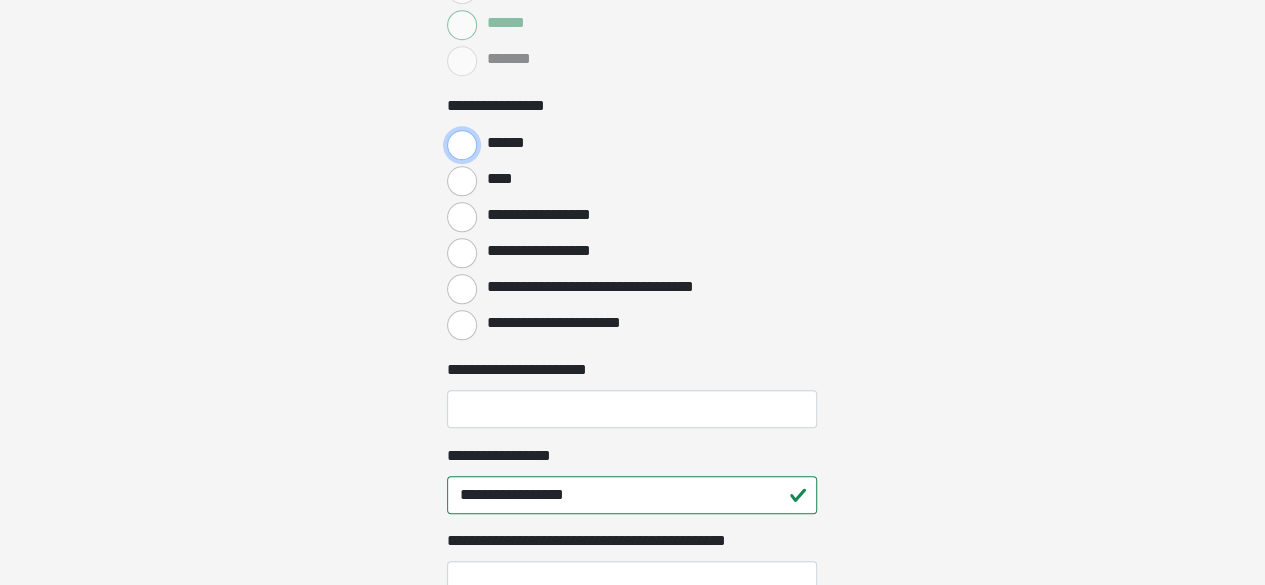 scroll, scrollTop: 947, scrollLeft: 0, axis: vertical 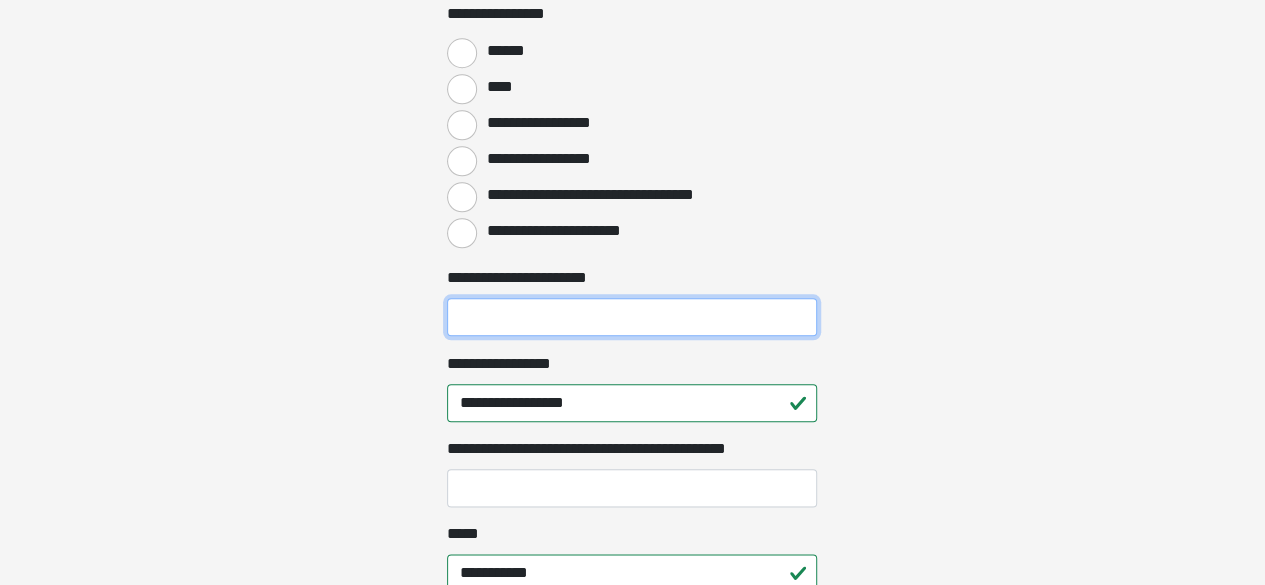 click on "**********" at bounding box center [632, 317] 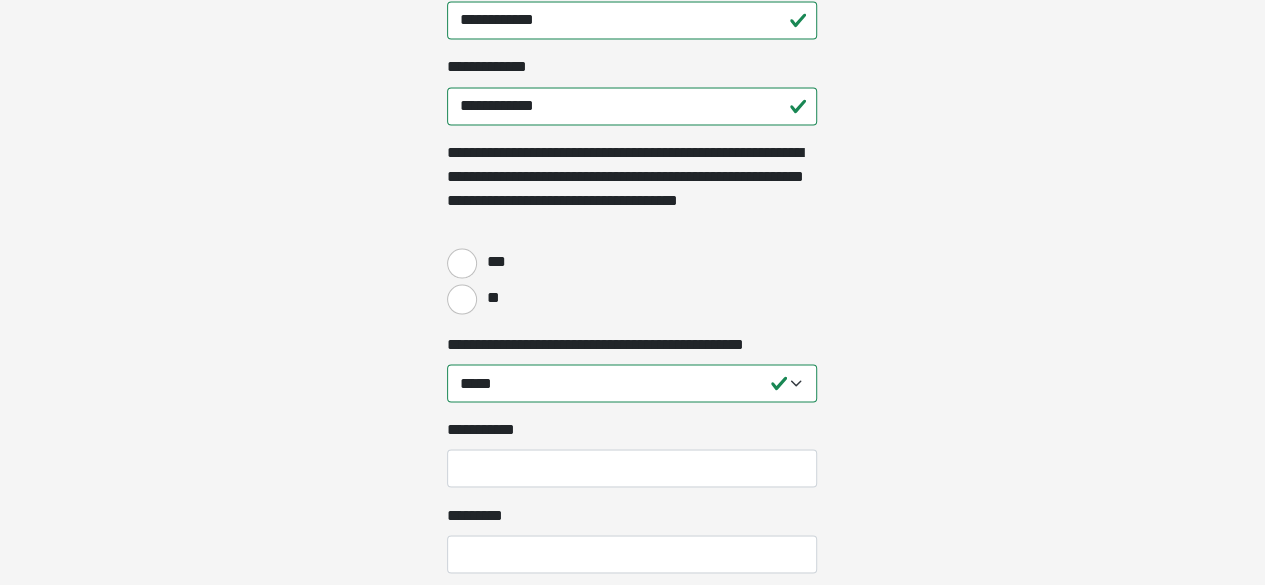 scroll, scrollTop: 1757, scrollLeft: 0, axis: vertical 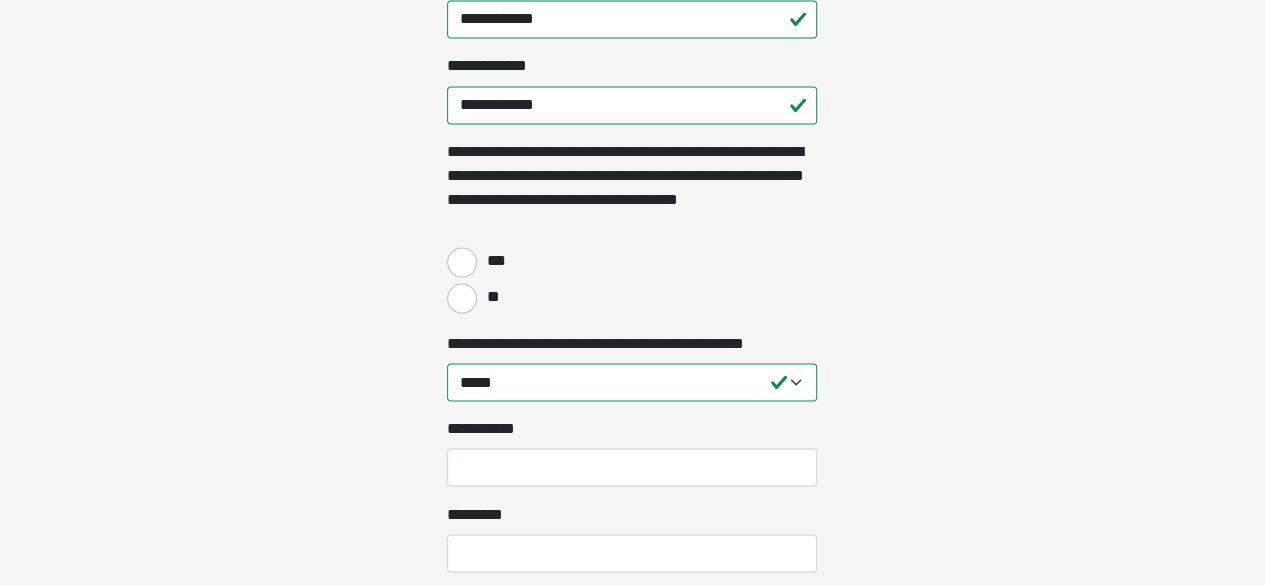 type on "*********" 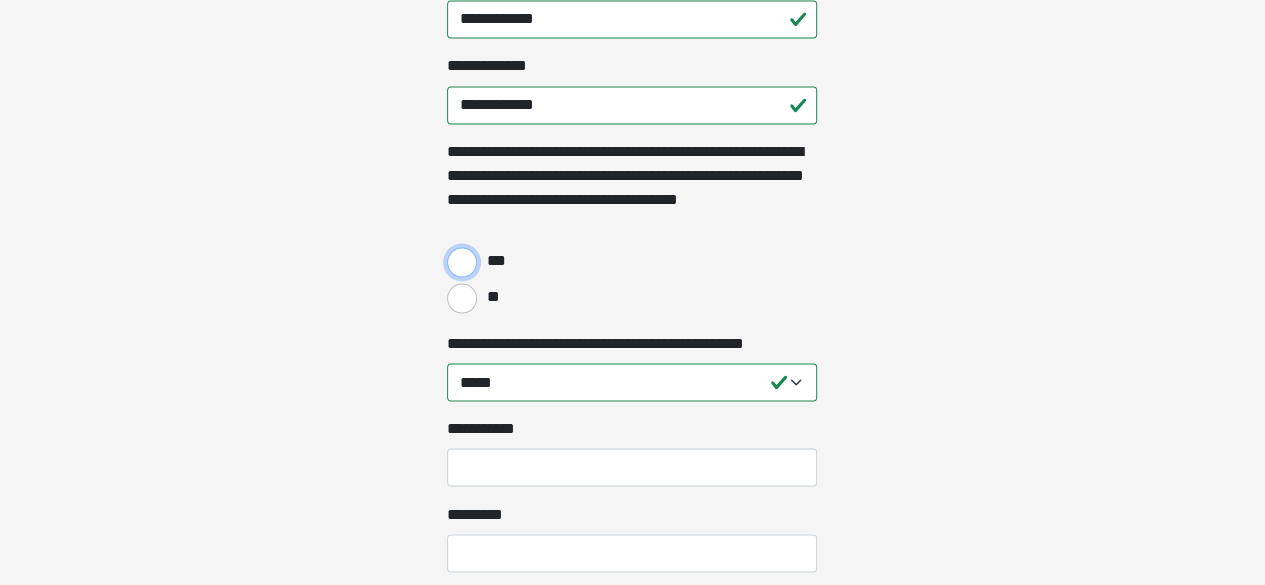 click on "***" at bounding box center [462, 262] 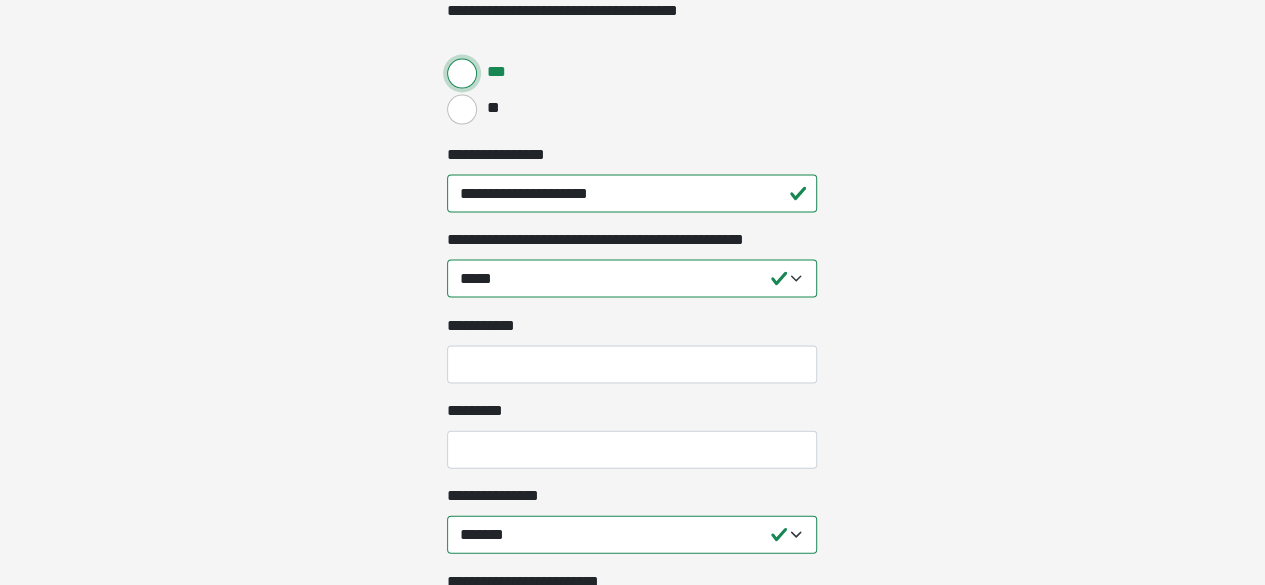 scroll, scrollTop: 1975, scrollLeft: 0, axis: vertical 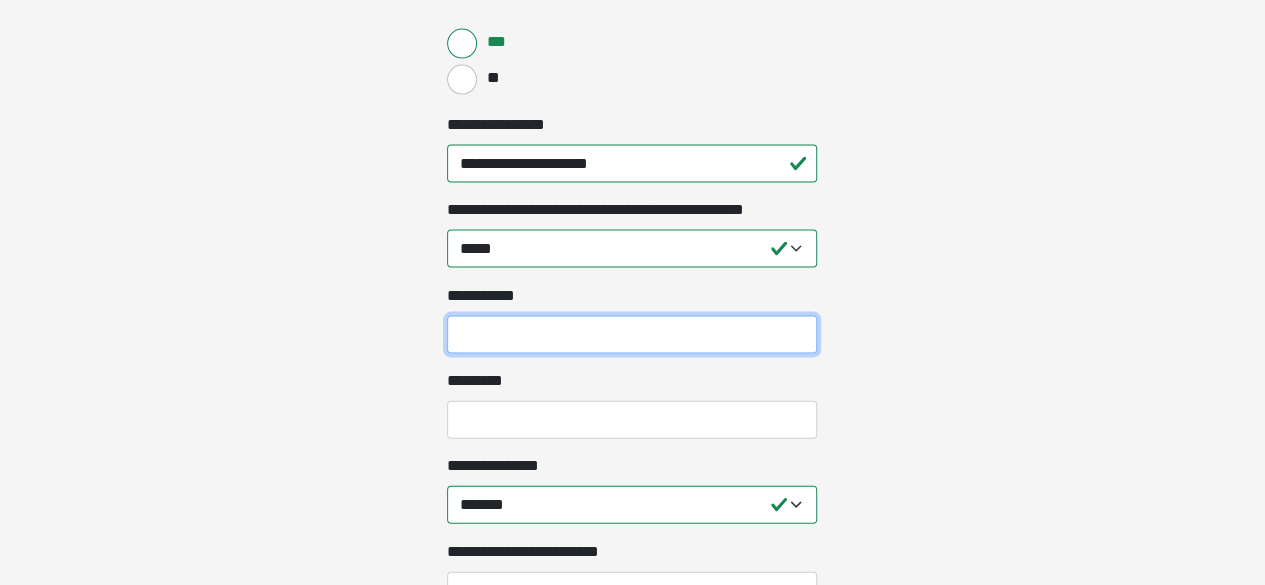 click on "**********" at bounding box center [632, 335] 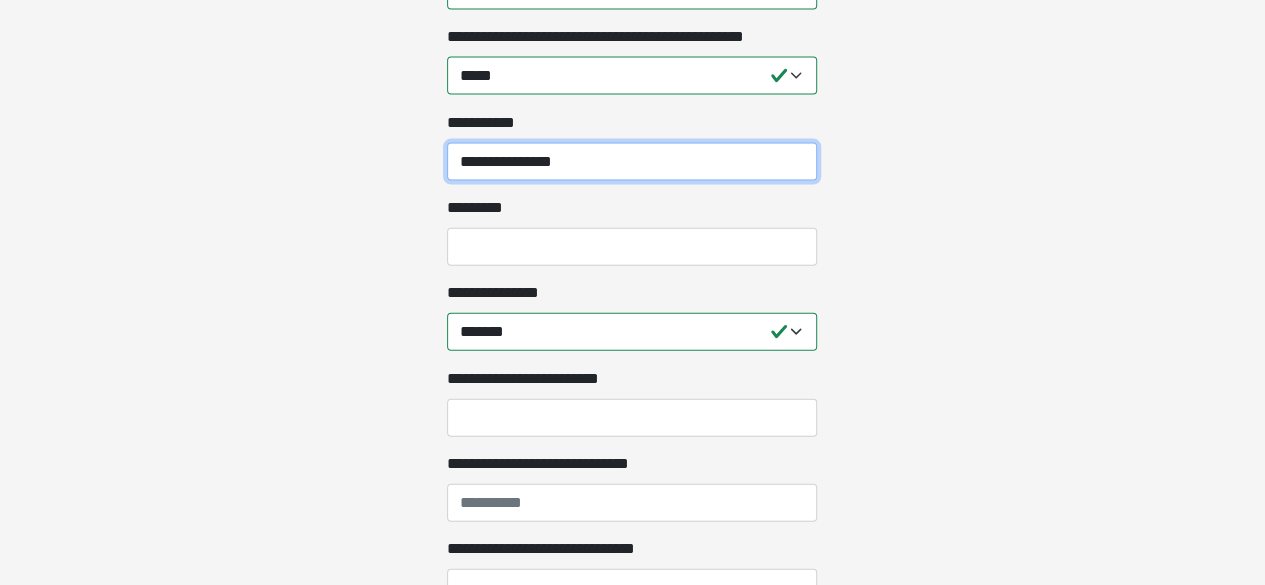 scroll, scrollTop: 2149, scrollLeft: 0, axis: vertical 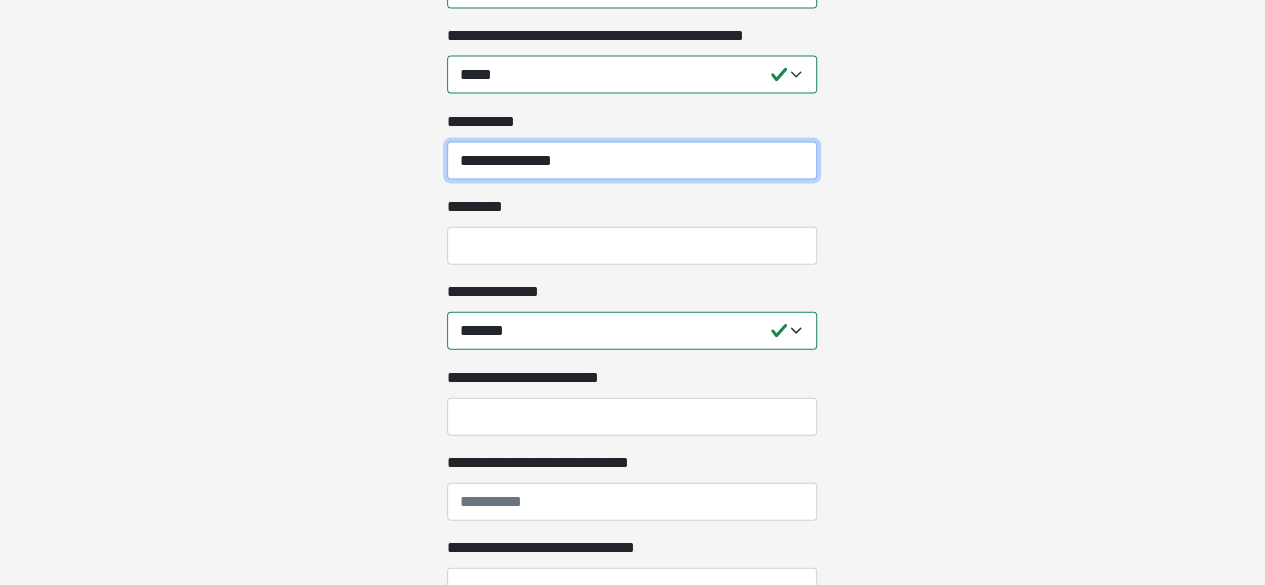 type on "**********" 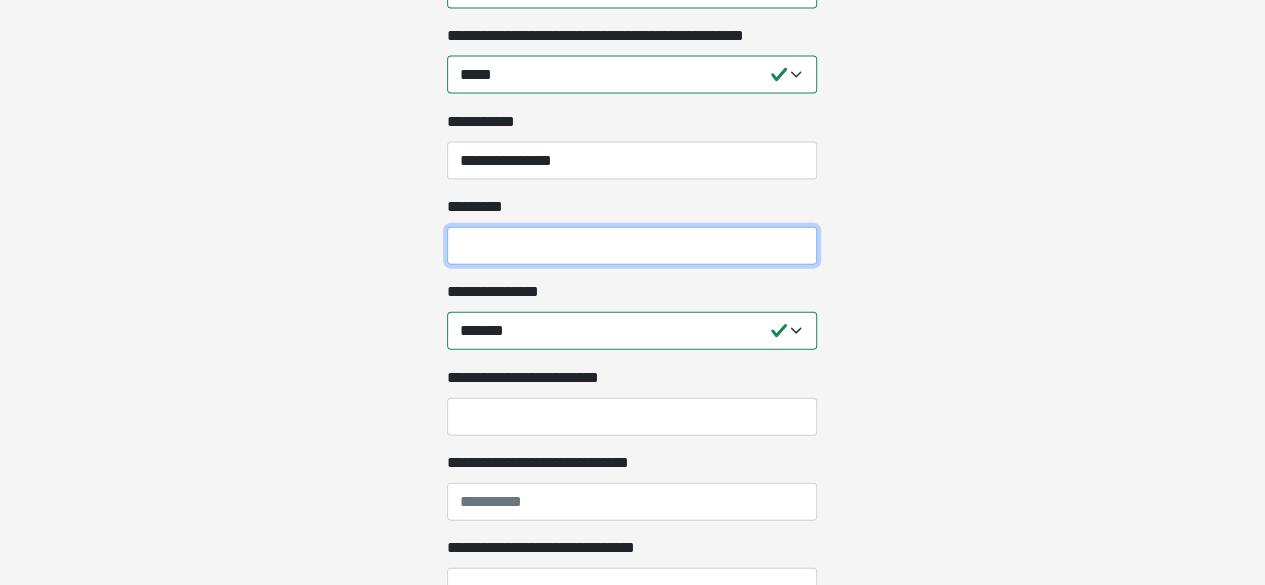 click on "*********" at bounding box center (632, 246) 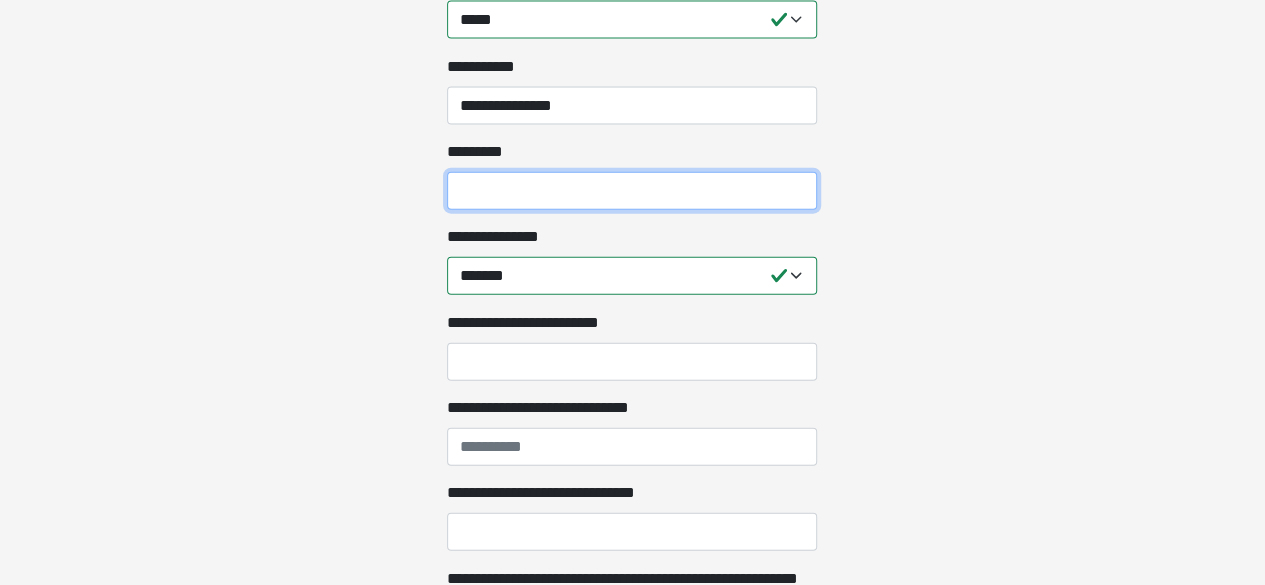 scroll, scrollTop: 2217, scrollLeft: 0, axis: vertical 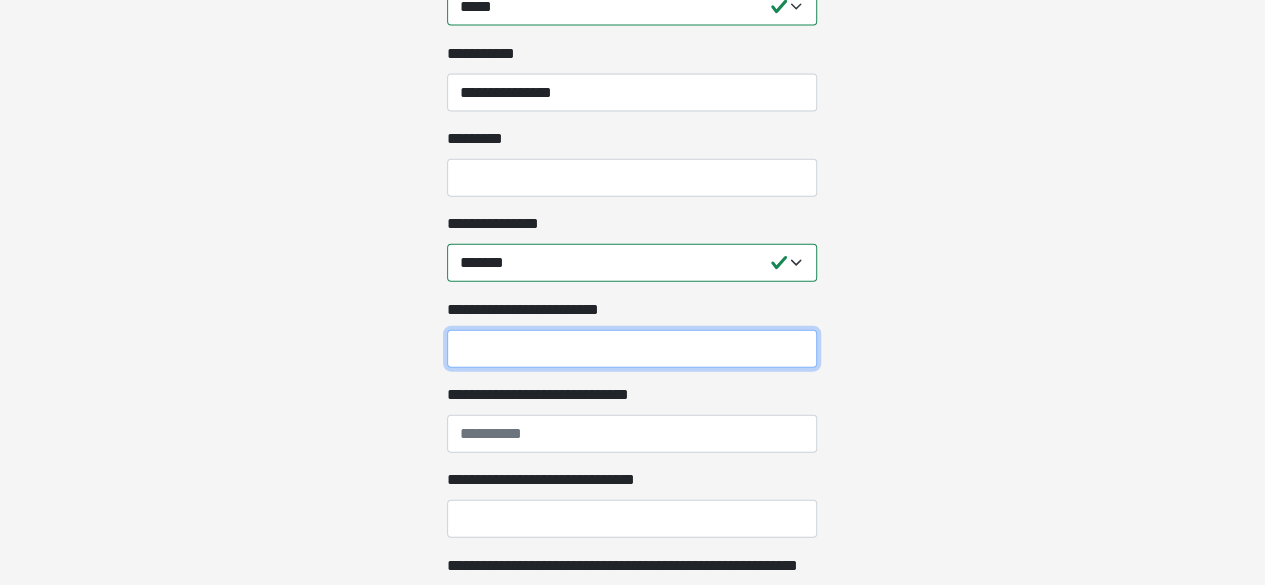 click on "**********" at bounding box center (632, 349) 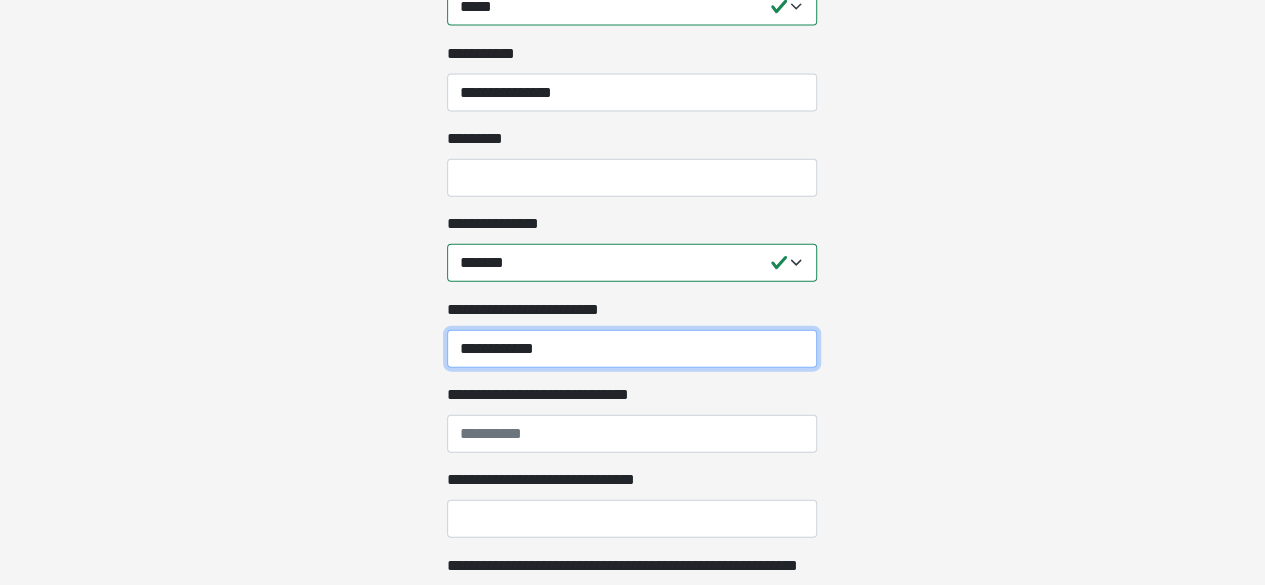 type on "**********" 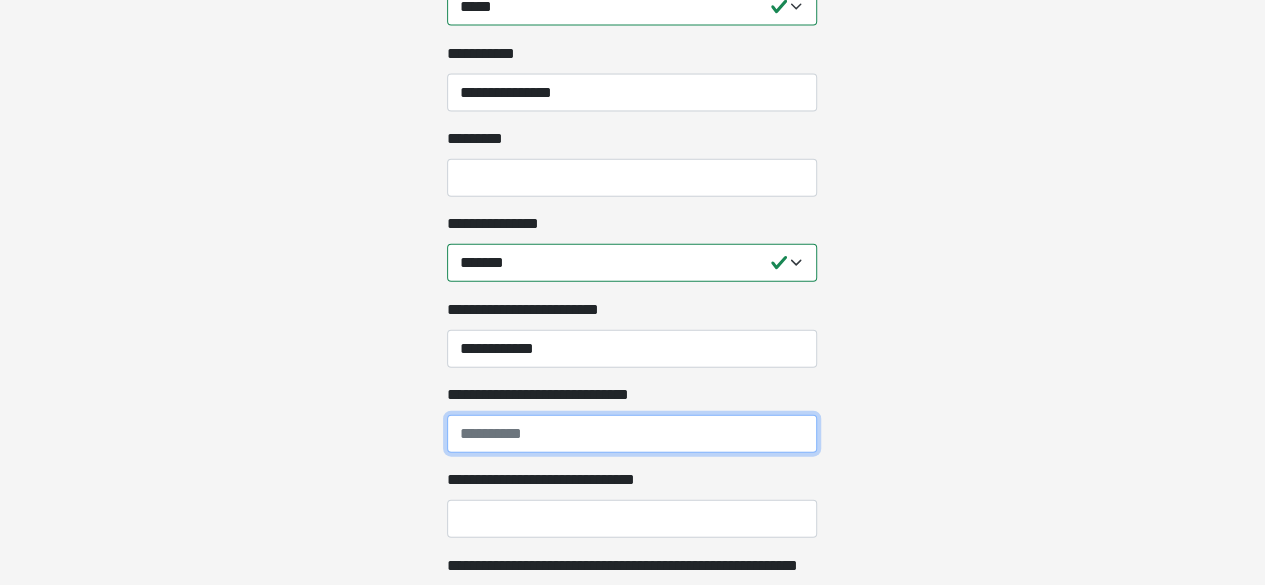 click on "**********" at bounding box center [632, 434] 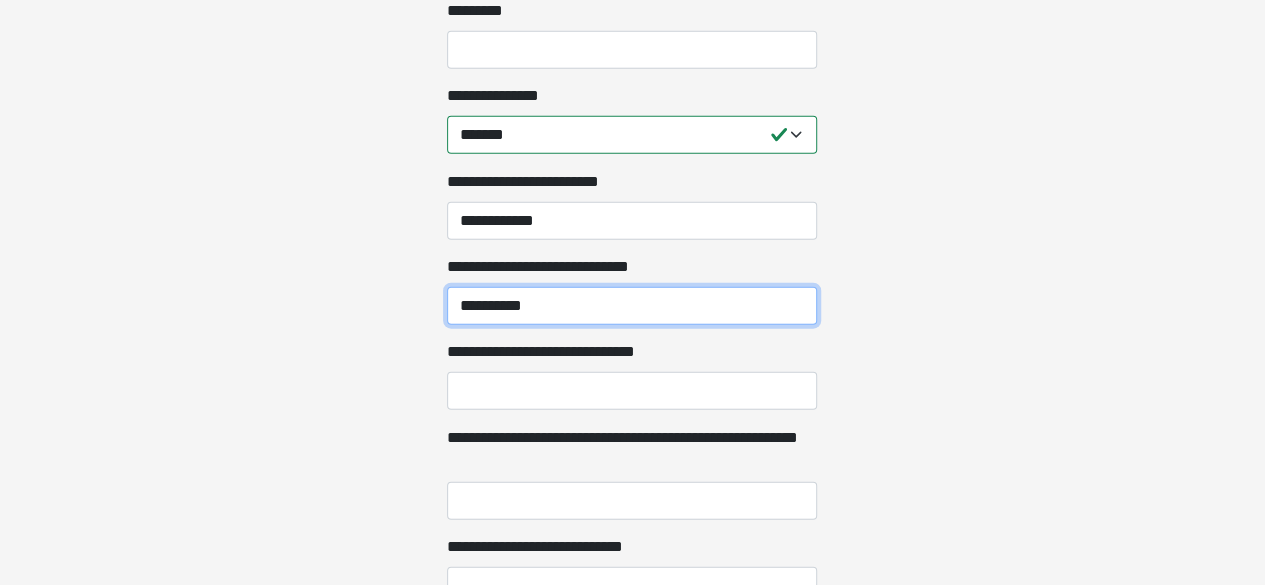 scroll, scrollTop: 2346, scrollLeft: 0, axis: vertical 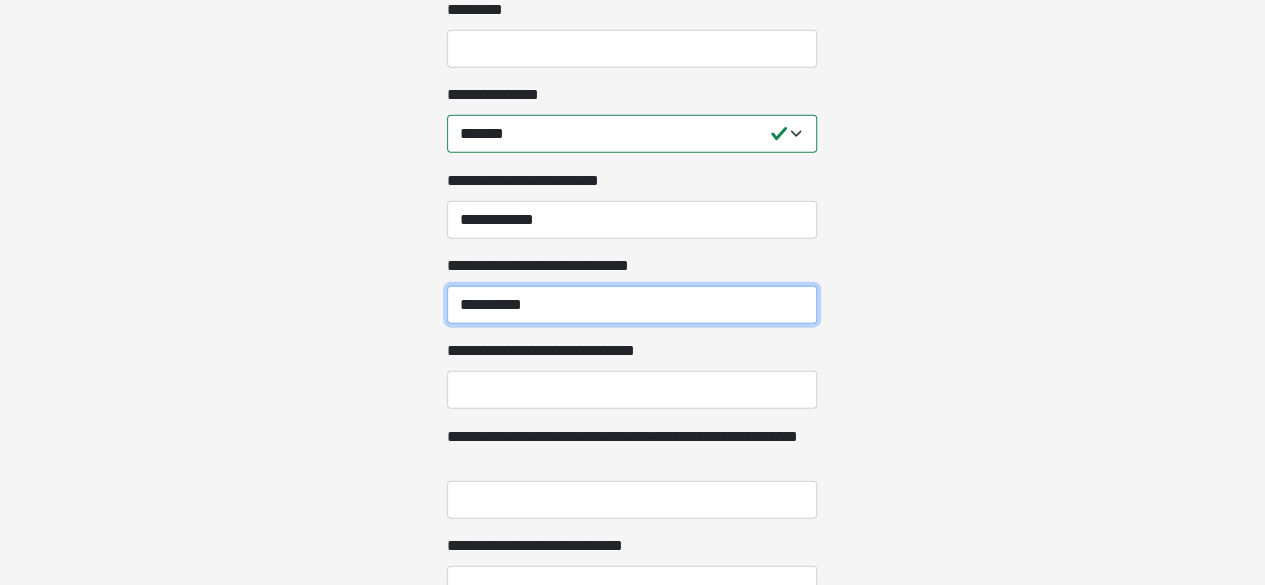 type on "**********" 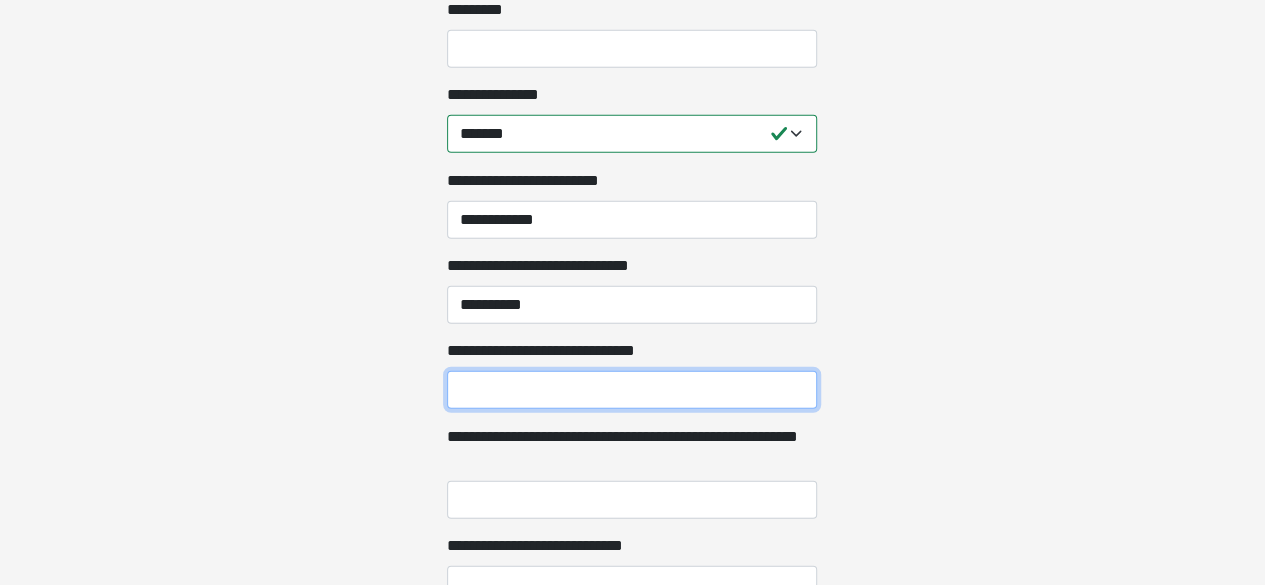 click on "**********" at bounding box center (632, 390) 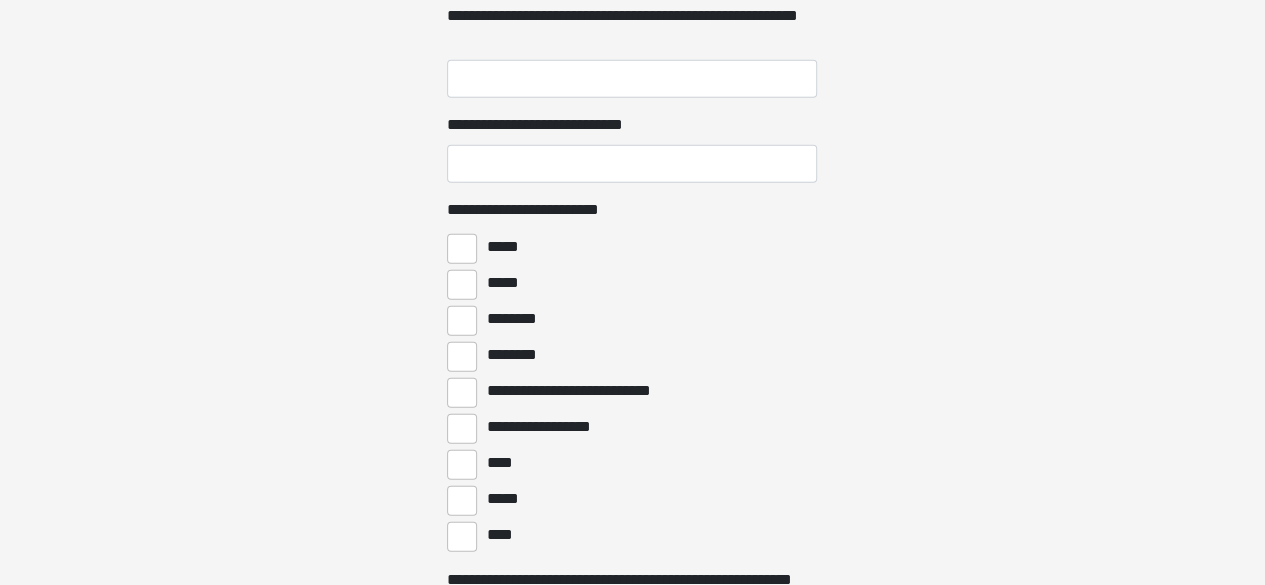 scroll, scrollTop: 2782, scrollLeft: 0, axis: vertical 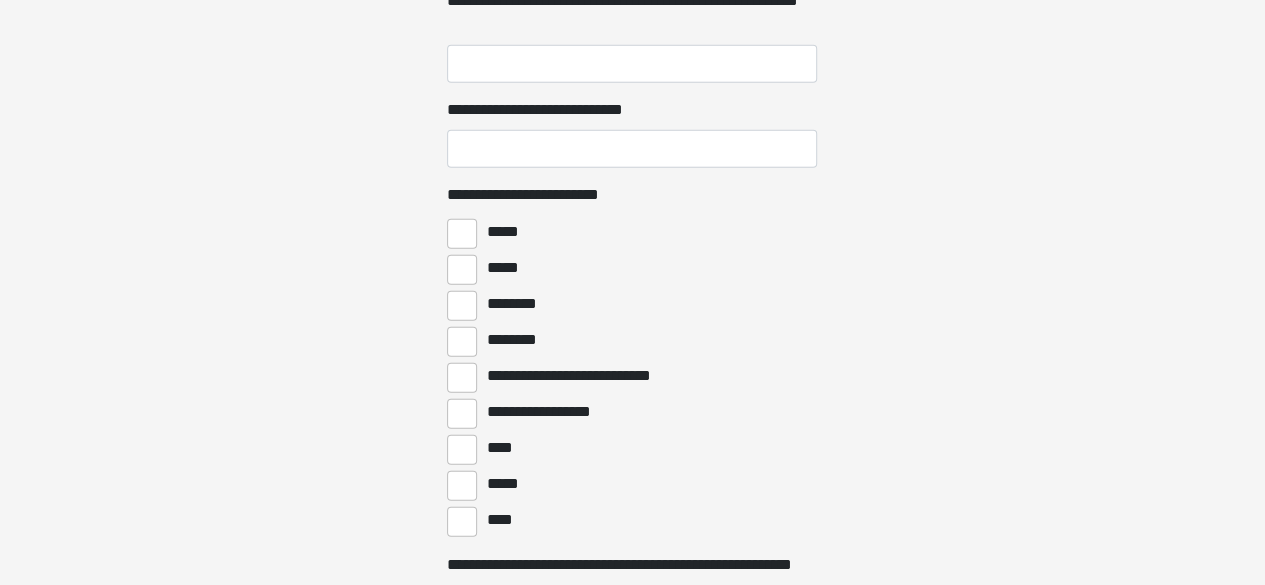 type on "*******" 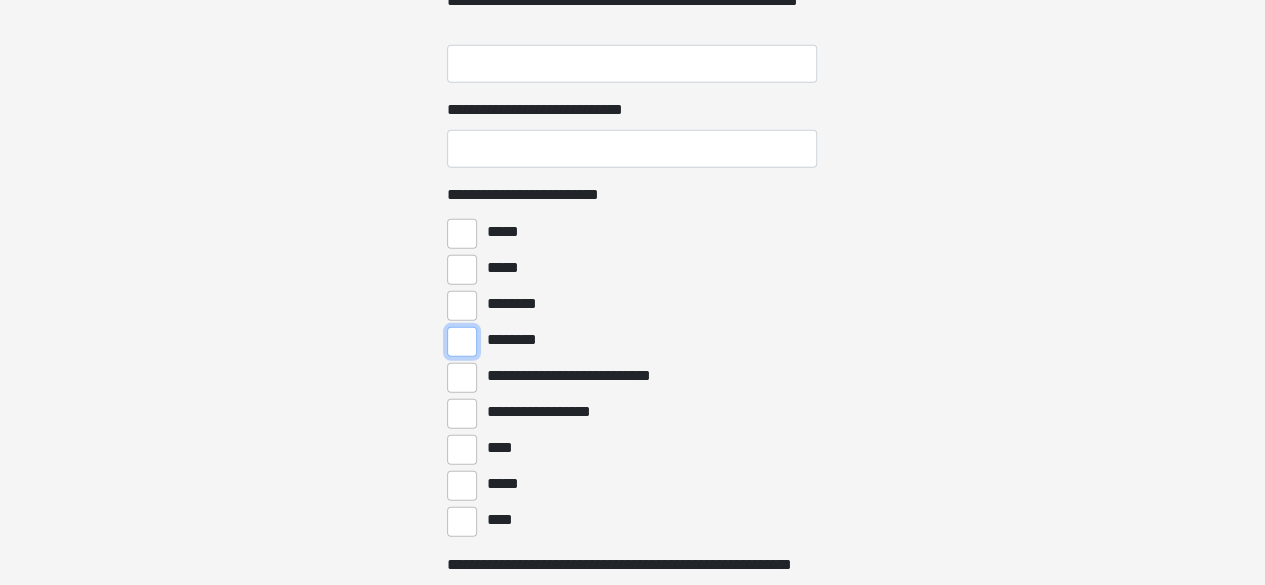 click on "********" at bounding box center (462, 342) 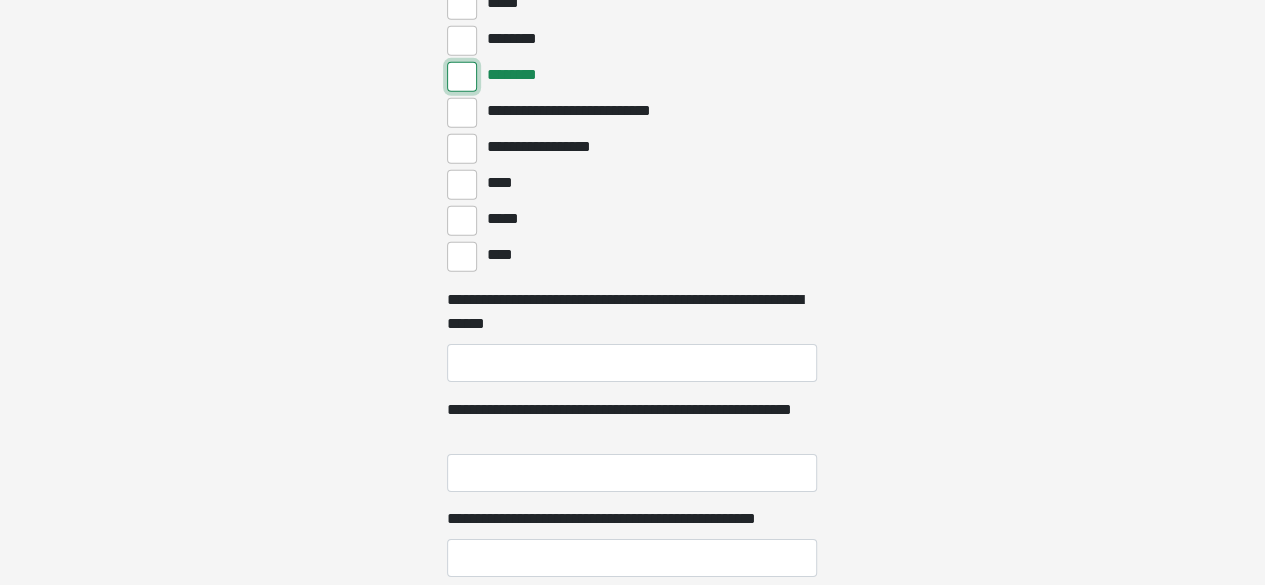 scroll, scrollTop: 3048, scrollLeft: 0, axis: vertical 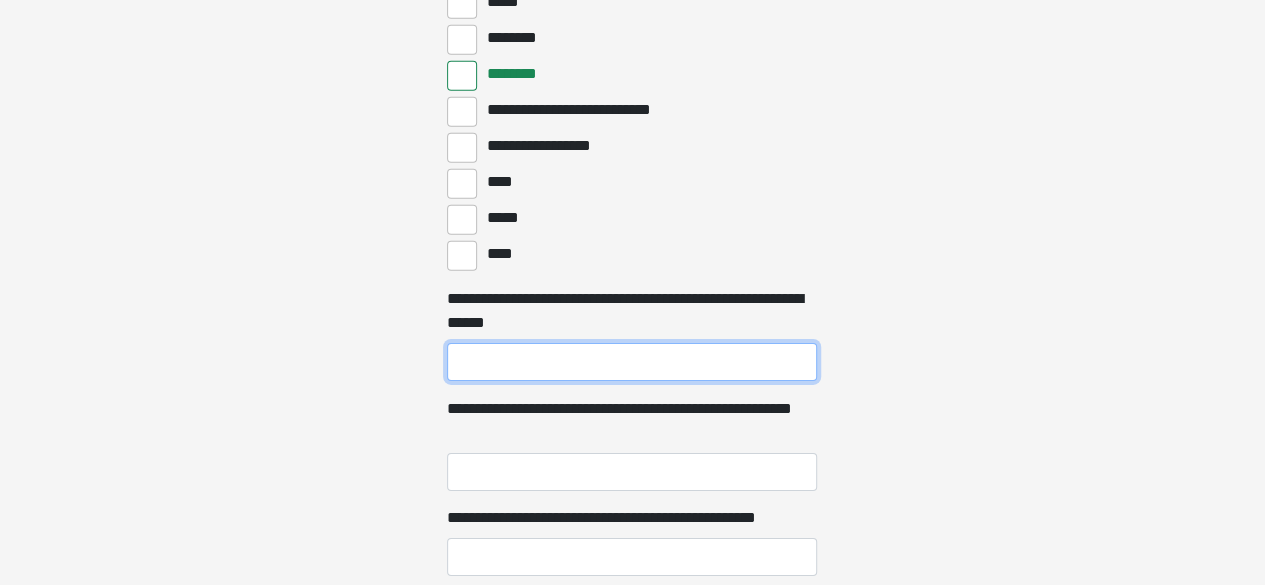 click on "**********" at bounding box center [632, 362] 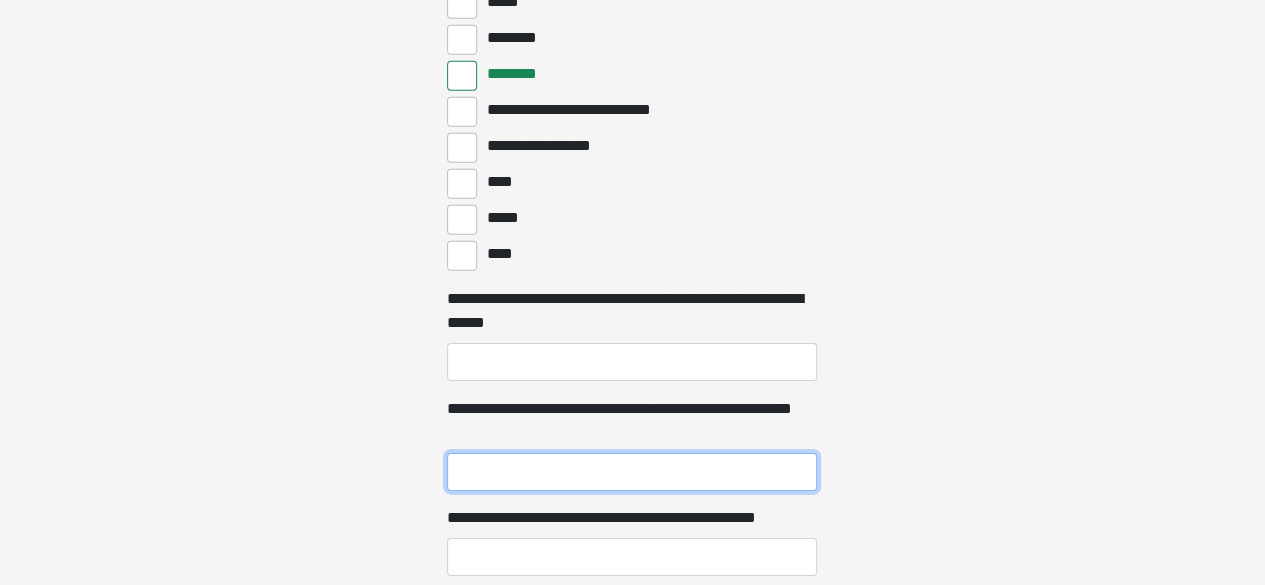 click on "**********" at bounding box center [632, 472] 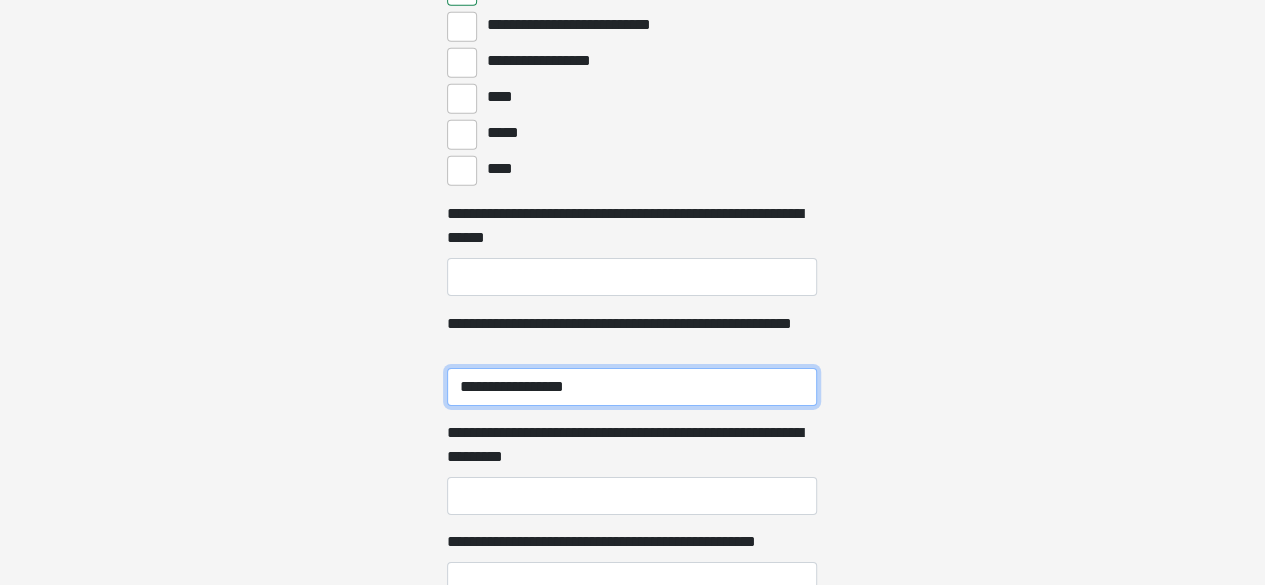 scroll, scrollTop: 3134, scrollLeft: 0, axis: vertical 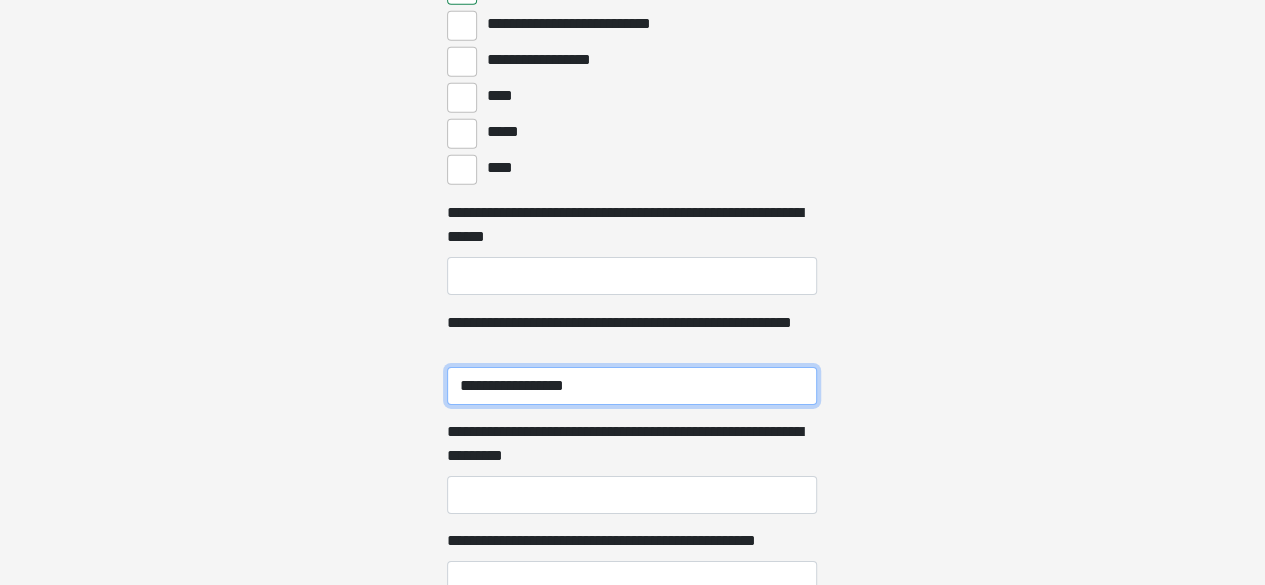 type on "**********" 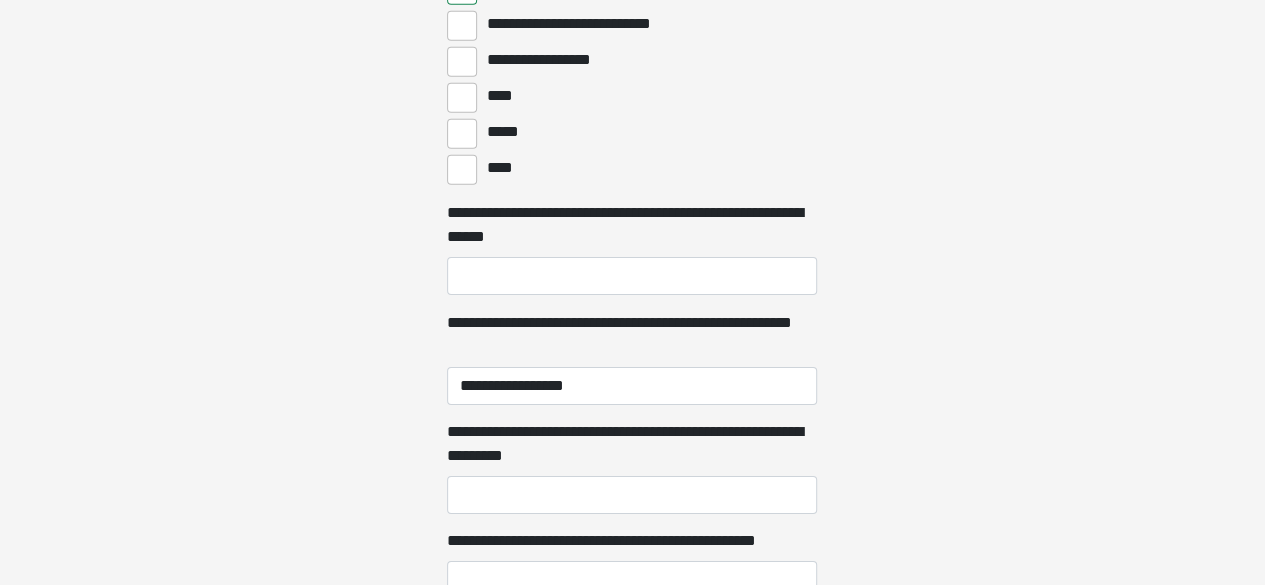 click on "**********" at bounding box center (632, -2842) 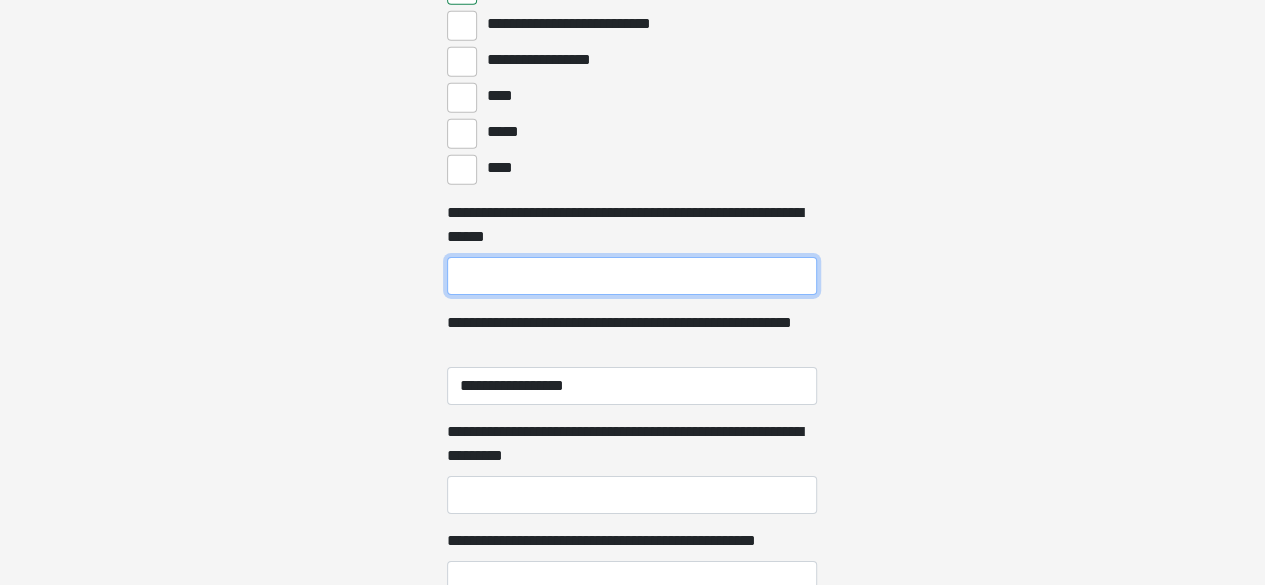 click on "**********" at bounding box center (632, 276) 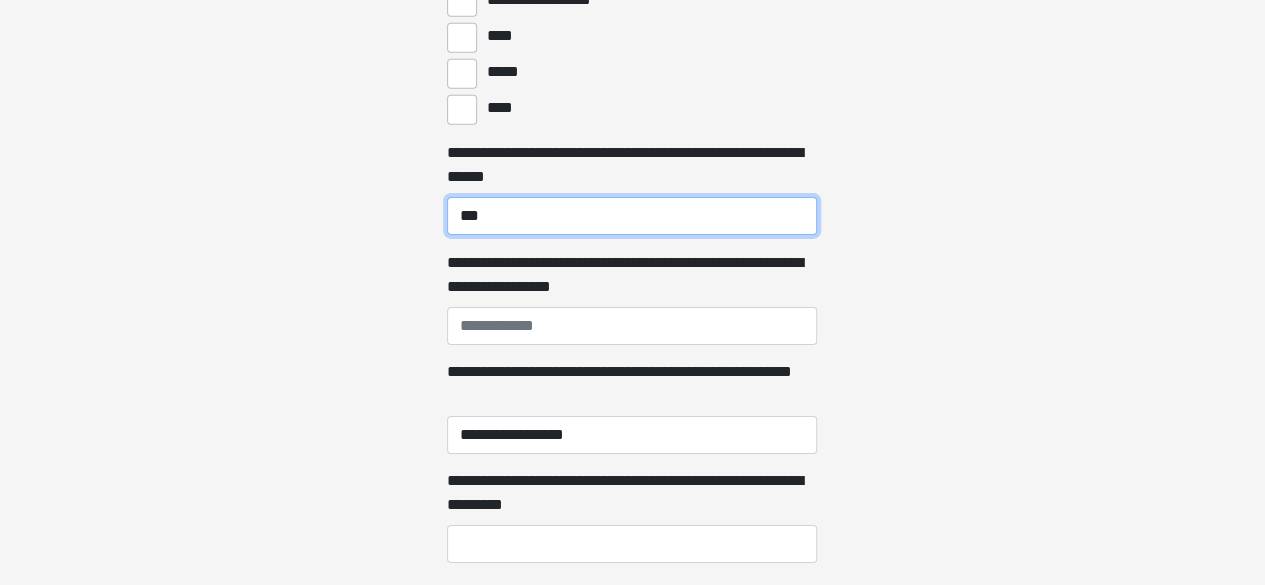 scroll, scrollTop: 3195, scrollLeft: 0, axis: vertical 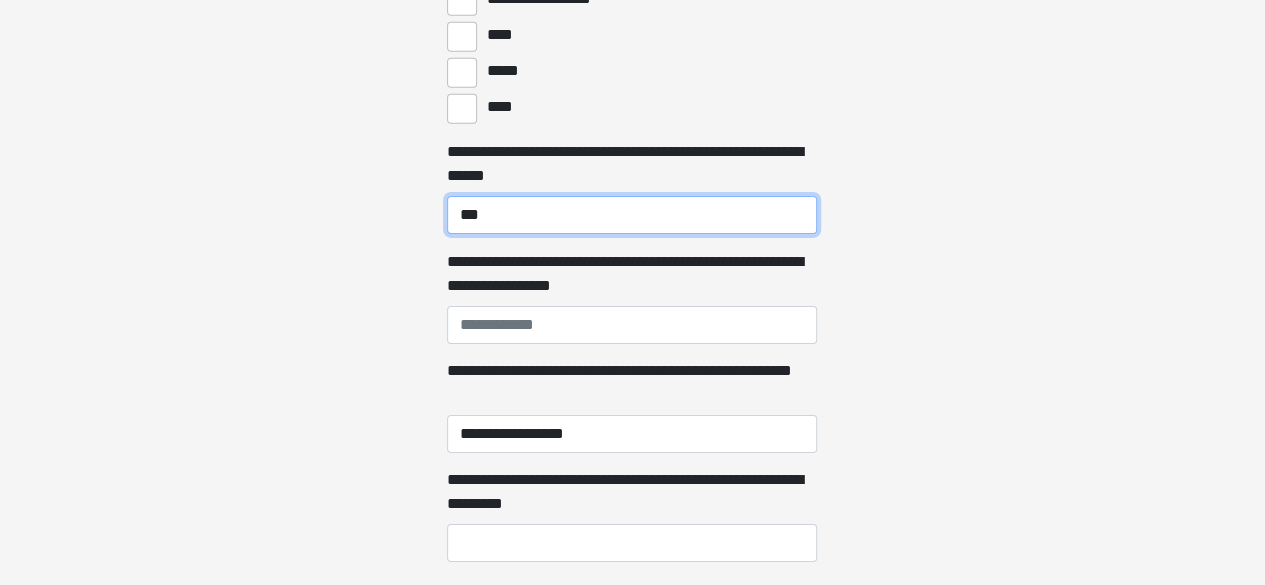 type on "***" 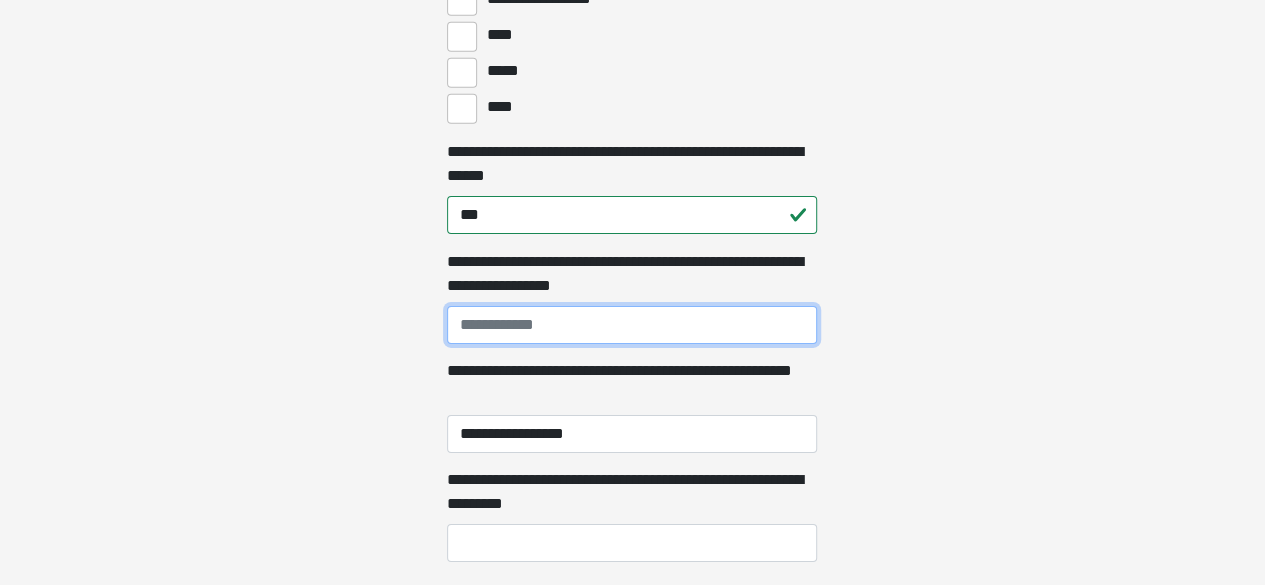 click on "**********" at bounding box center [632, 325] 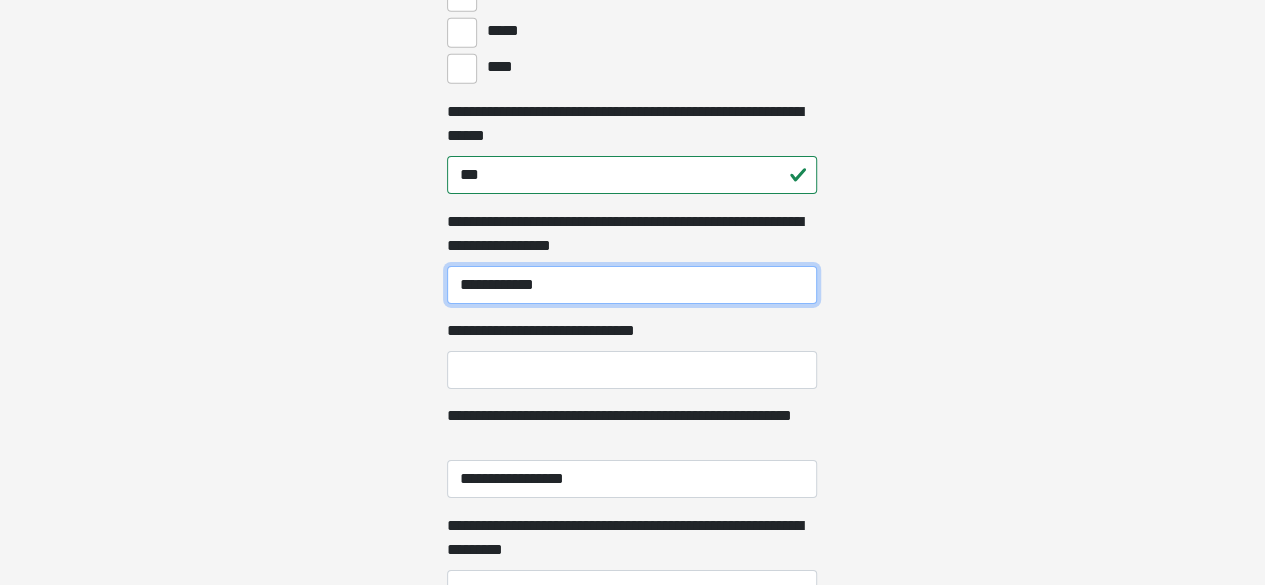 scroll, scrollTop: 3236, scrollLeft: 0, axis: vertical 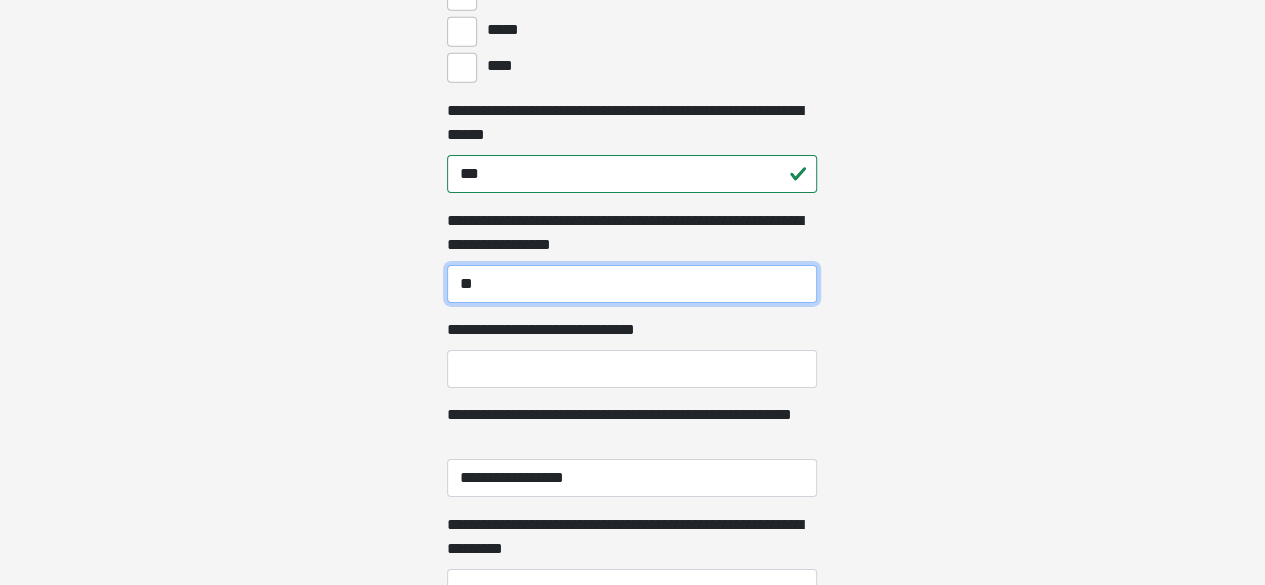 type on "*" 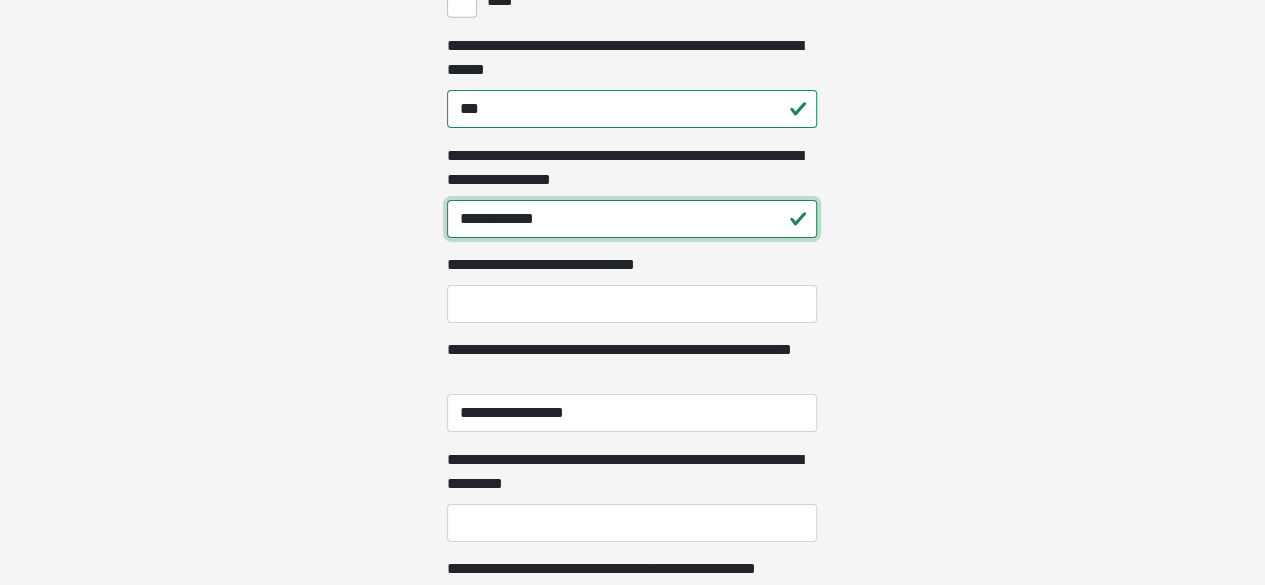 scroll, scrollTop: 3302, scrollLeft: 0, axis: vertical 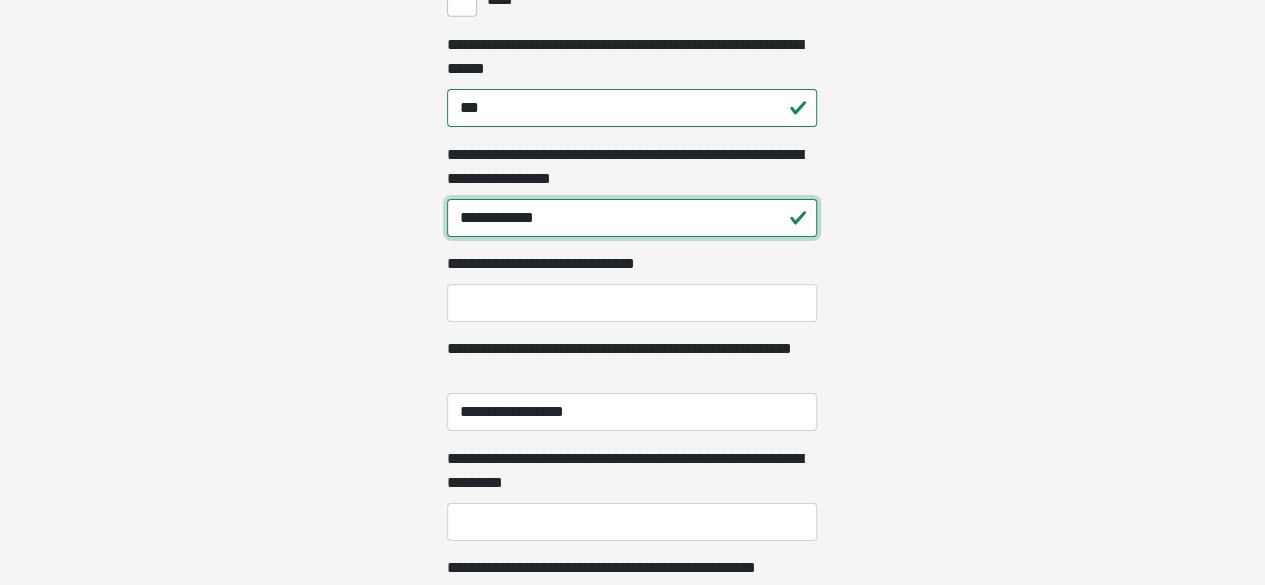 type on "**********" 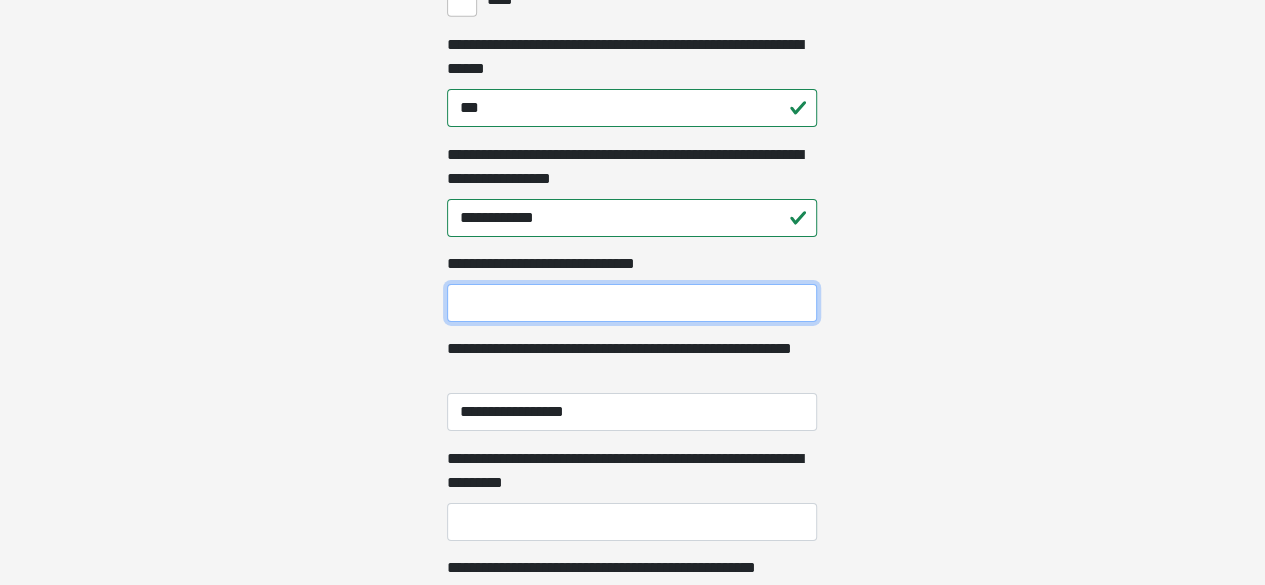 click on "**********" at bounding box center [632, 303] 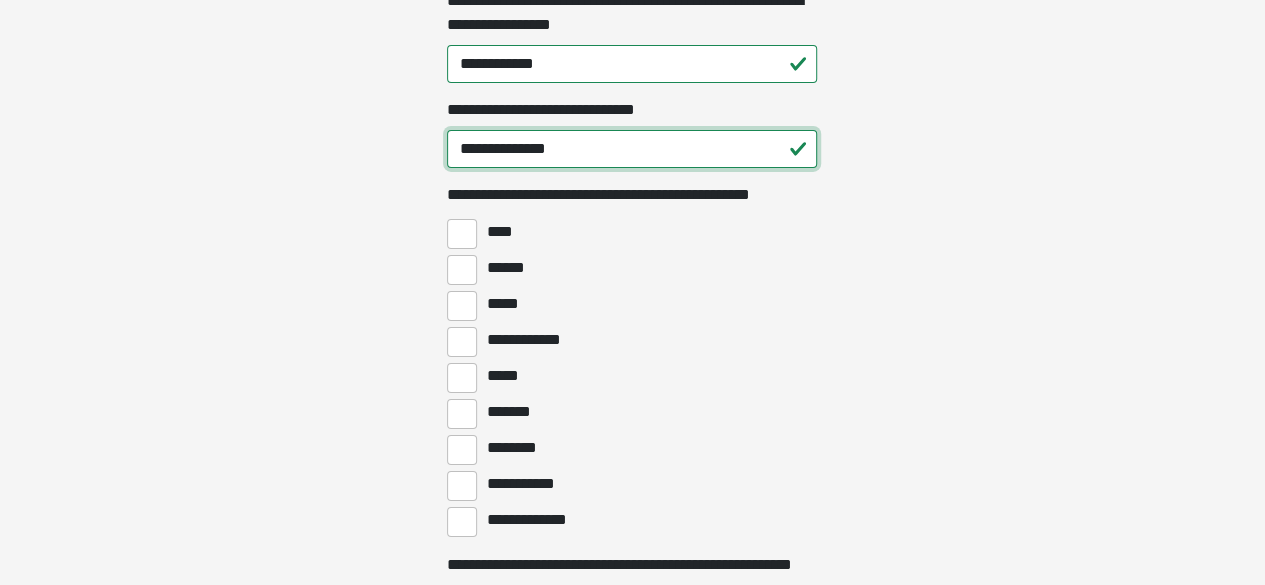 scroll, scrollTop: 3457, scrollLeft: 0, axis: vertical 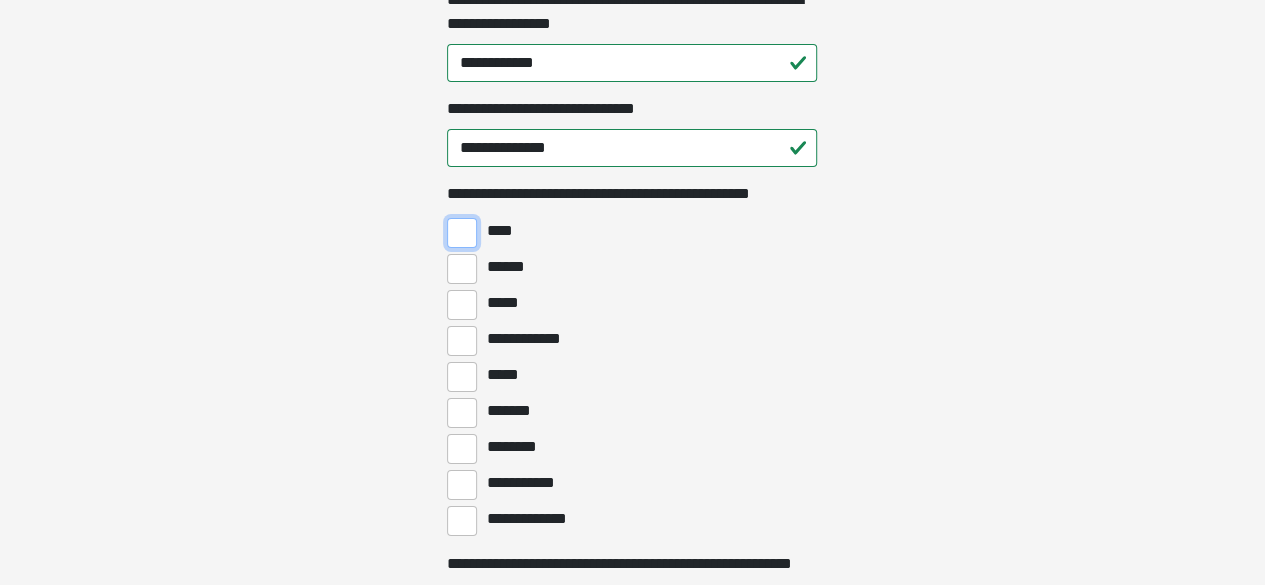 click on "****" at bounding box center [462, 233] 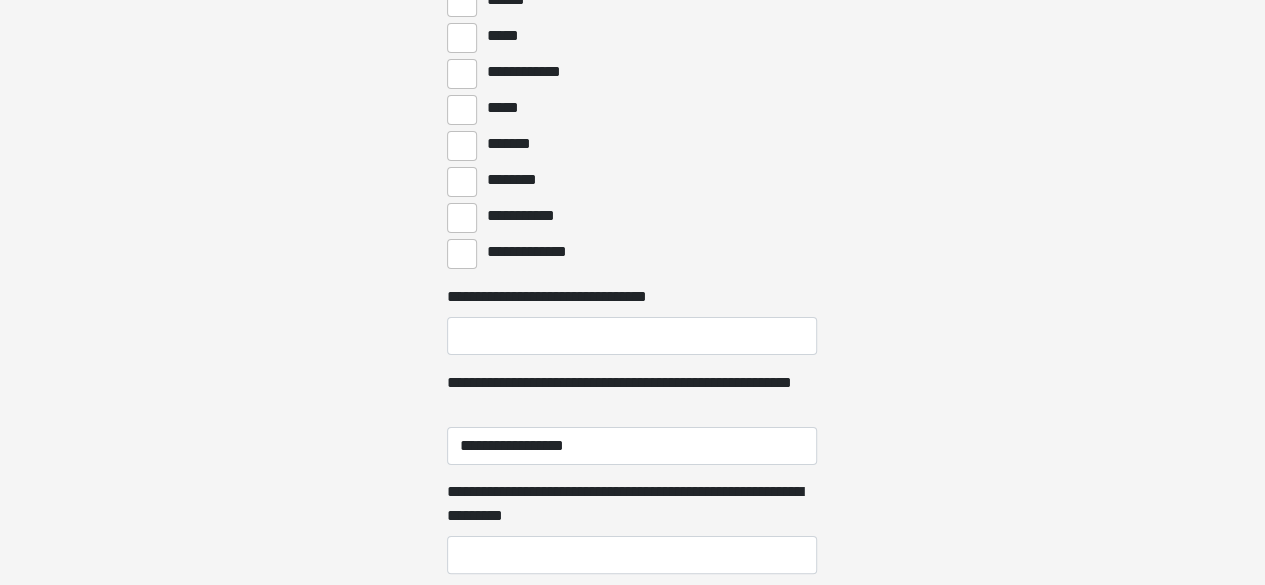 scroll, scrollTop: 3725, scrollLeft: 0, axis: vertical 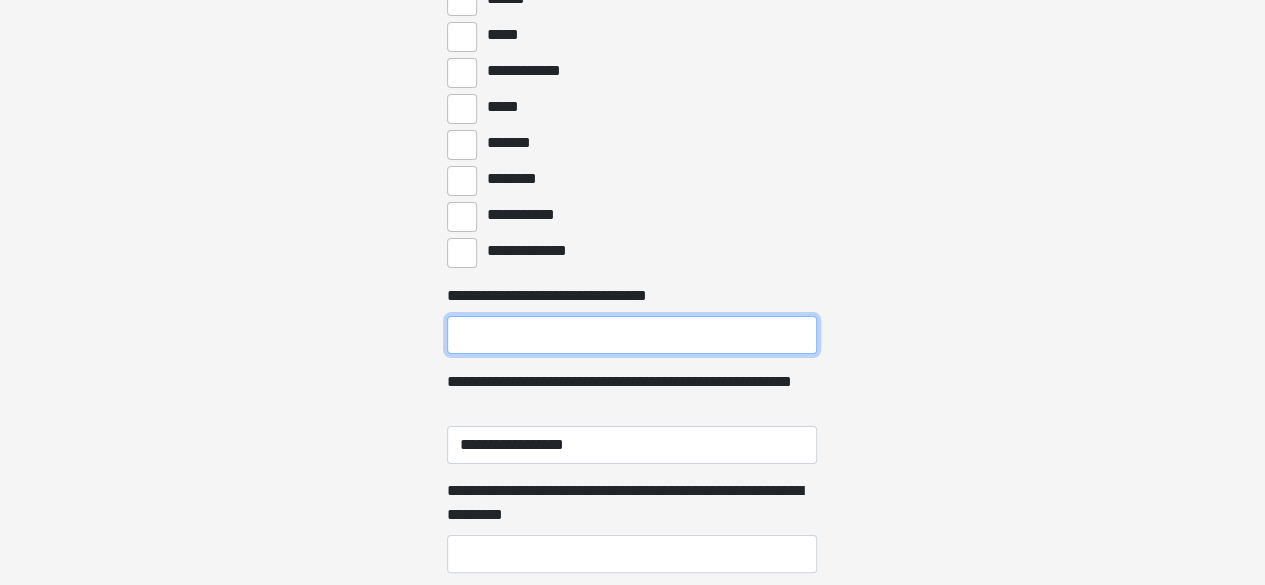 click on "**********" at bounding box center (632, 335) 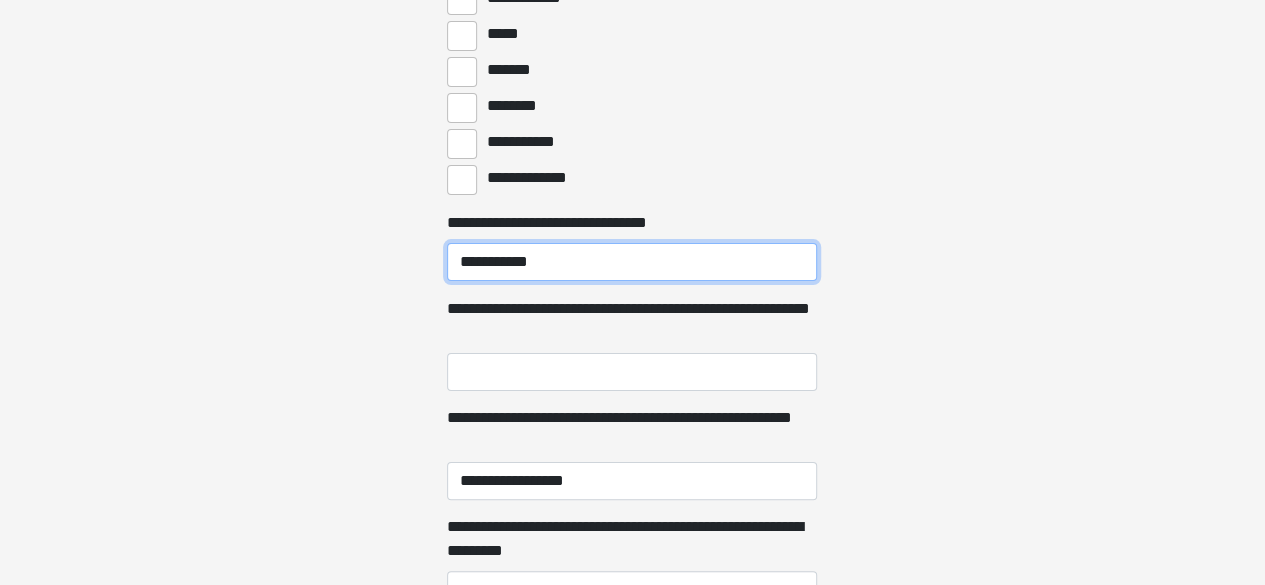 scroll, scrollTop: 3799, scrollLeft: 0, axis: vertical 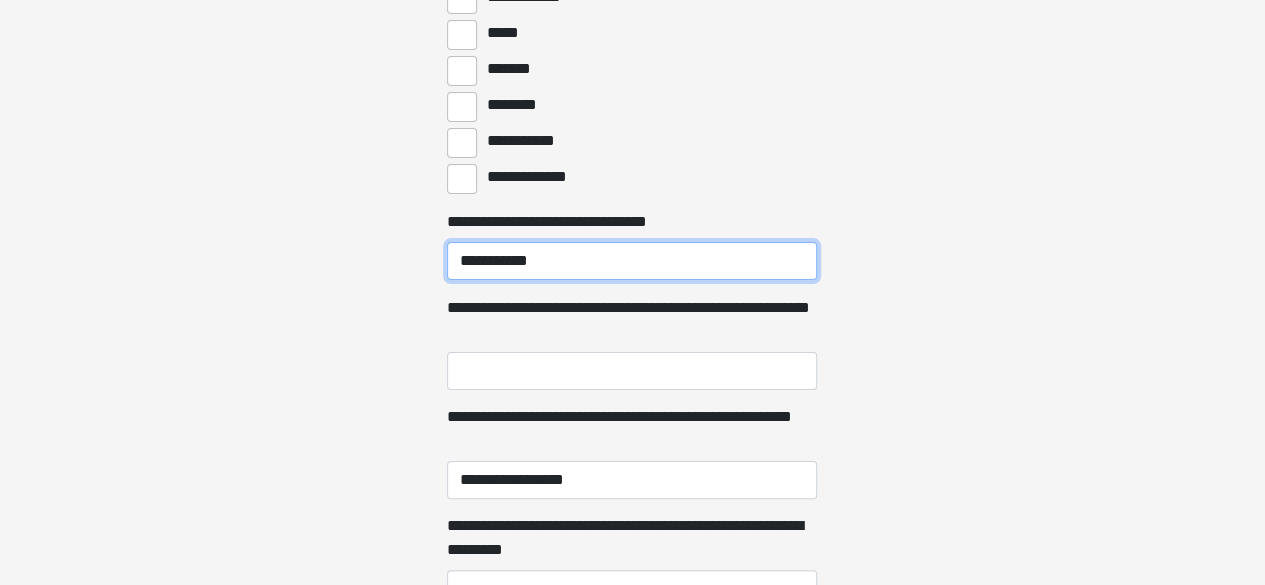 type on "**********" 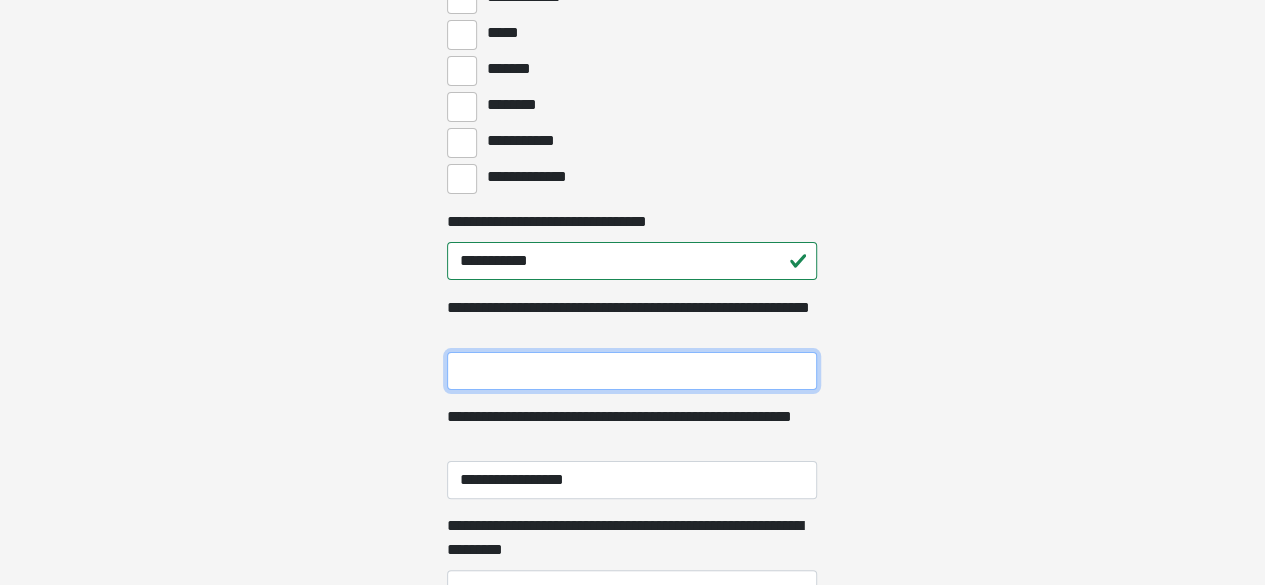 click on "**********" at bounding box center [632, 371] 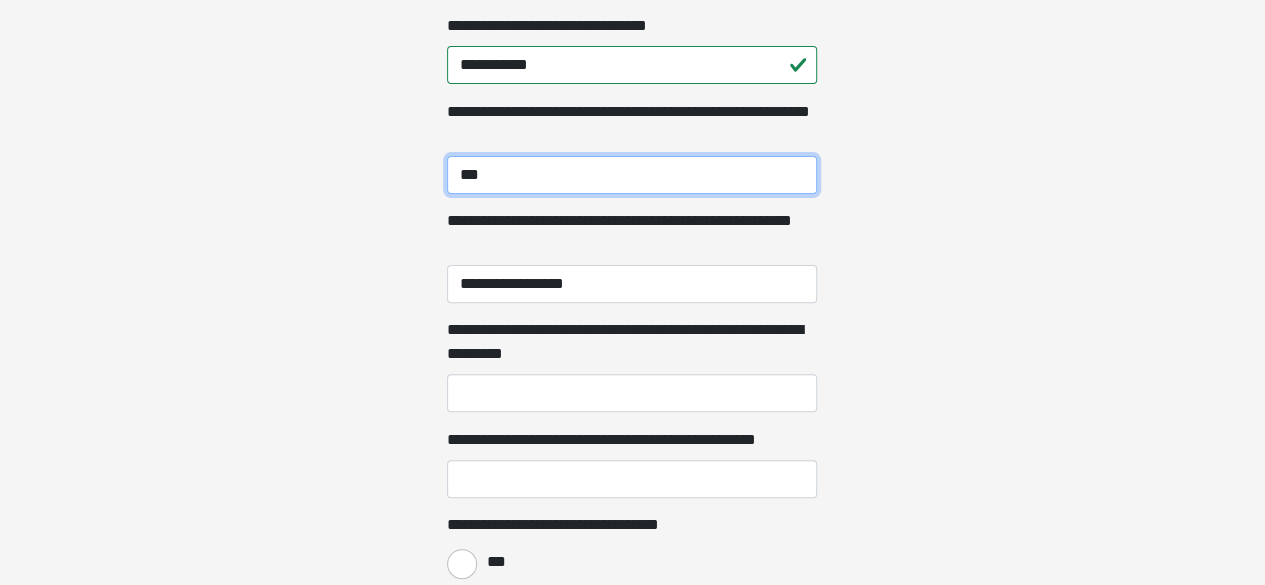 scroll, scrollTop: 4005, scrollLeft: 0, axis: vertical 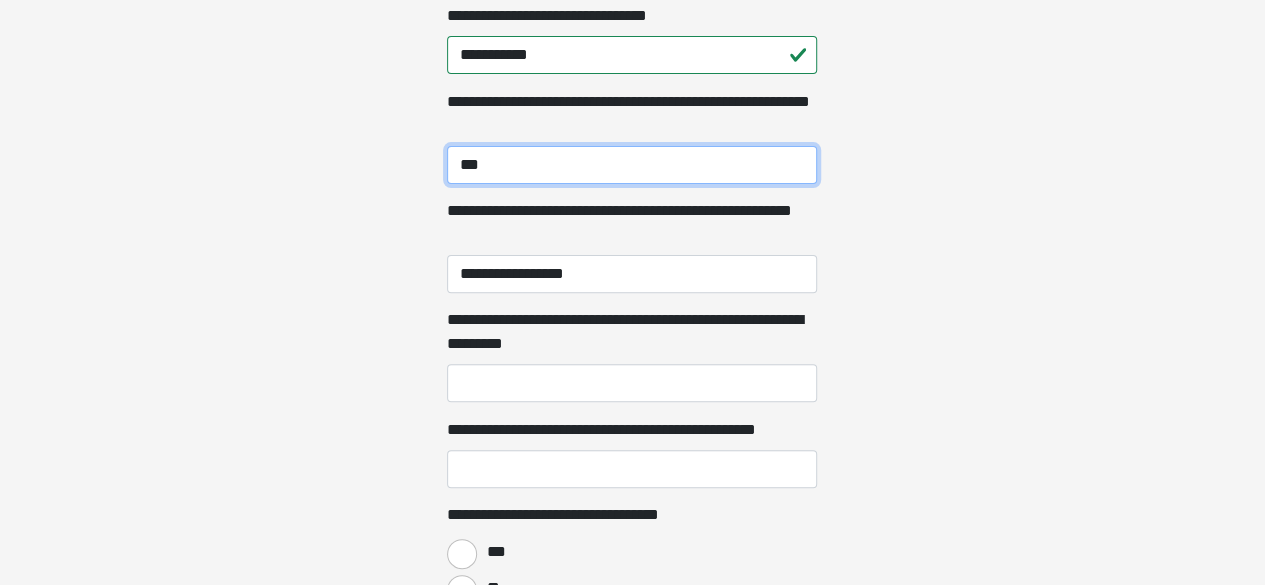 type on "***" 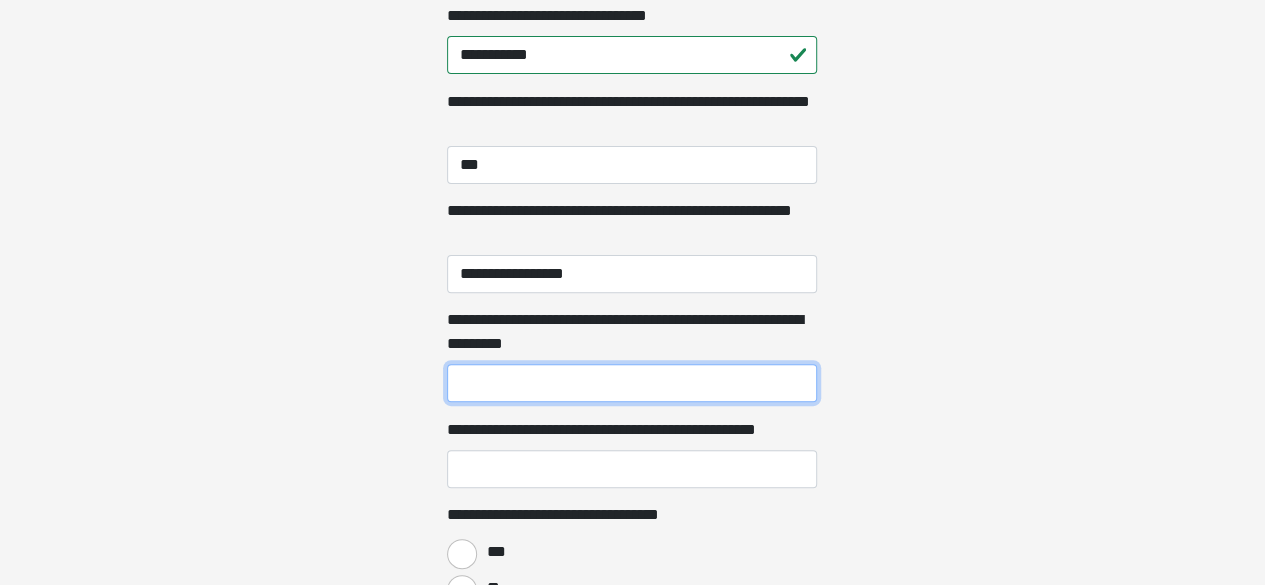 click on "**********" at bounding box center (632, 383) 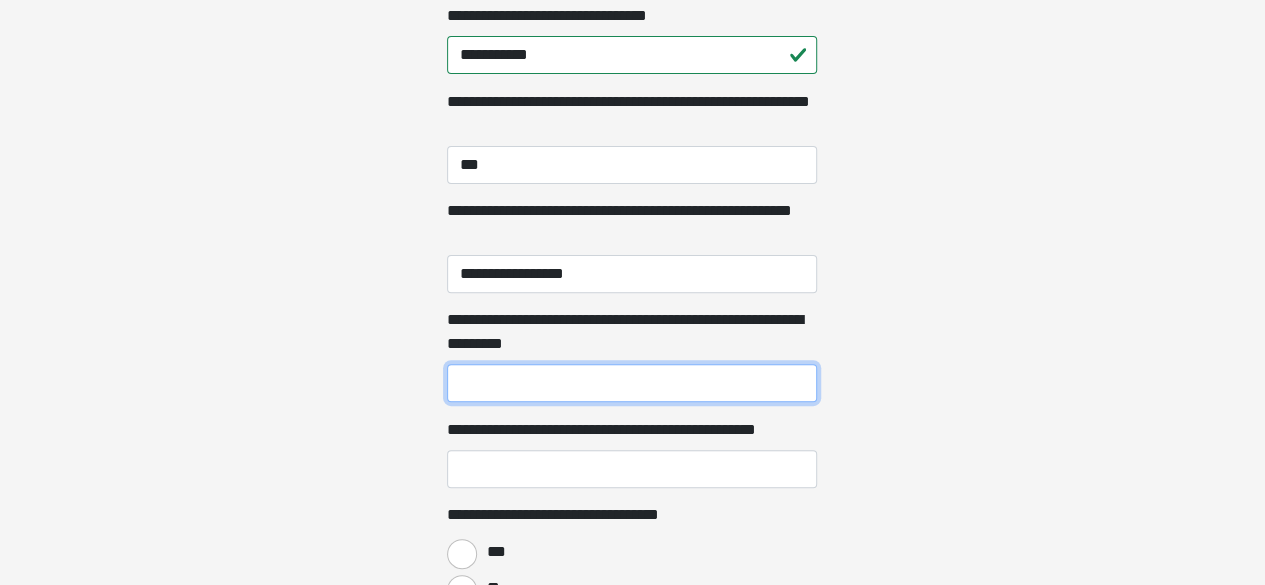 type on "*" 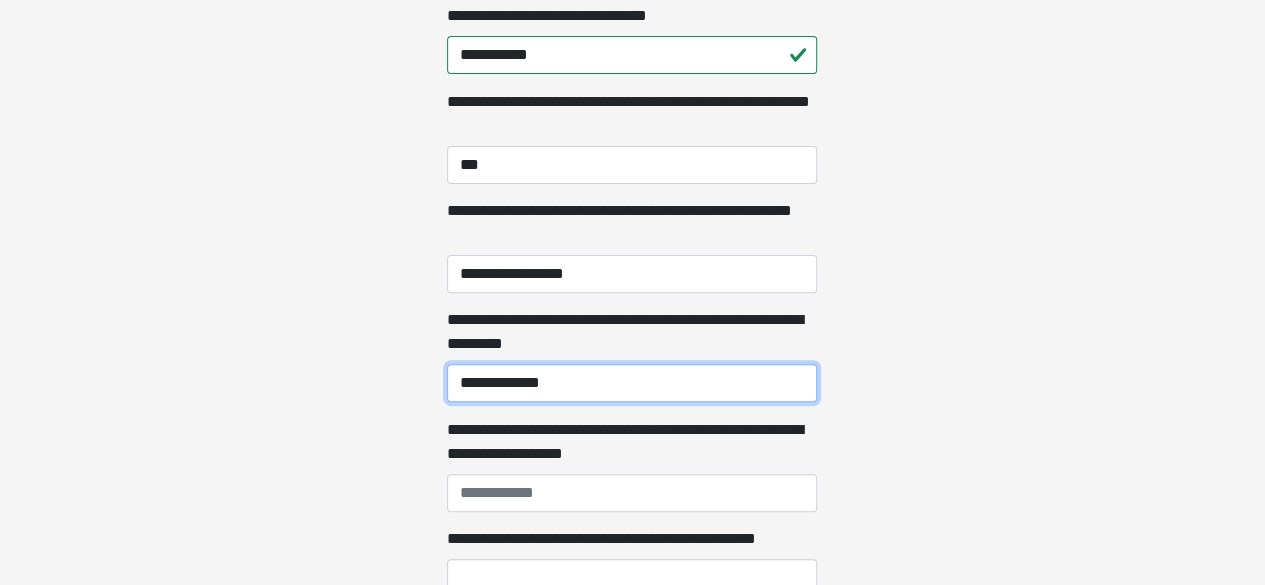 click on "**********" at bounding box center [632, 383] 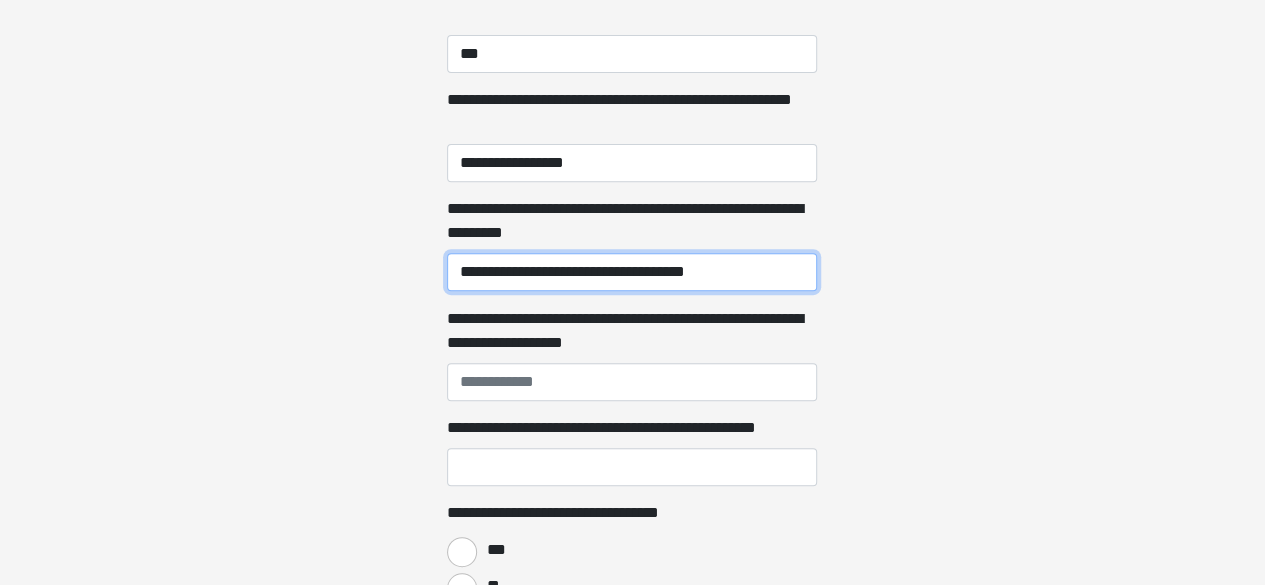 scroll, scrollTop: 4117, scrollLeft: 0, axis: vertical 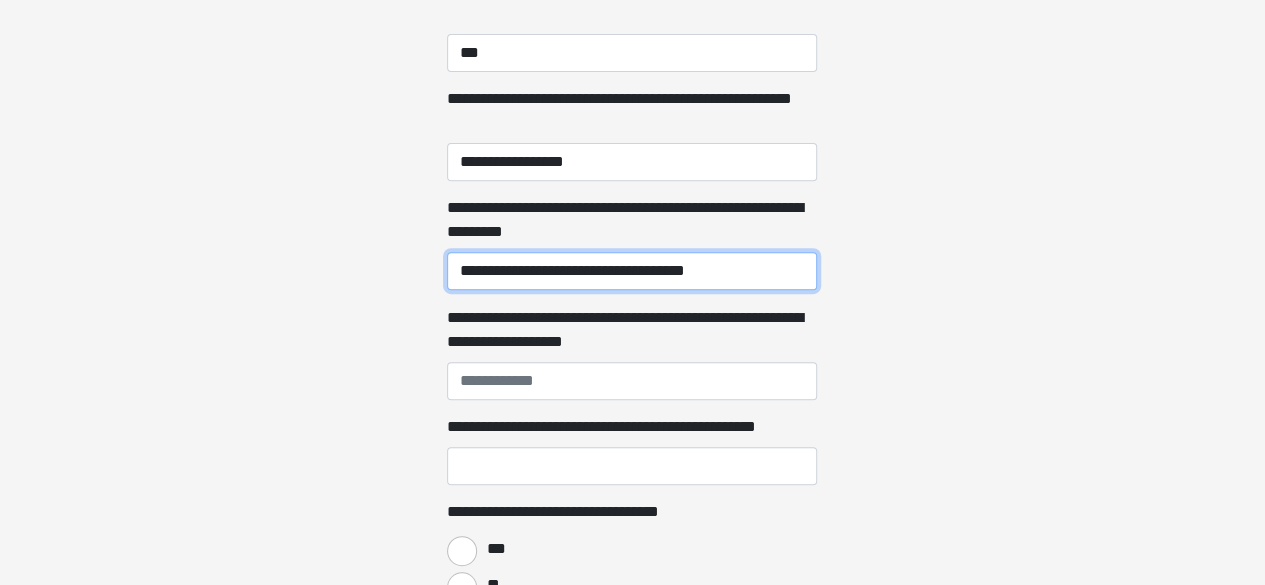 type on "**********" 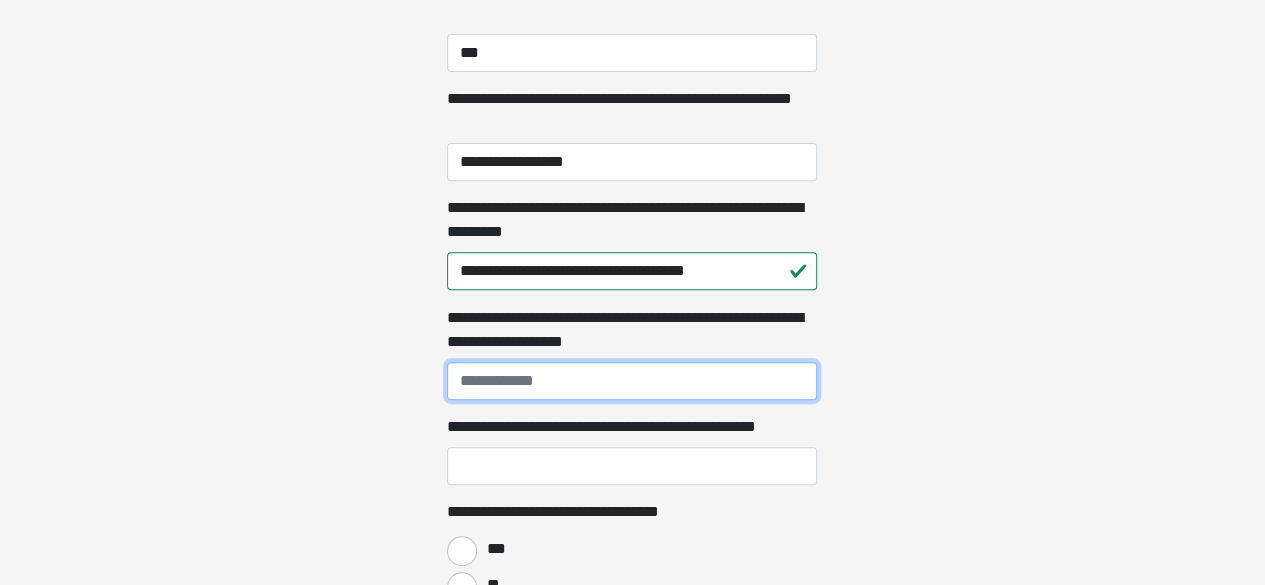 click on "**********" at bounding box center [632, 381] 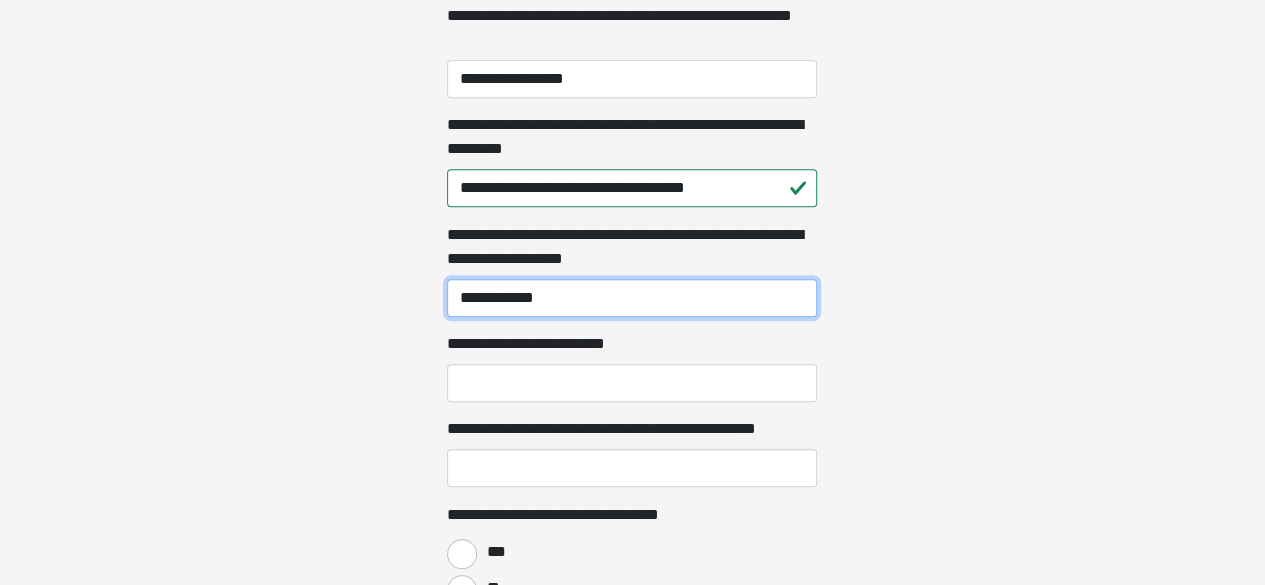 scroll, scrollTop: 4202, scrollLeft: 0, axis: vertical 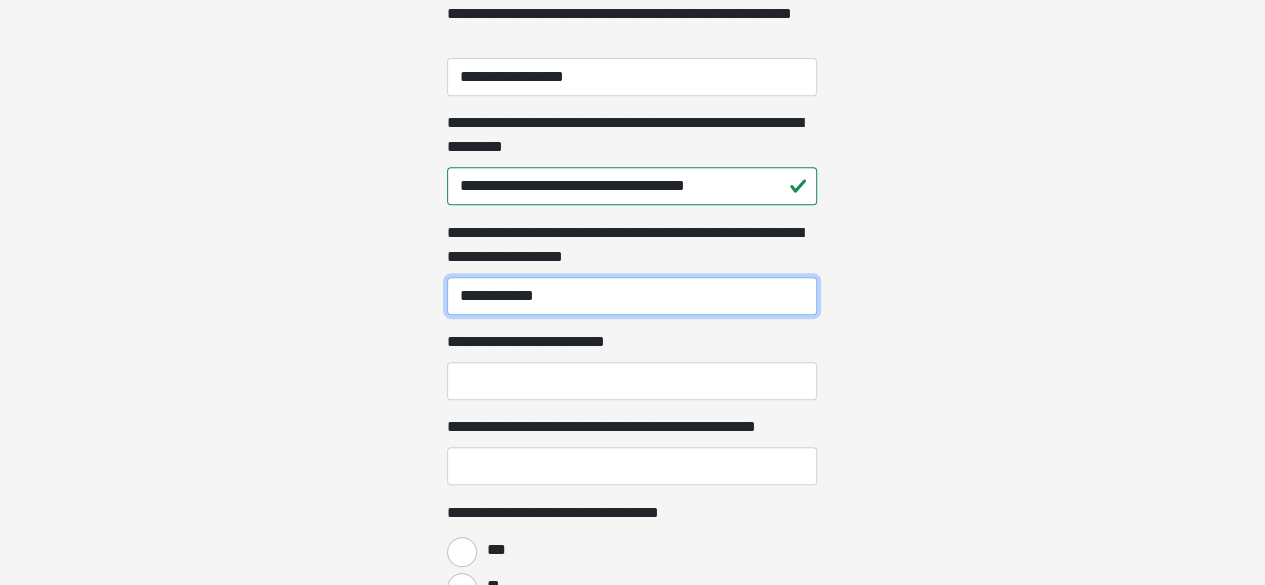 type on "**********" 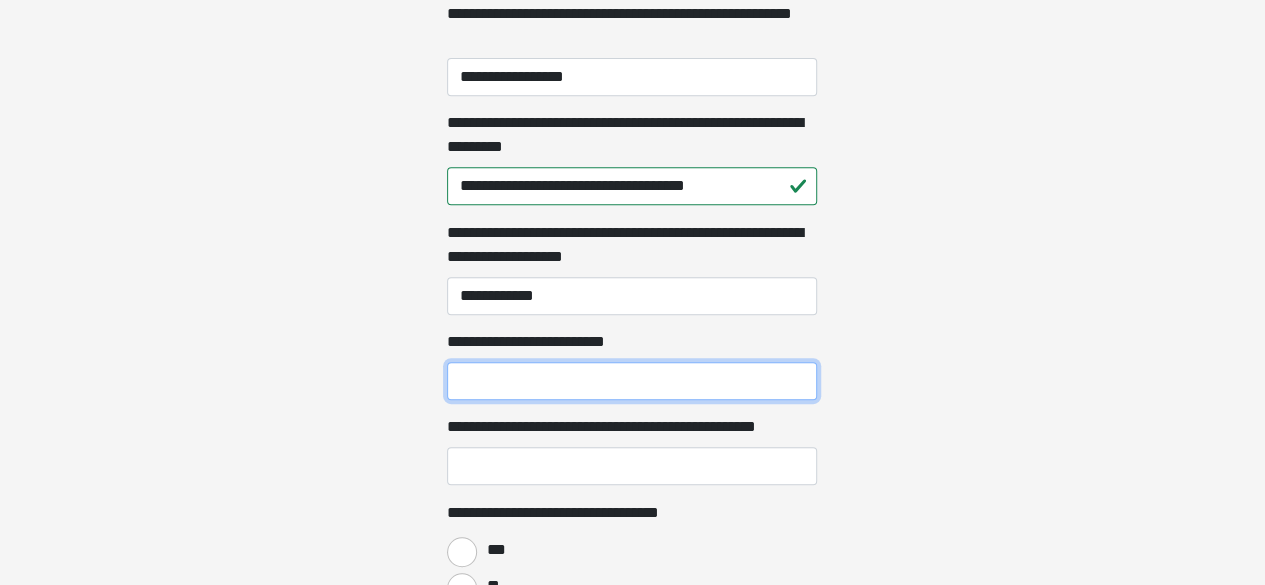 click on "**********" at bounding box center (632, 381) 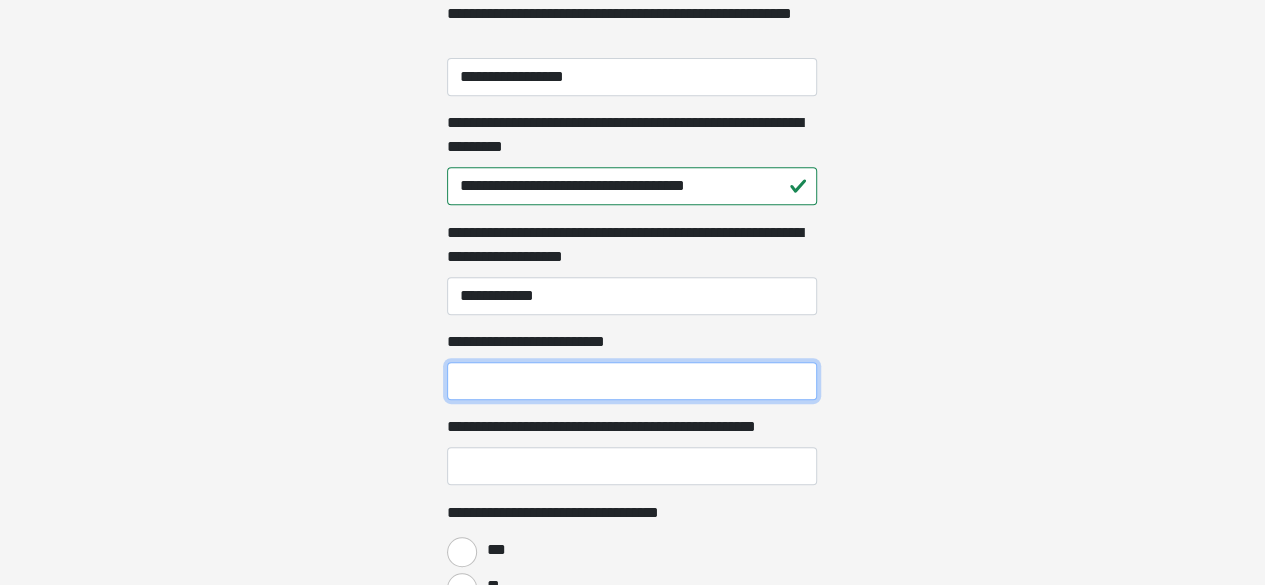 type on "**********" 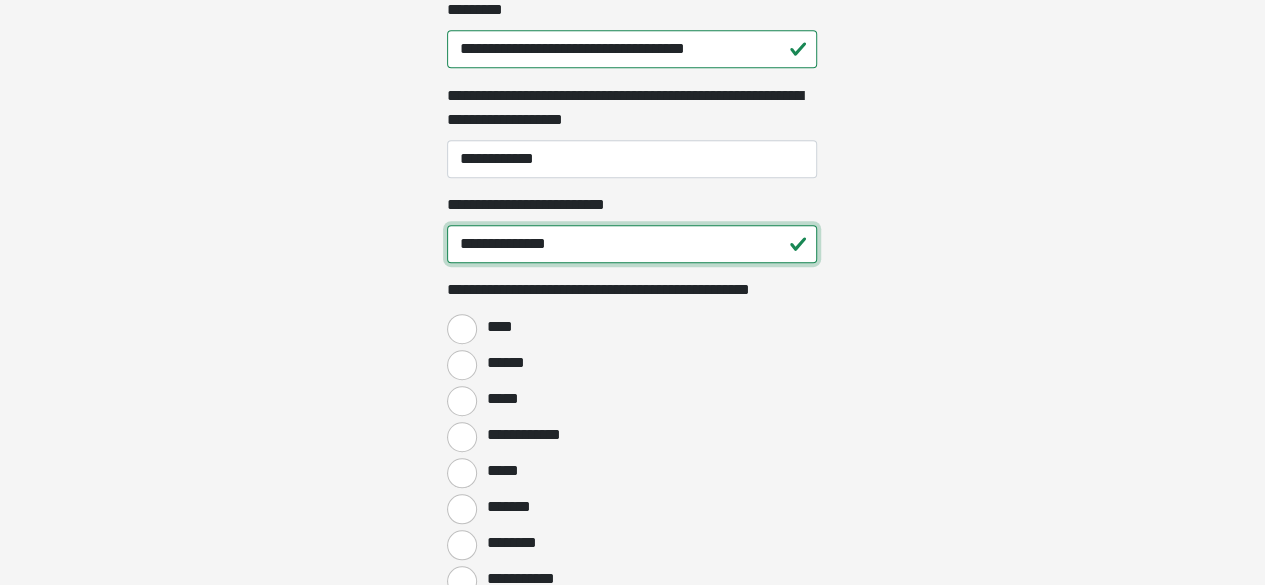 scroll, scrollTop: 4340, scrollLeft: 0, axis: vertical 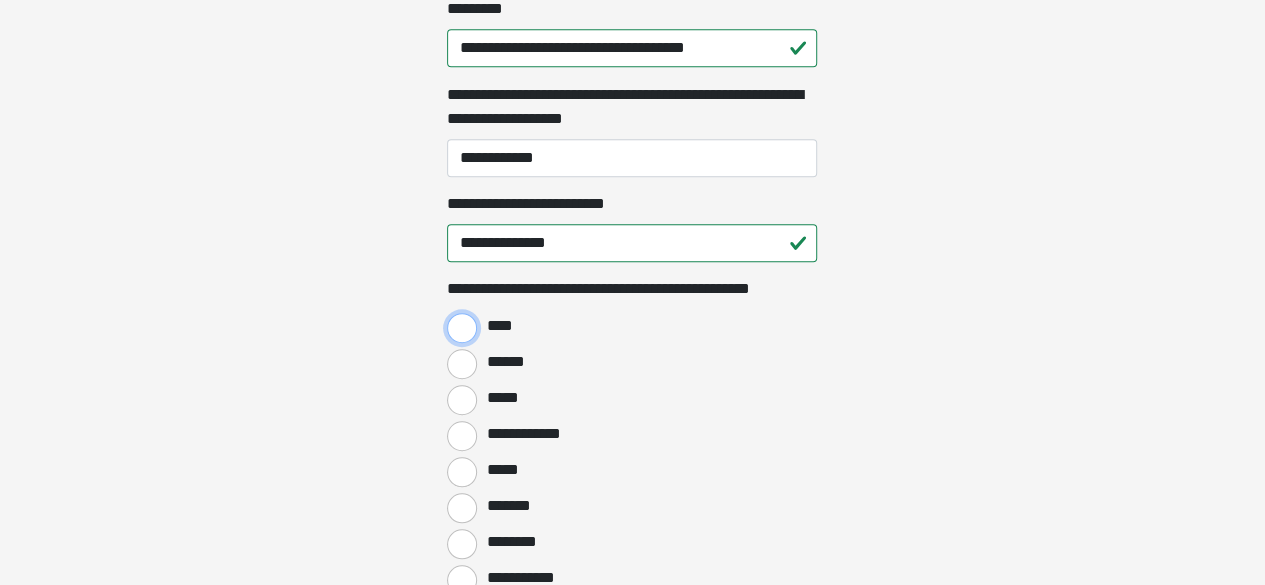 click on "****" at bounding box center [462, 328] 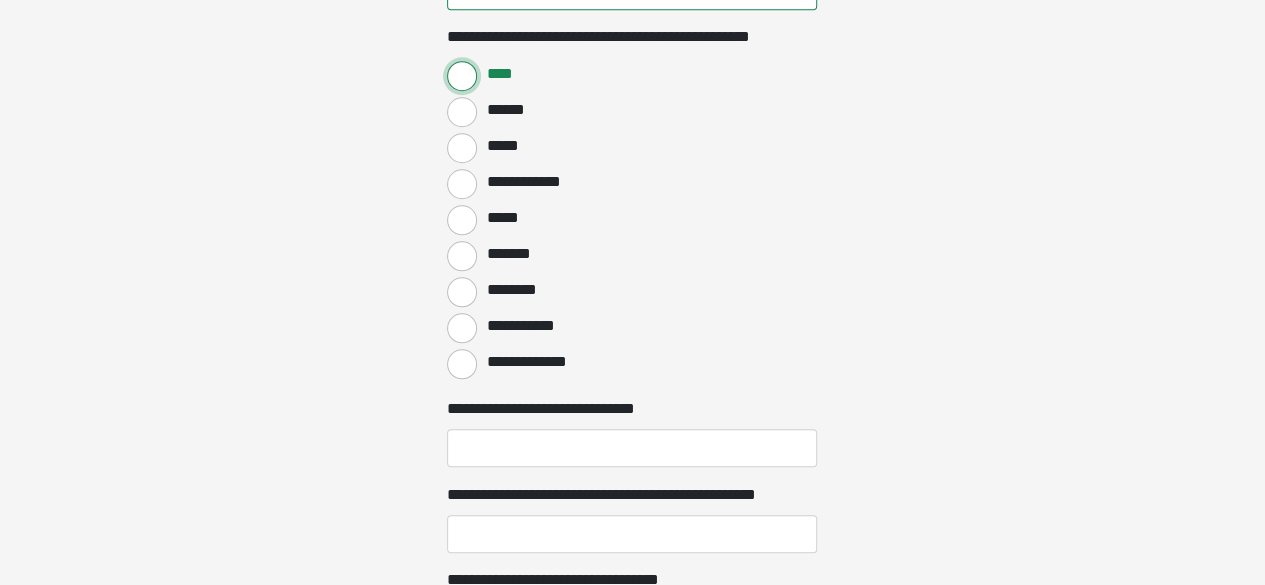 scroll, scrollTop: 4659, scrollLeft: 0, axis: vertical 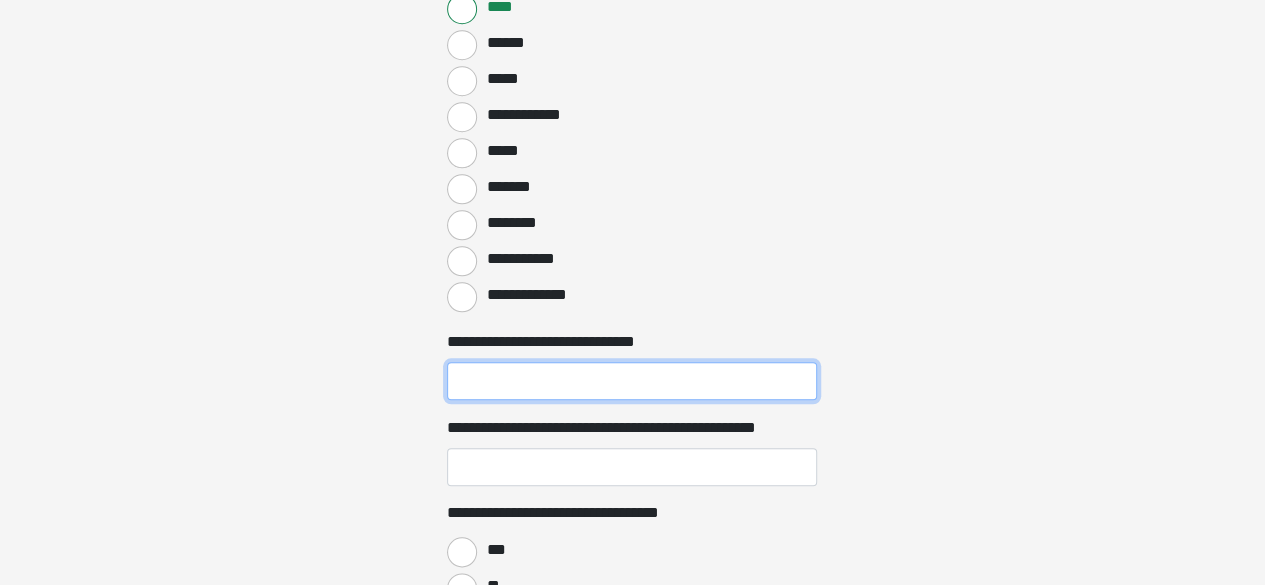 click on "**********" at bounding box center (632, 381) 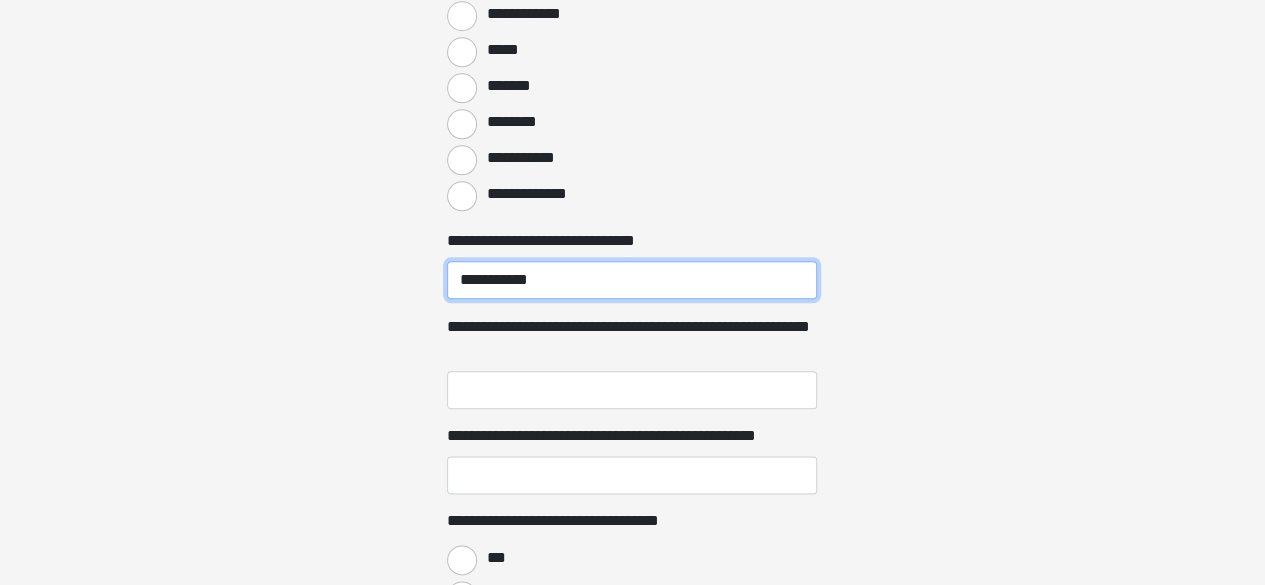 scroll, scrollTop: 4761, scrollLeft: 0, axis: vertical 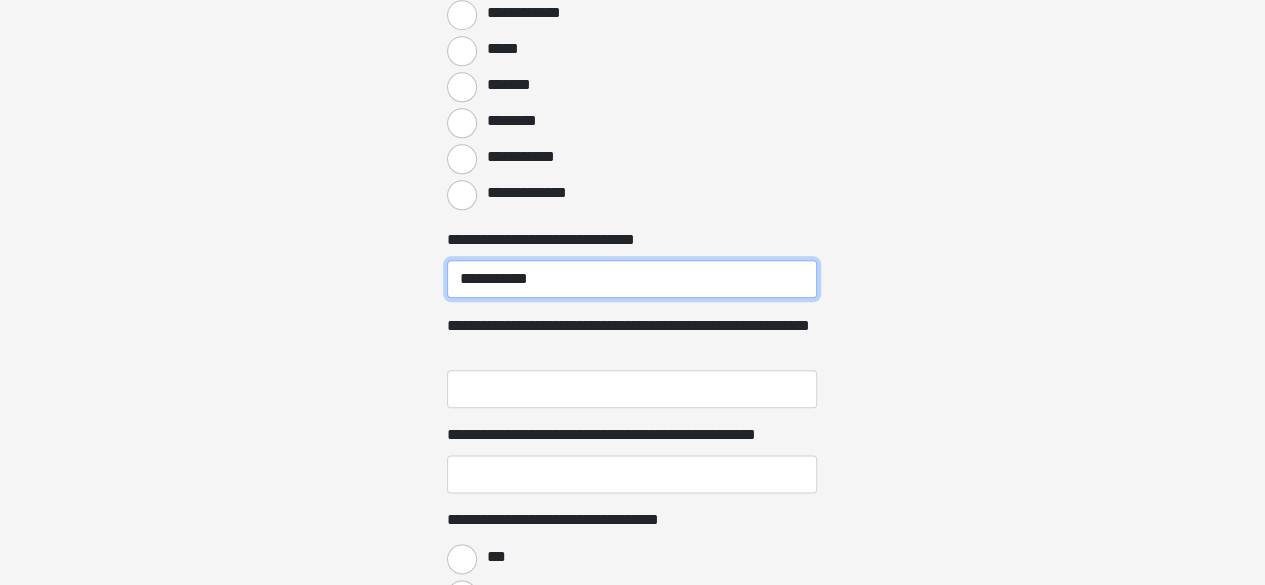 type on "**********" 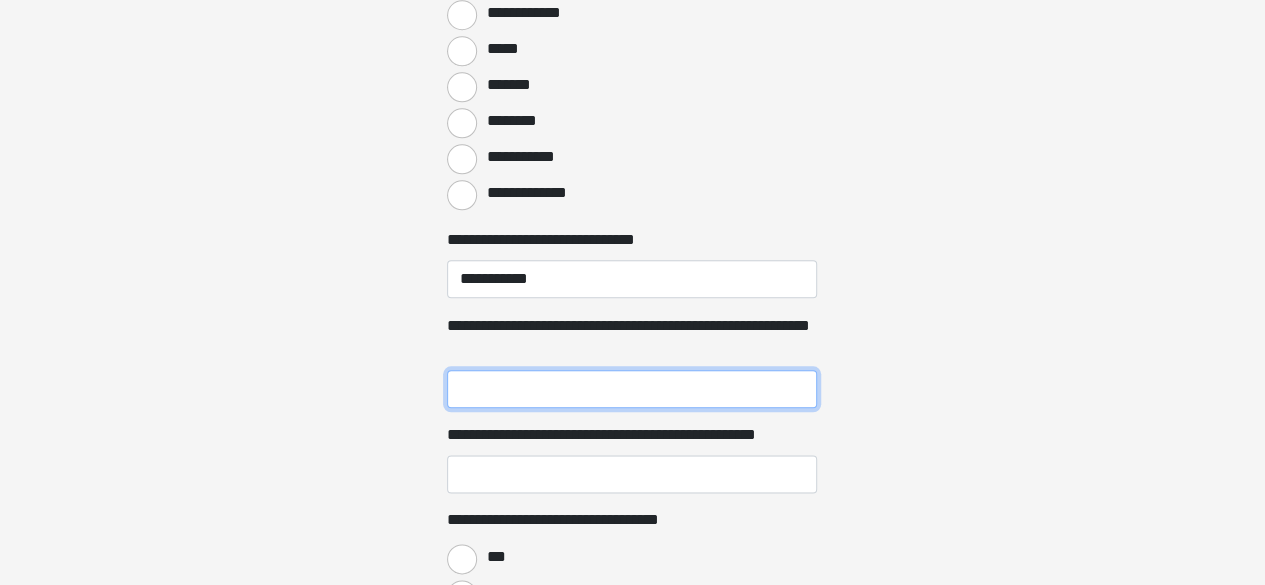 click on "**********" at bounding box center (632, 389) 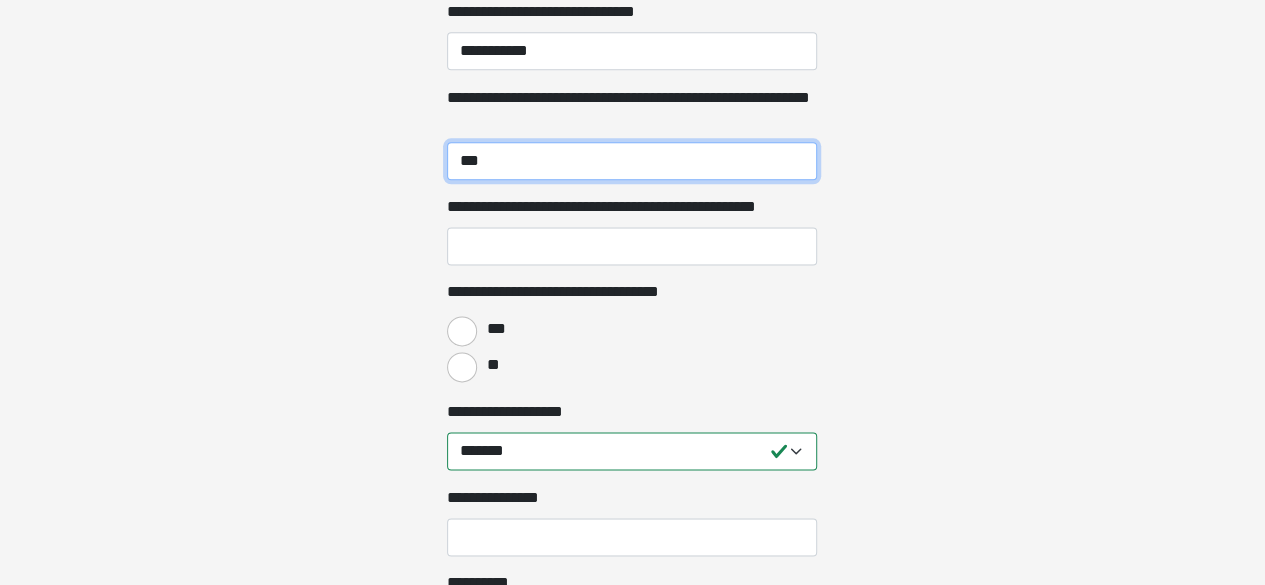 scroll, scrollTop: 4995, scrollLeft: 0, axis: vertical 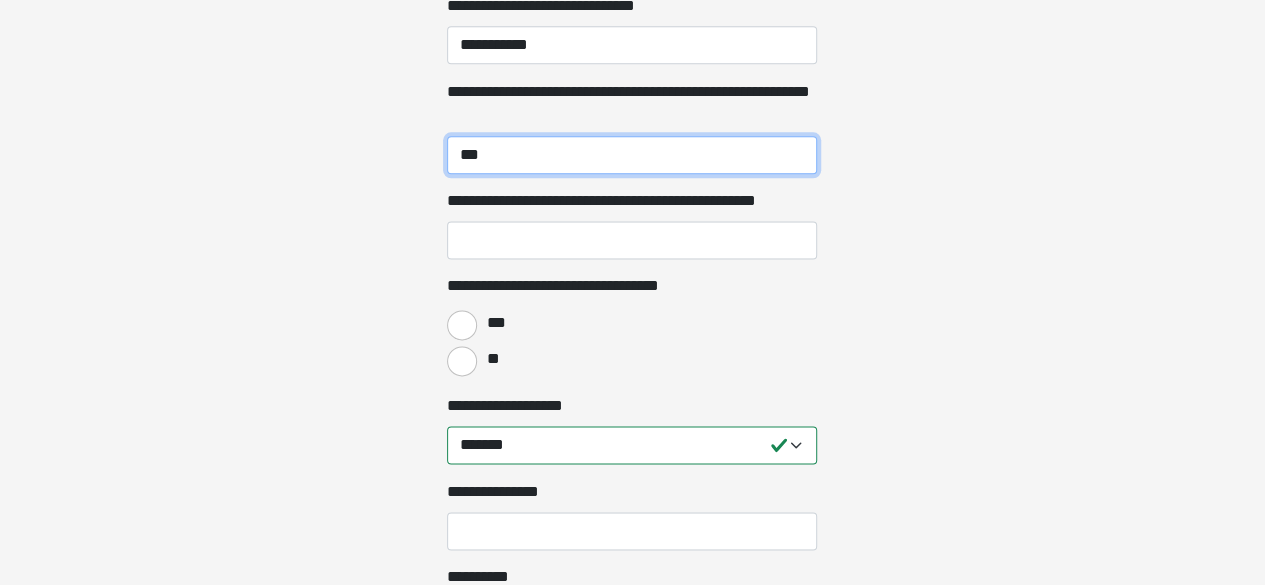 type on "***" 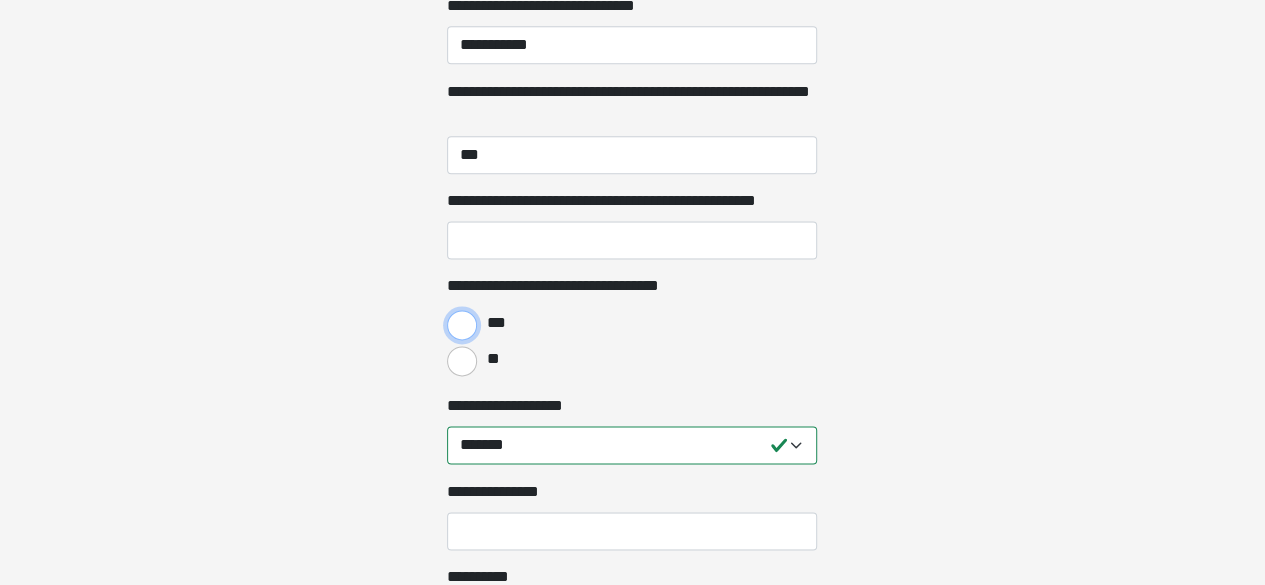 click on "***" at bounding box center [462, 325] 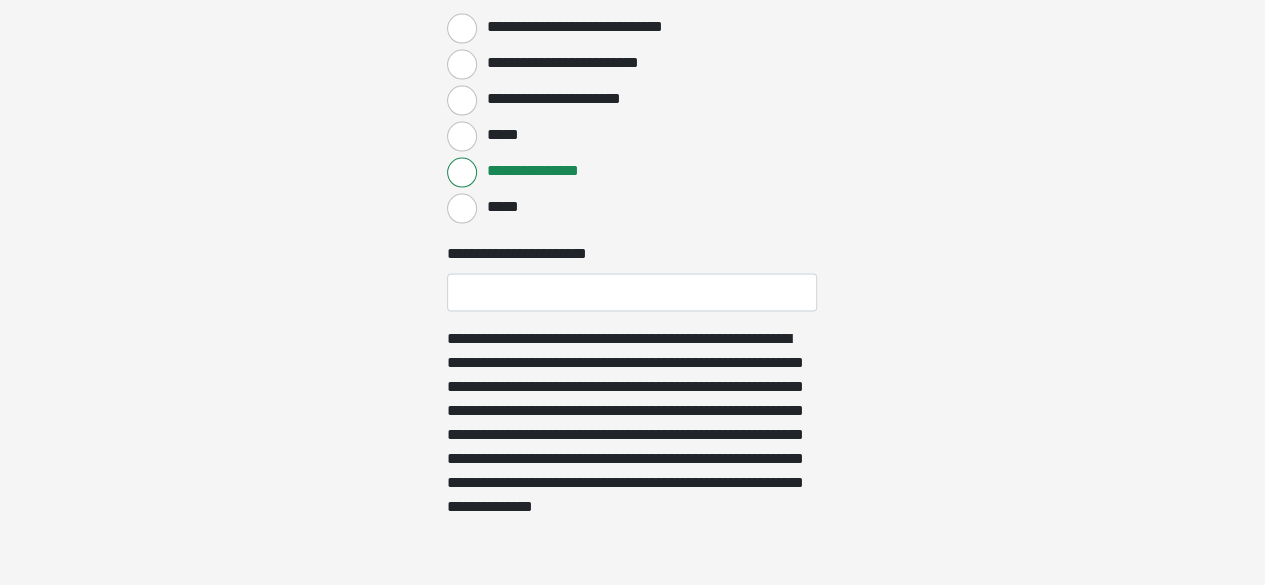 scroll, scrollTop: 5781, scrollLeft: 0, axis: vertical 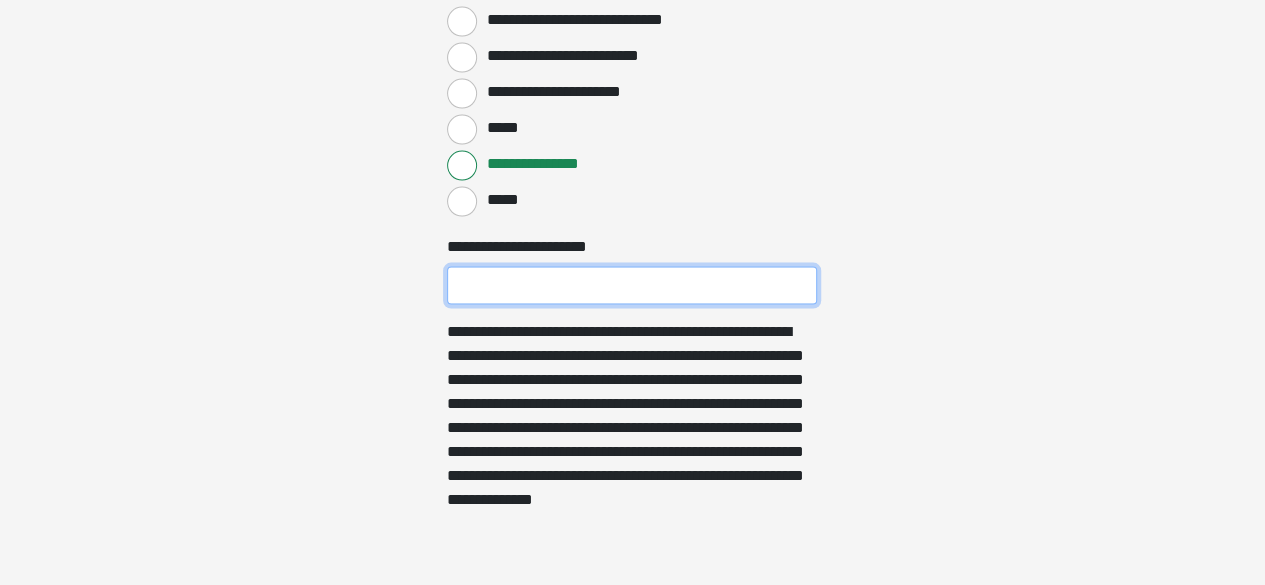 click on "**********" at bounding box center (632, 286) 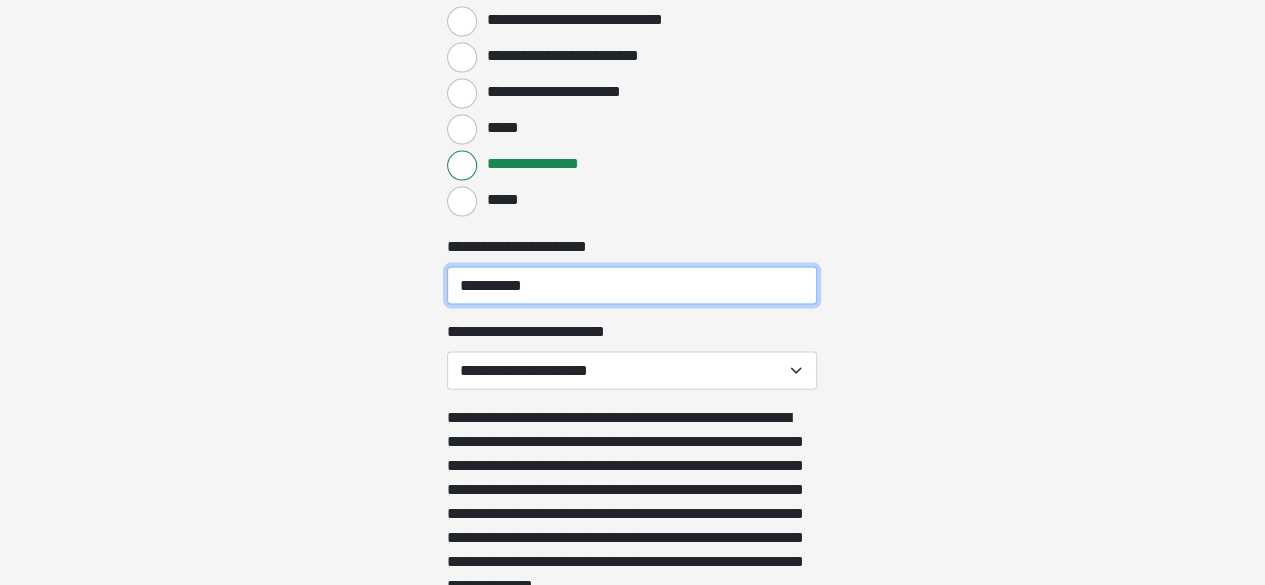 scroll, scrollTop: 5799, scrollLeft: 0, axis: vertical 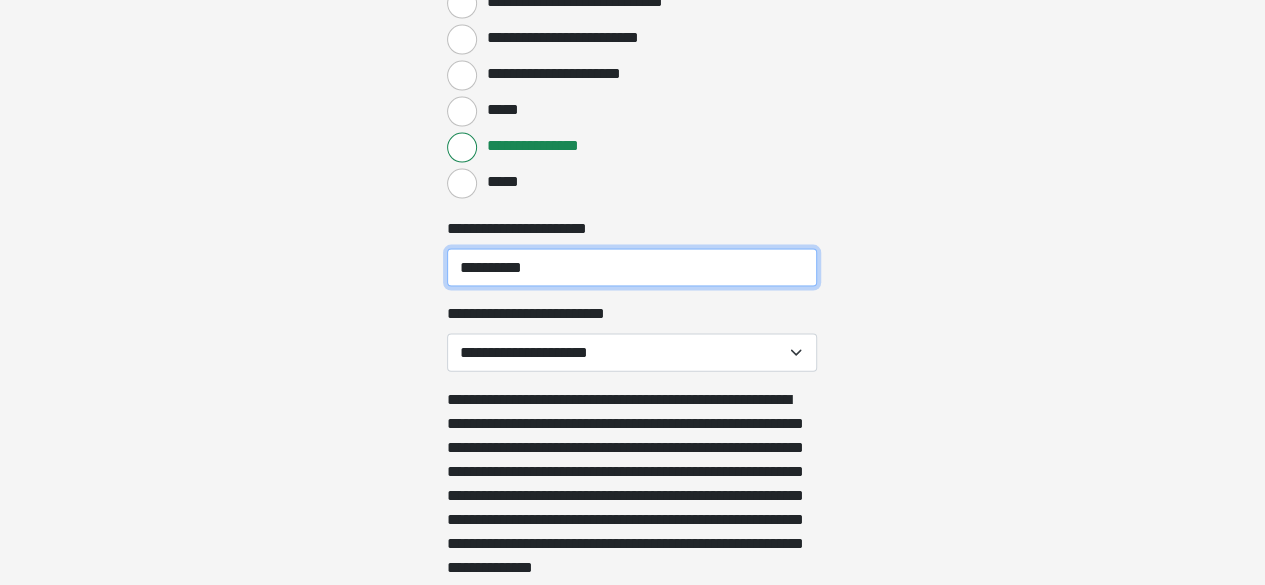 type on "**********" 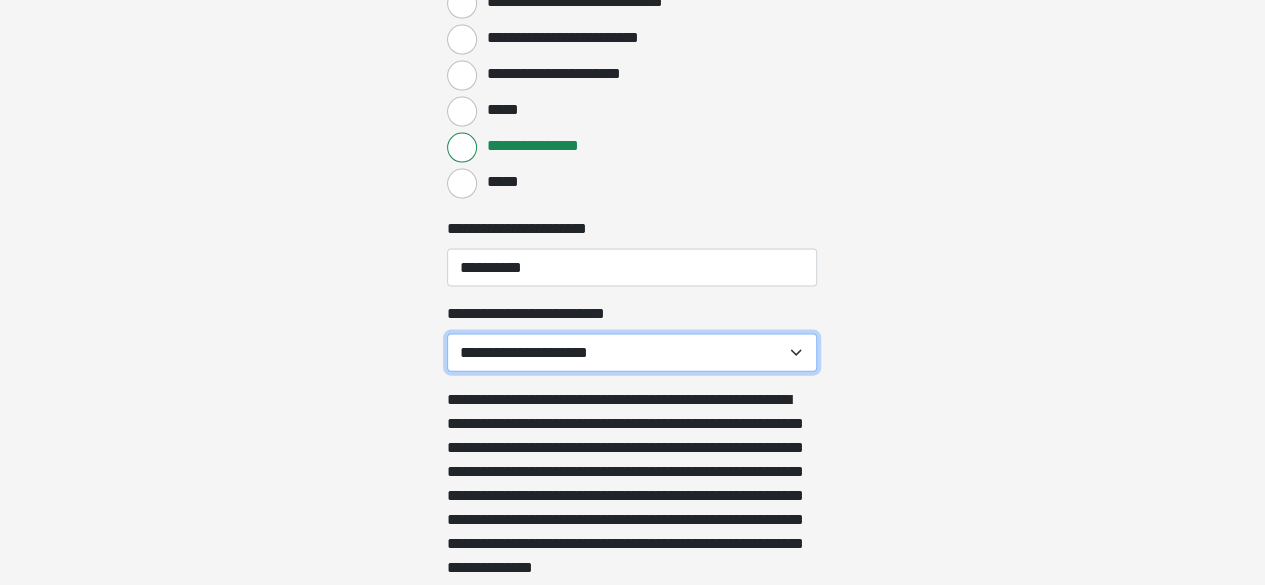 click on "**********" at bounding box center [632, 353] 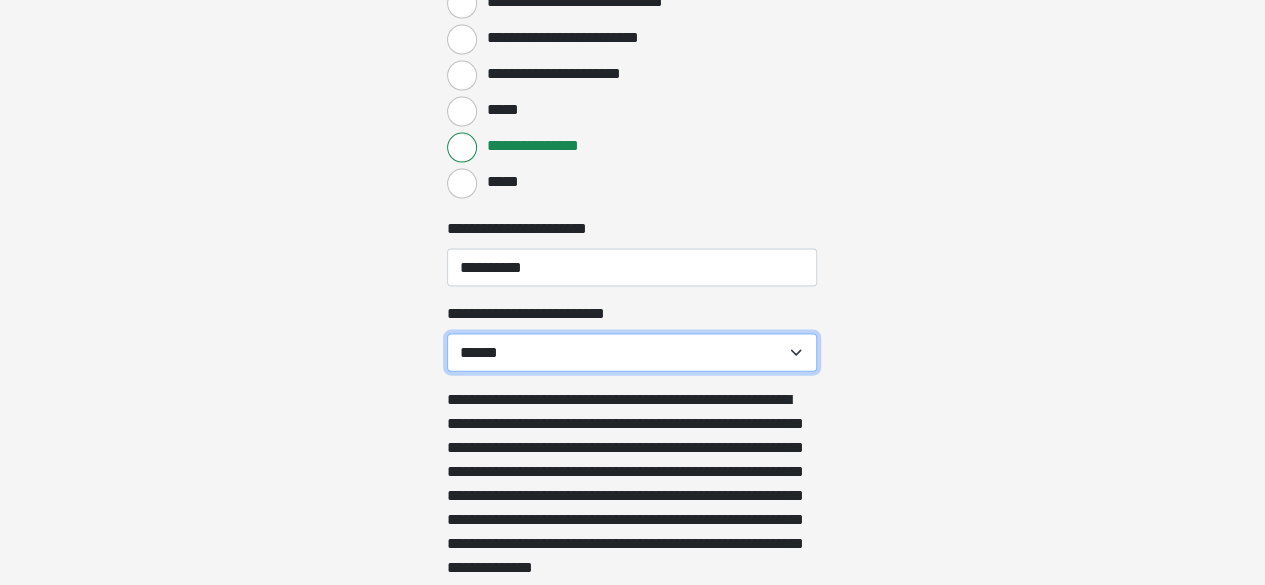 click on "**********" at bounding box center (632, 353) 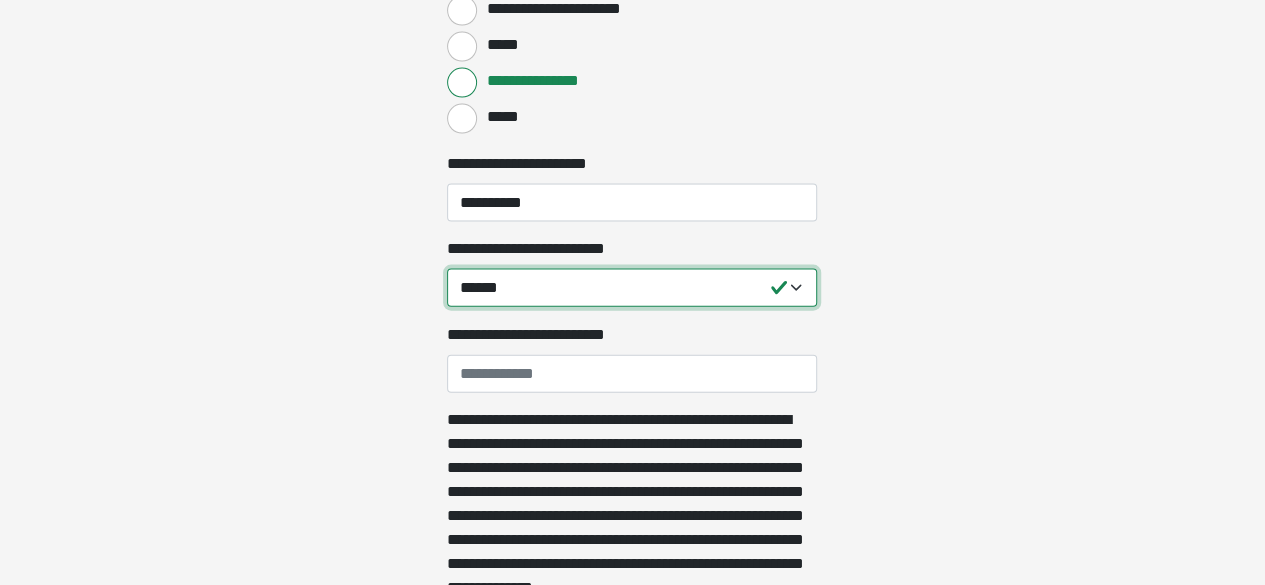 scroll, scrollTop: 5865, scrollLeft: 0, axis: vertical 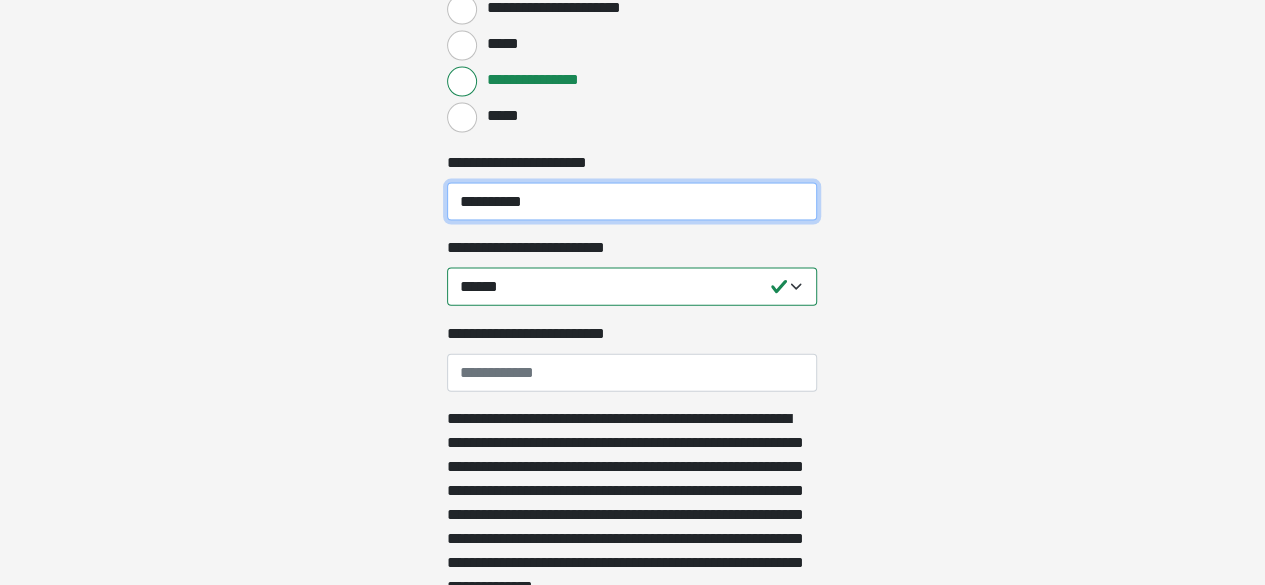 click on "**********" at bounding box center [632, 202] 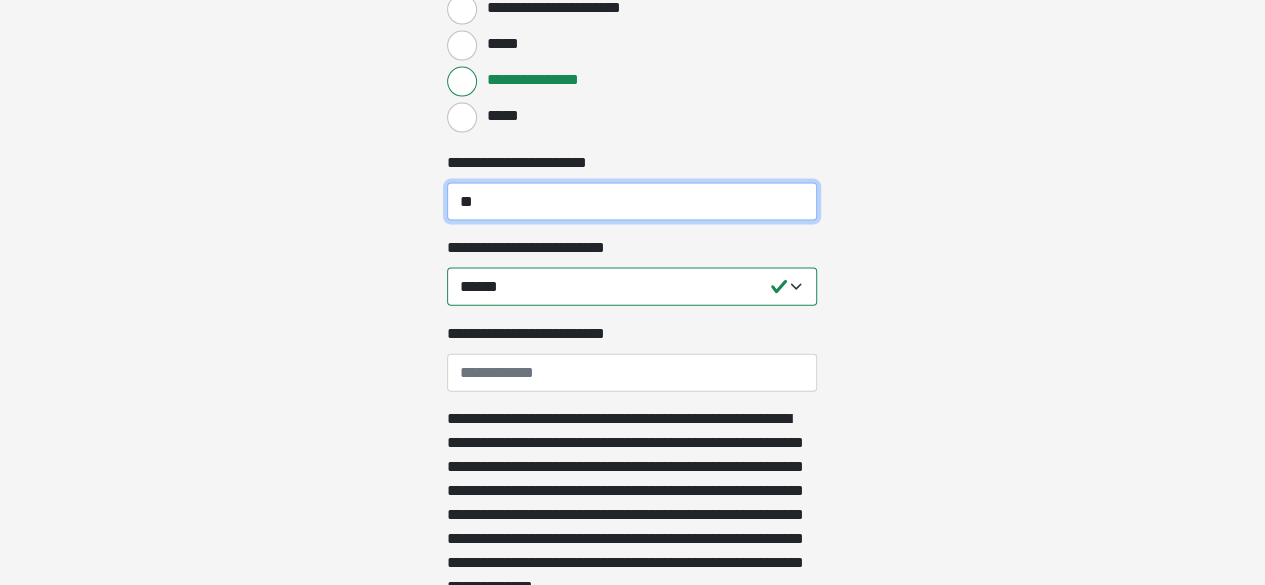 type on "*" 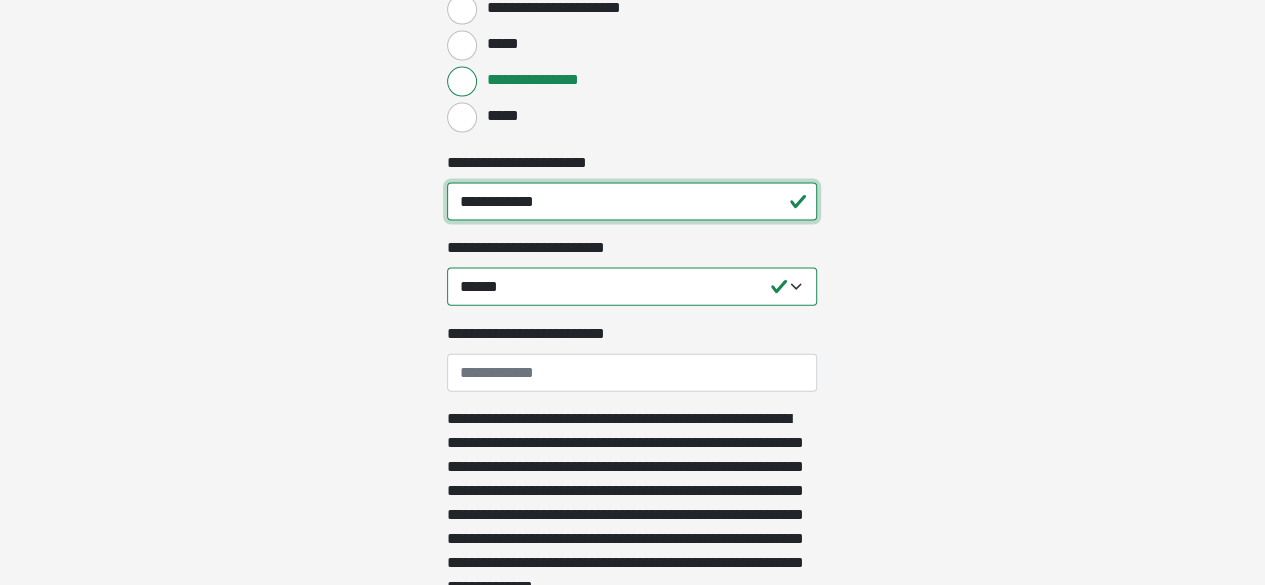 type on "**********" 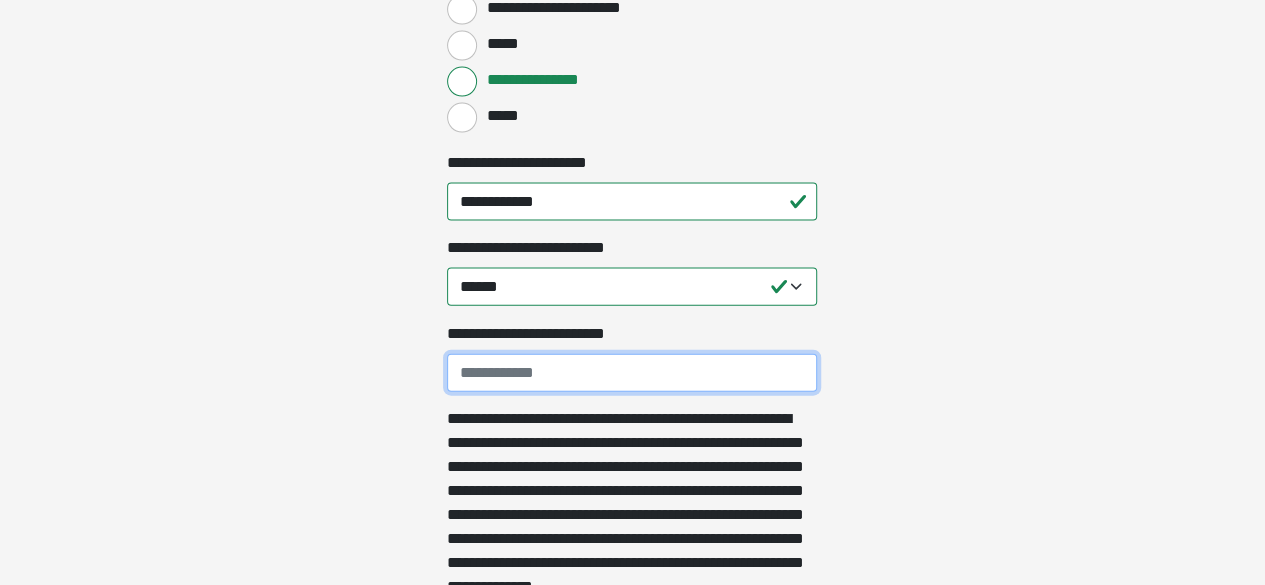 click on "**********" at bounding box center (632, 373) 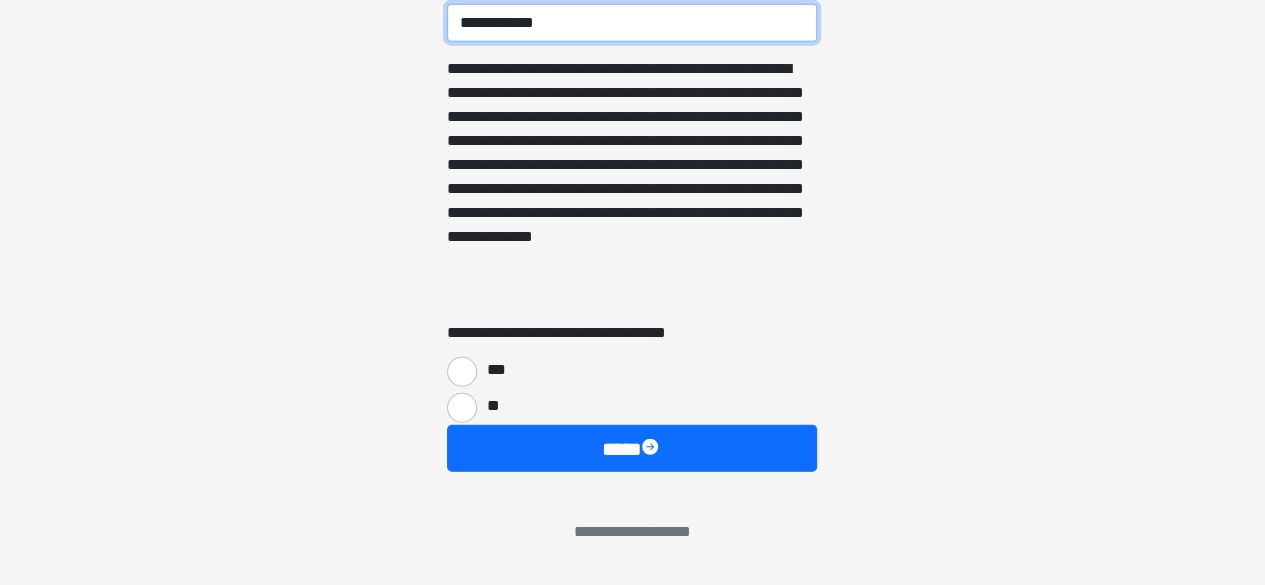 scroll, scrollTop: 6218, scrollLeft: 0, axis: vertical 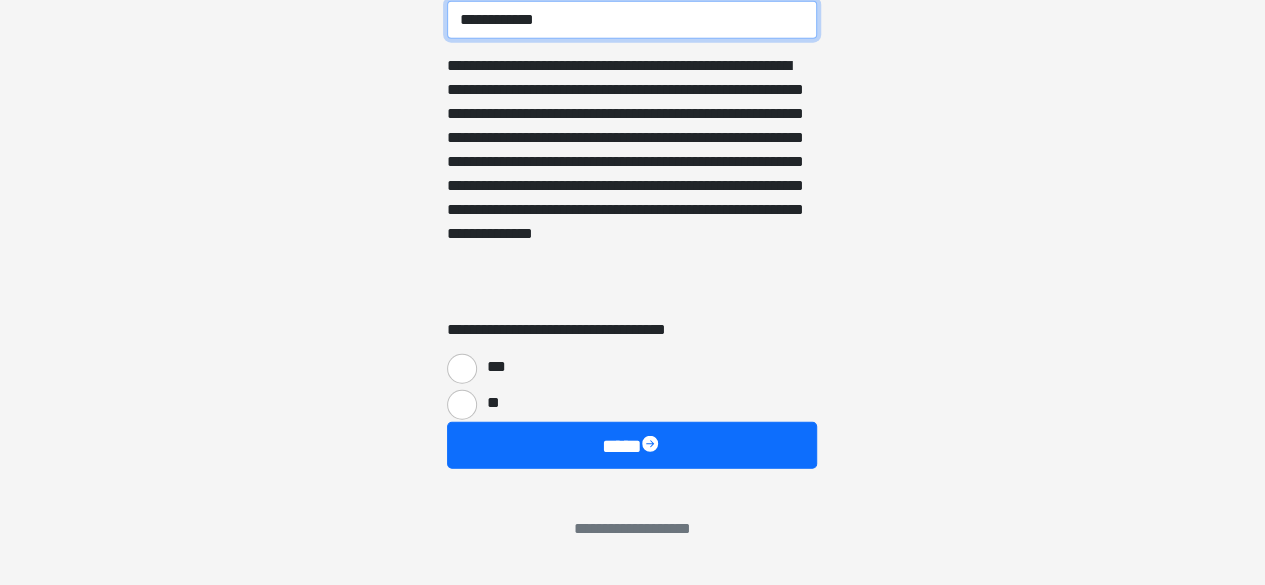 type on "**********" 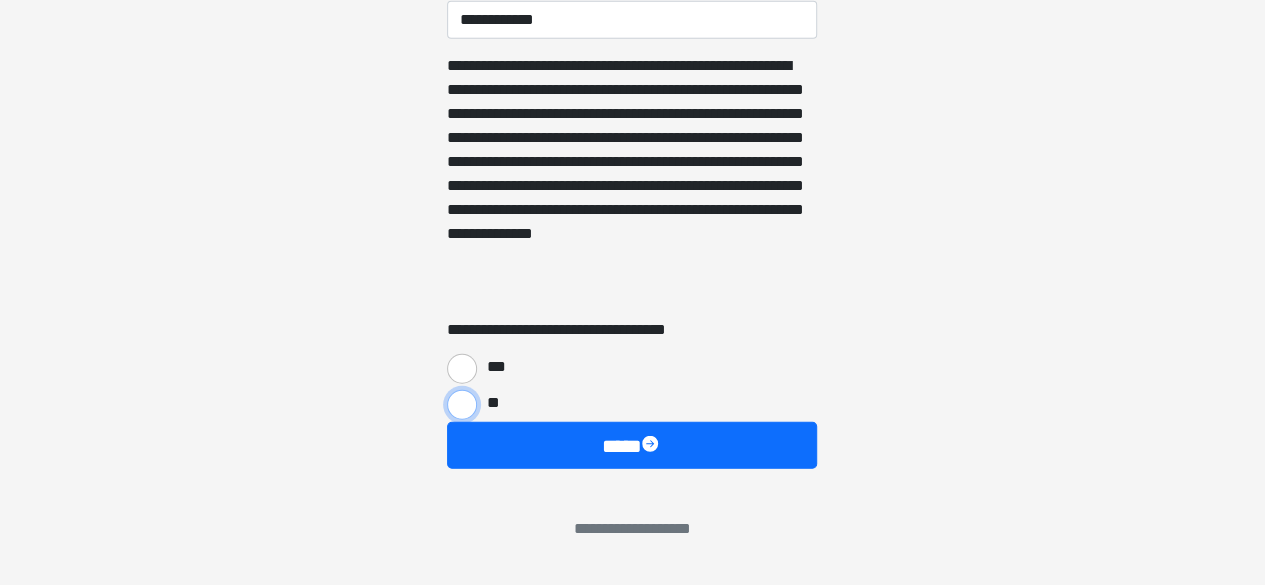 click on "**" at bounding box center (462, 405) 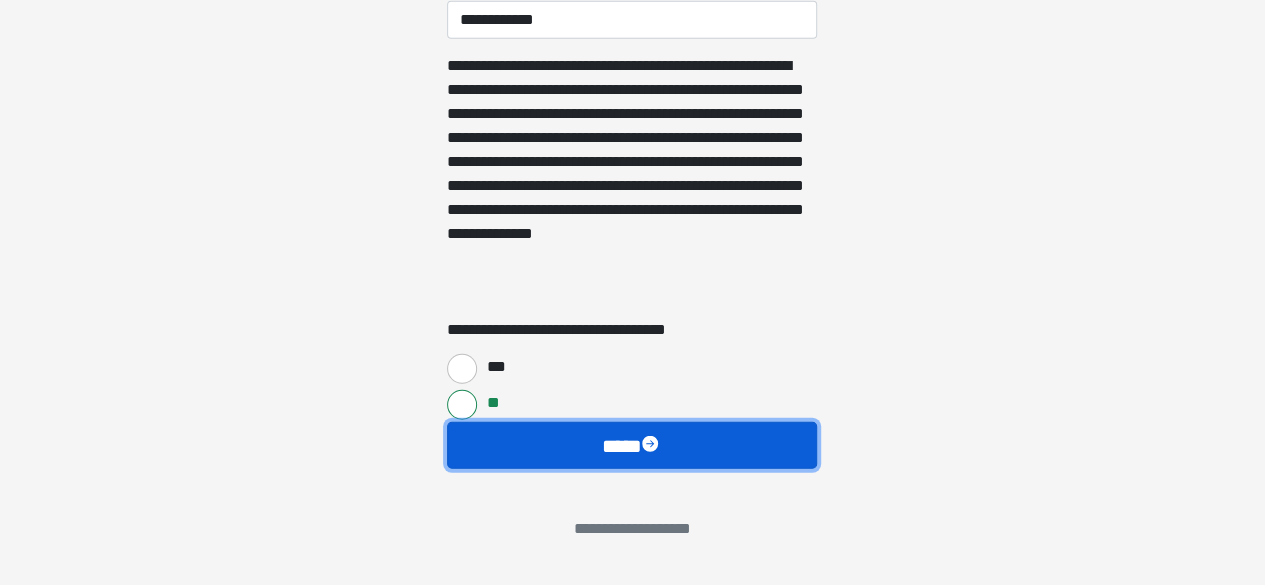click on "****" at bounding box center (632, 445) 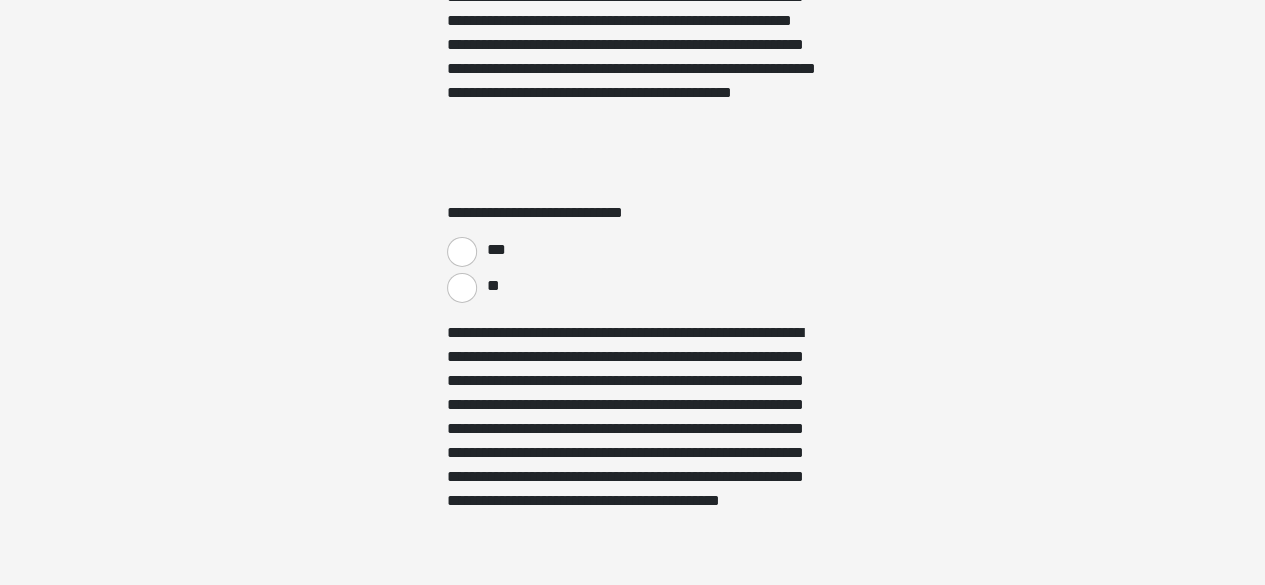 scroll, scrollTop: 3317, scrollLeft: 0, axis: vertical 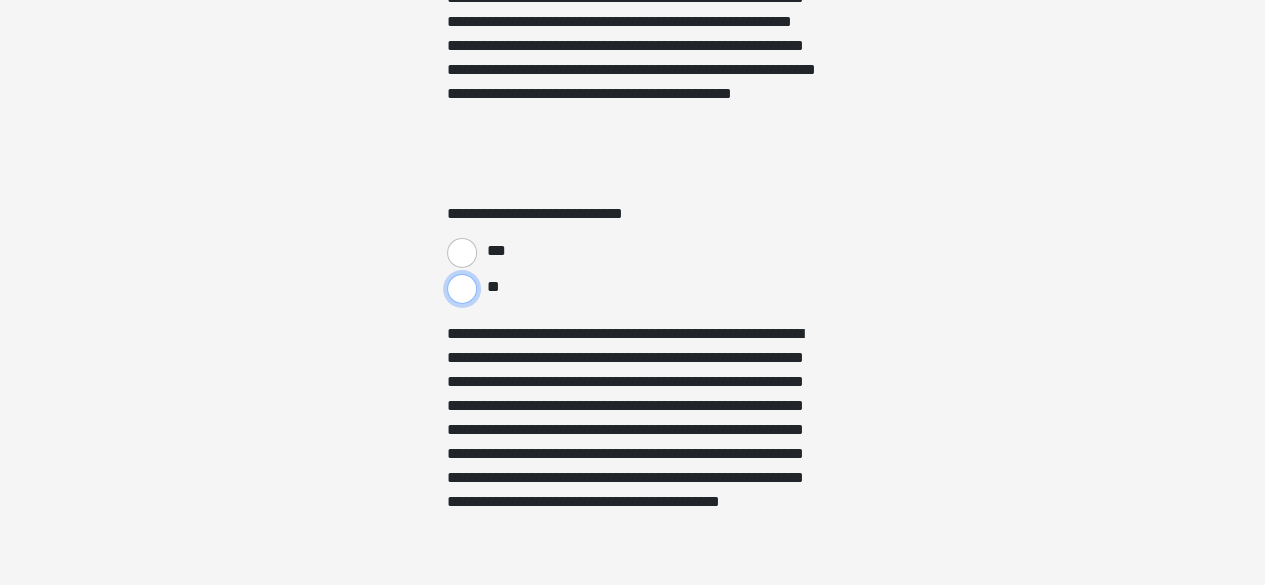 click on "**" at bounding box center [462, 289] 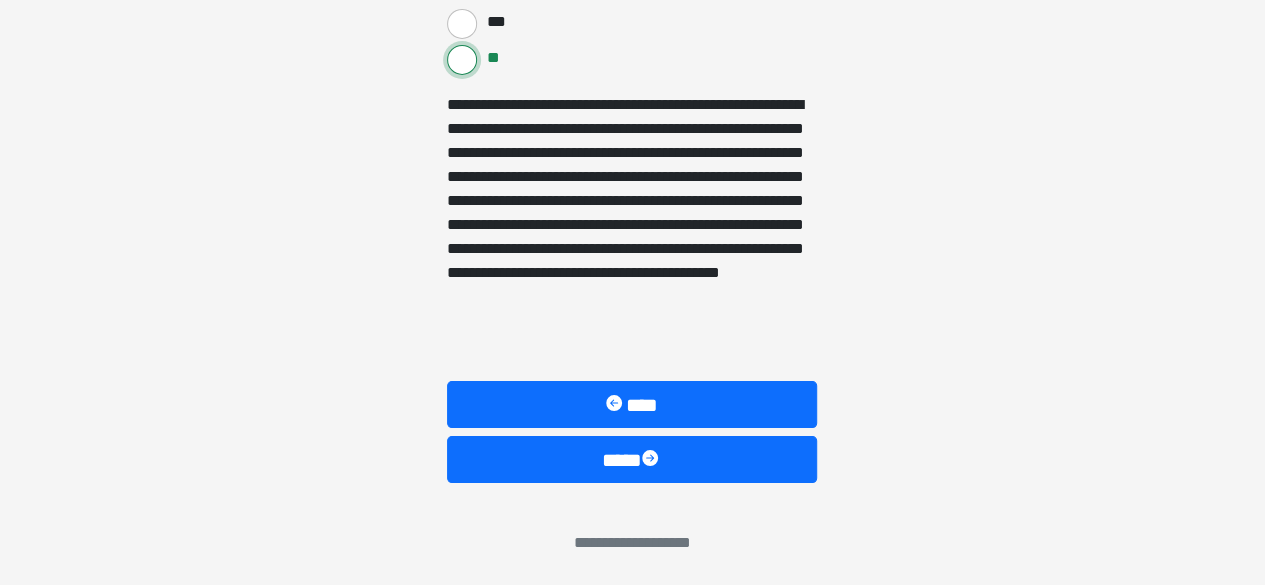 scroll, scrollTop: 3547, scrollLeft: 0, axis: vertical 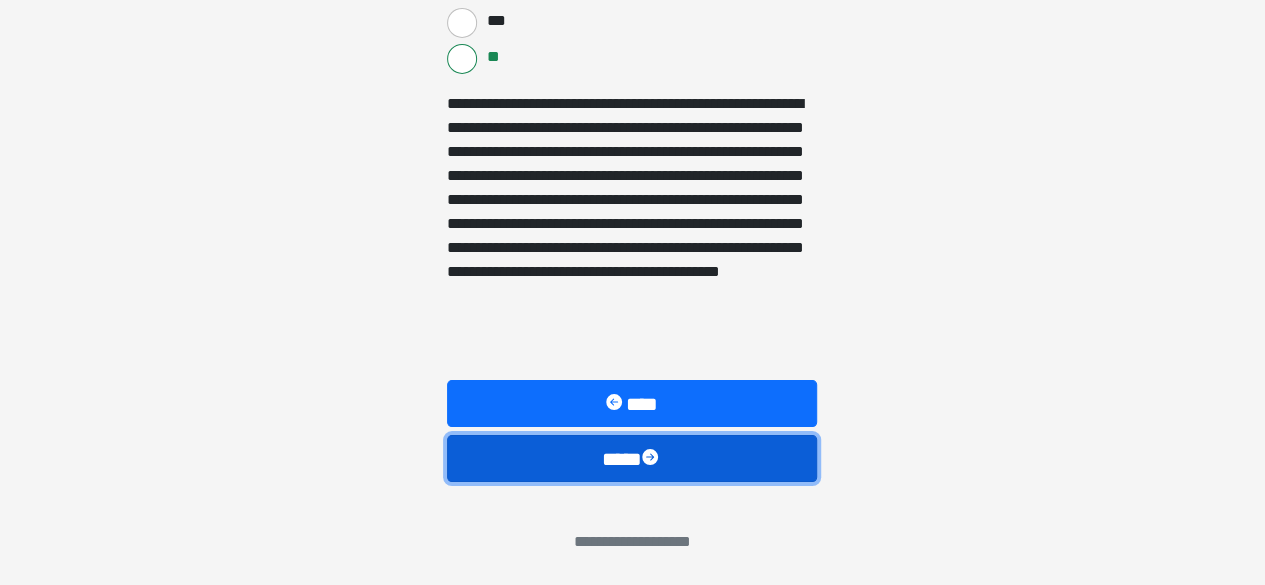 click on "****" at bounding box center [632, 458] 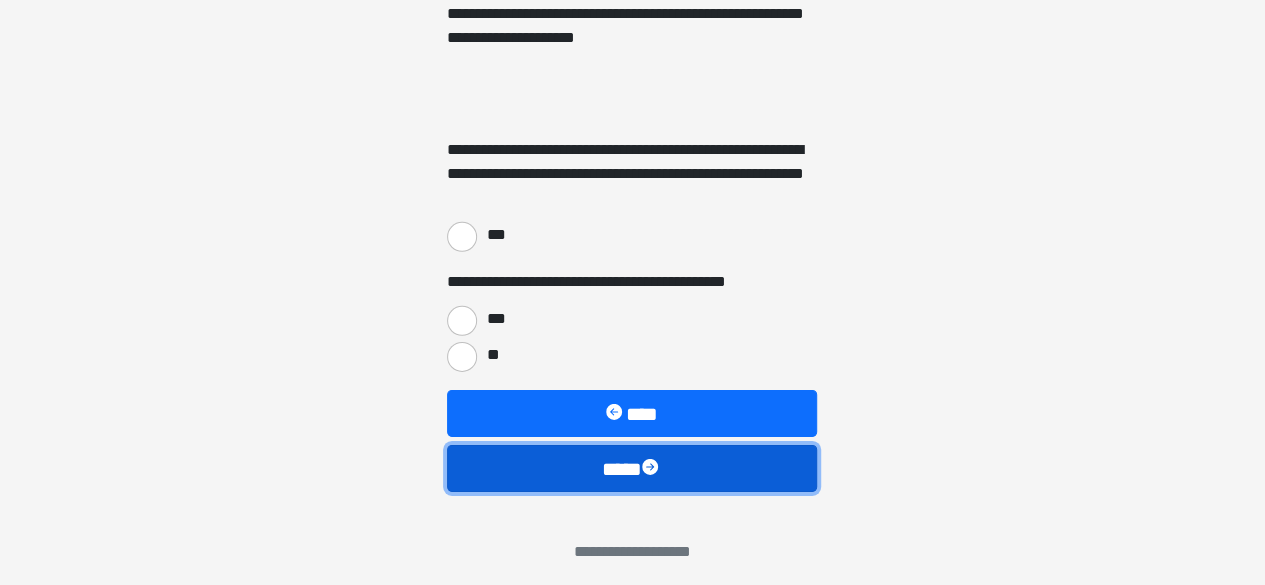 scroll, scrollTop: 2980, scrollLeft: 0, axis: vertical 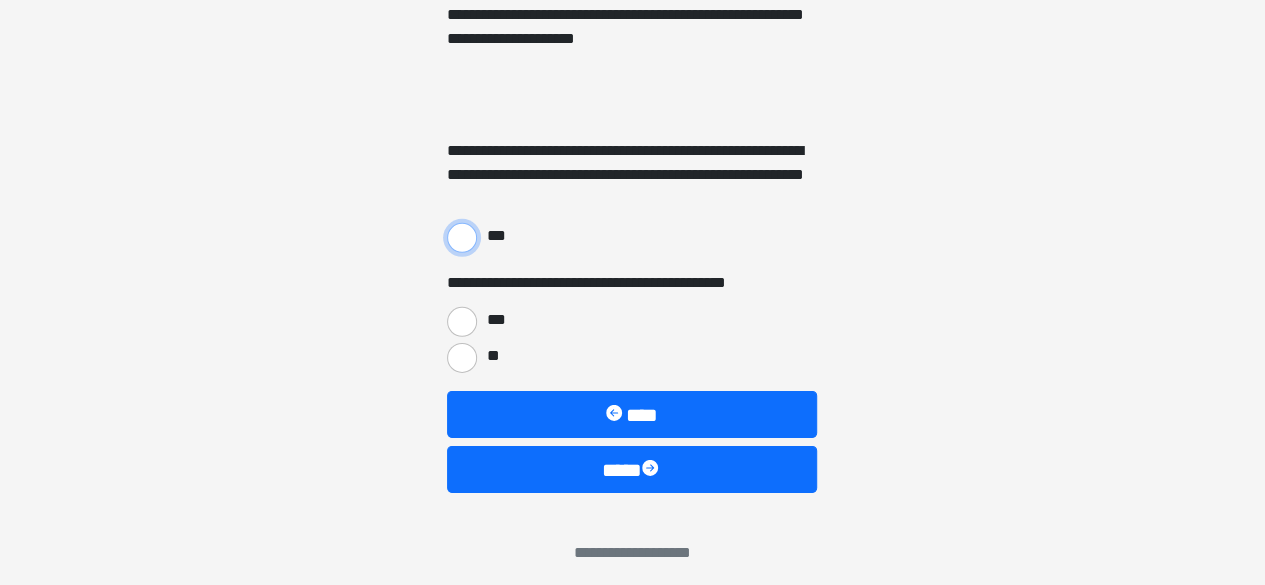 click on "***" at bounding box center [462, 238] 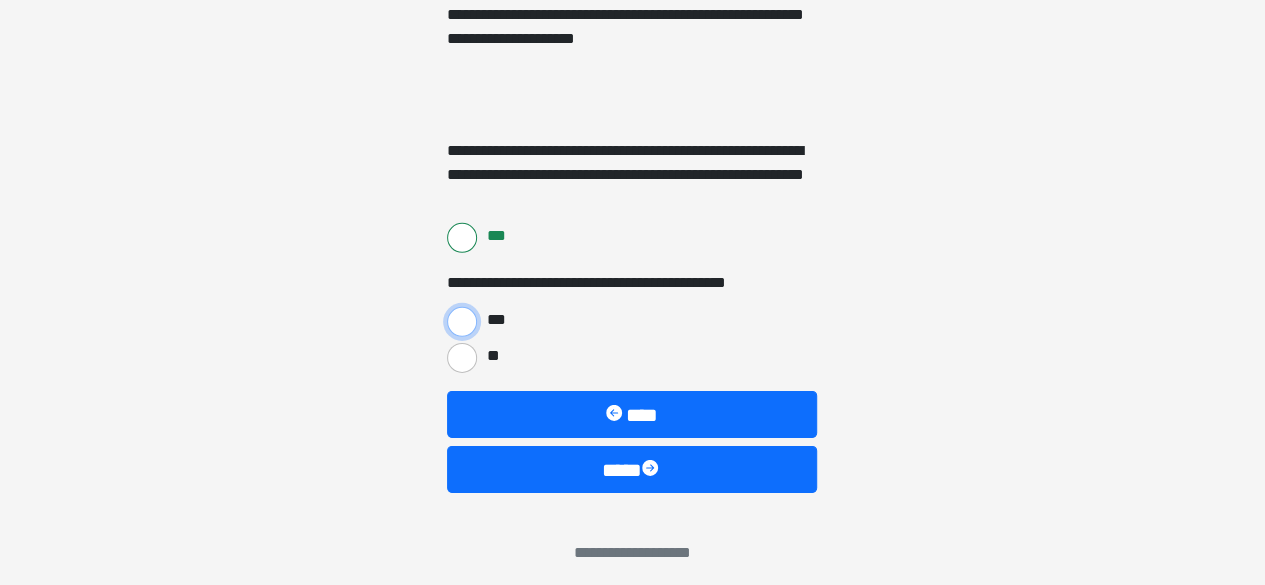 click on "***" at bounding box center (462, 322) 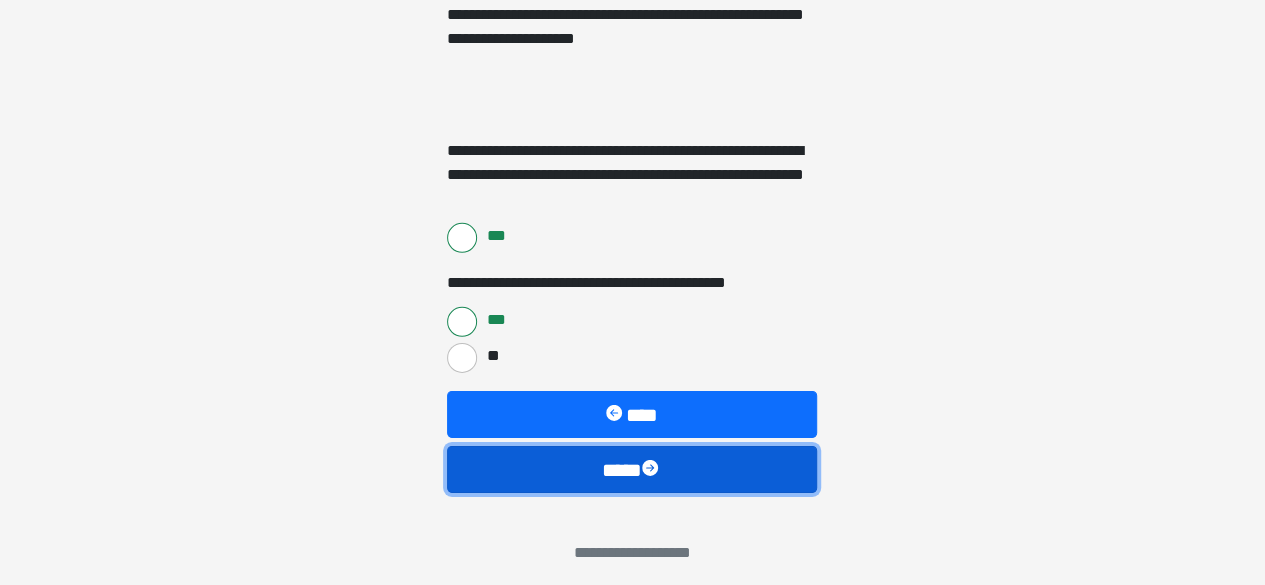click on "****" at bounding box center [632, 469] 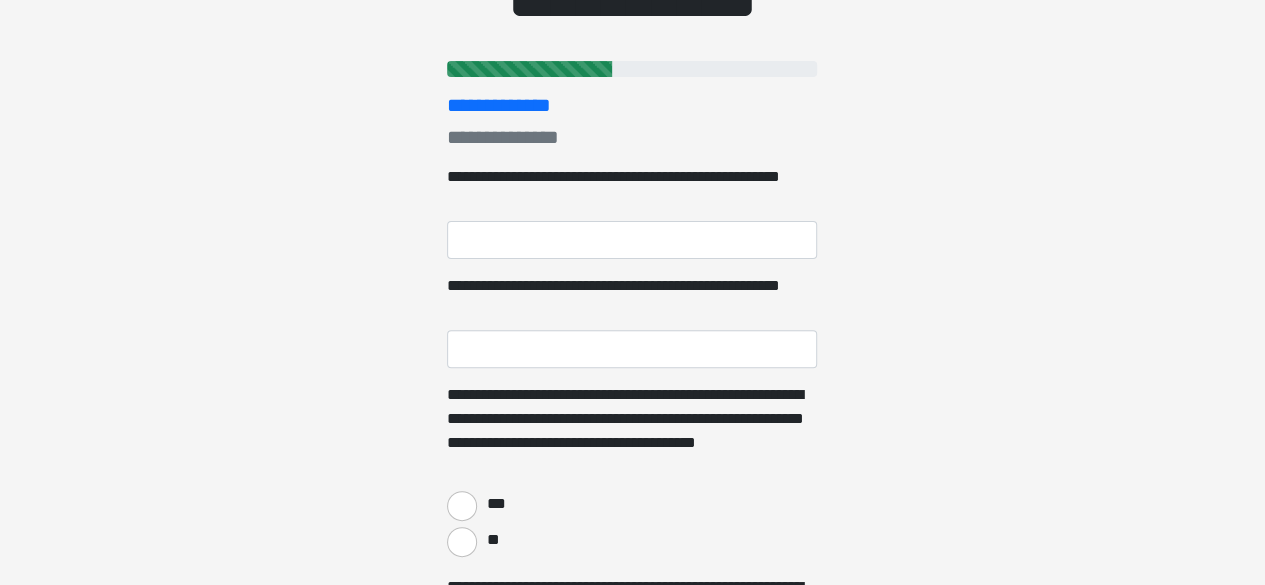 scroll, scrollTop: 203, scrollLeft: 0, axis: vertical 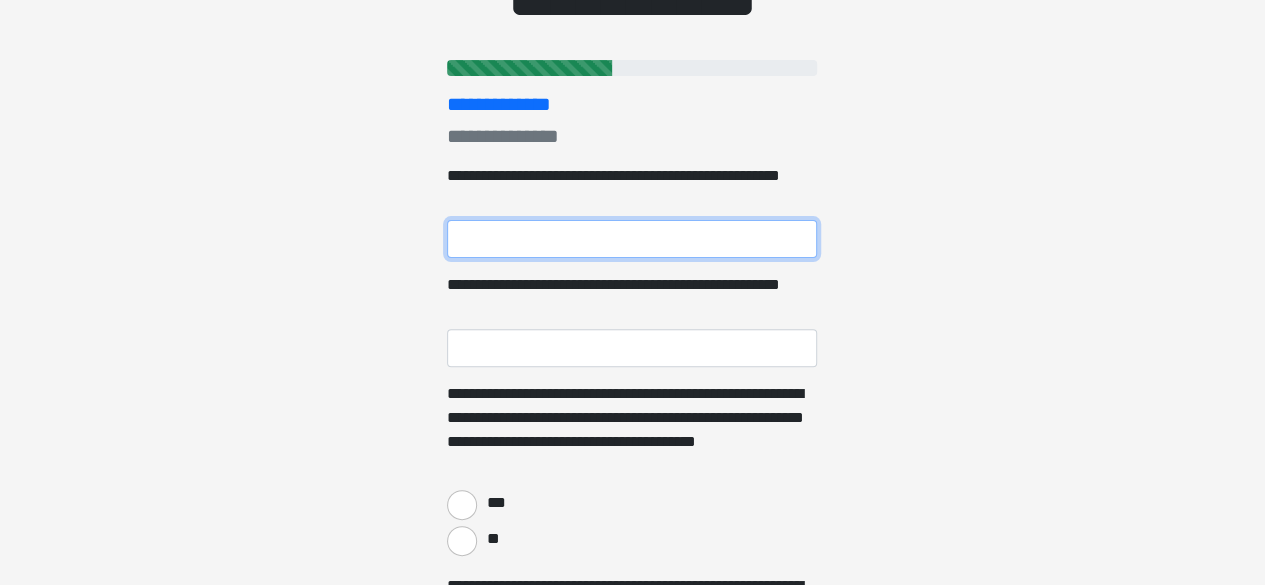 click on "**********" at bounding box center [632, 239] 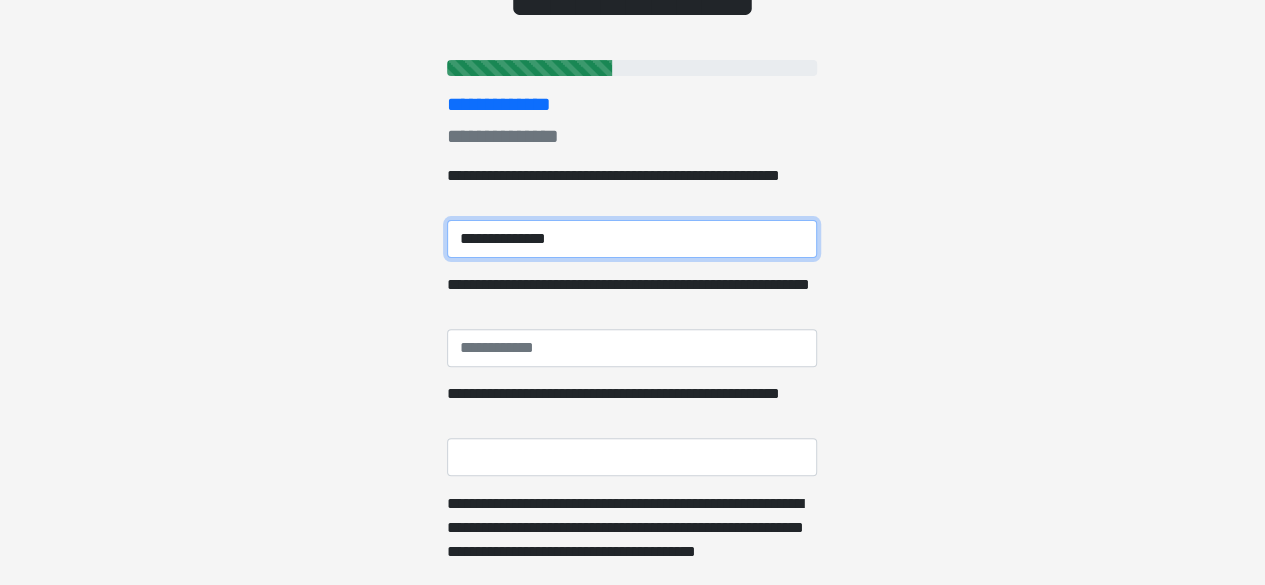 click on "**********" at bounding box center (632, 239) 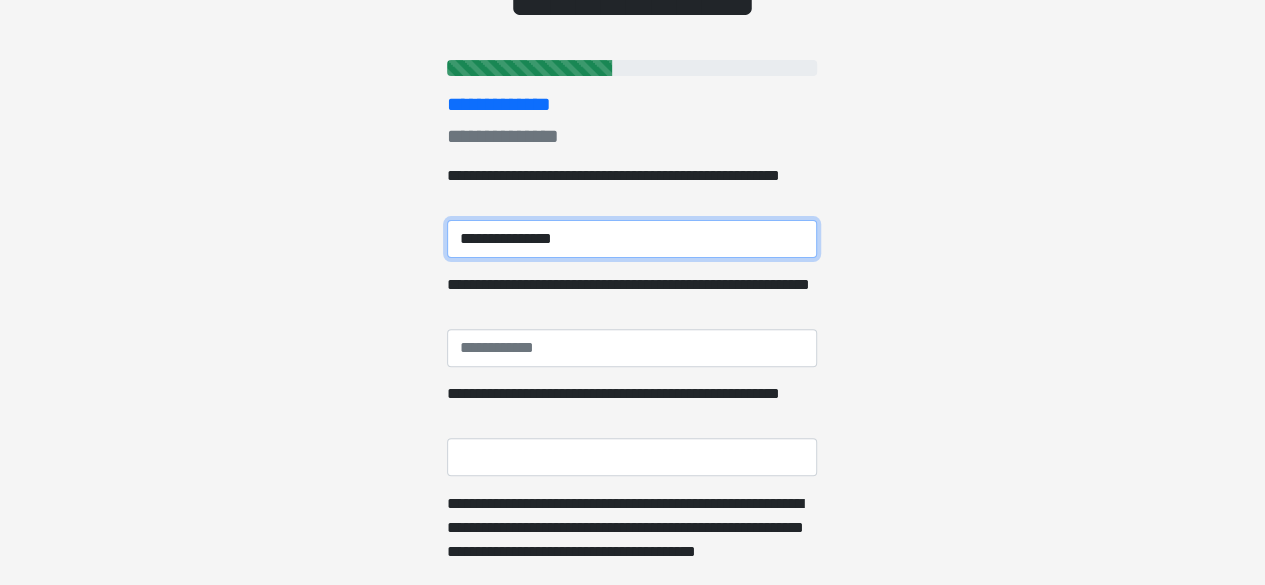 type on "**********" 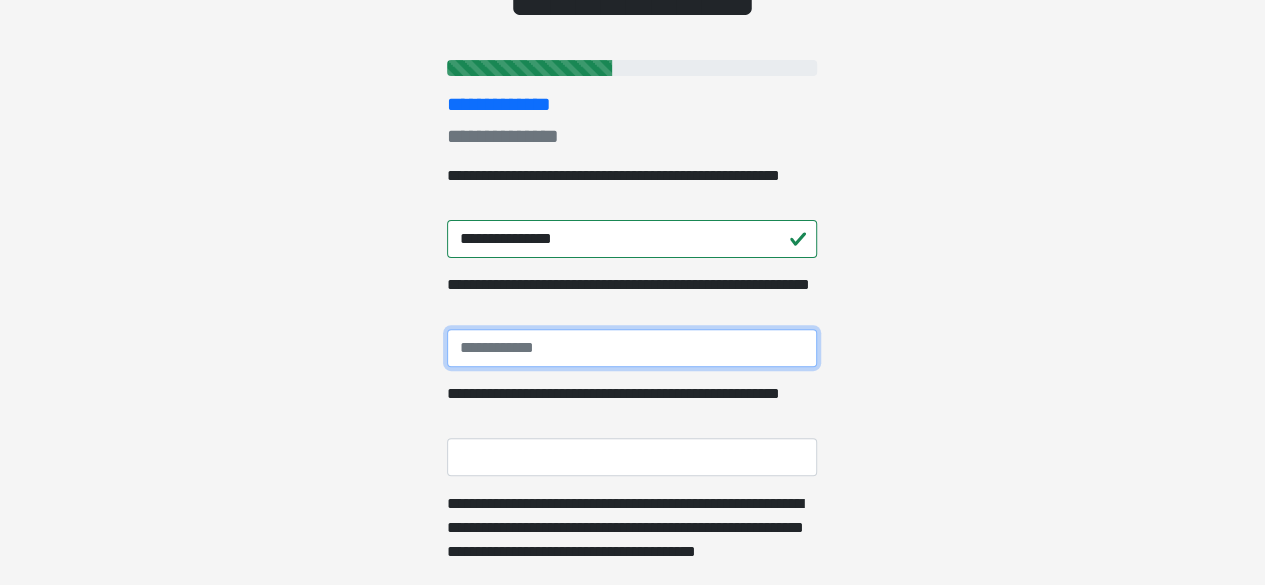 click on "**********" at bounding box center (632, 348) 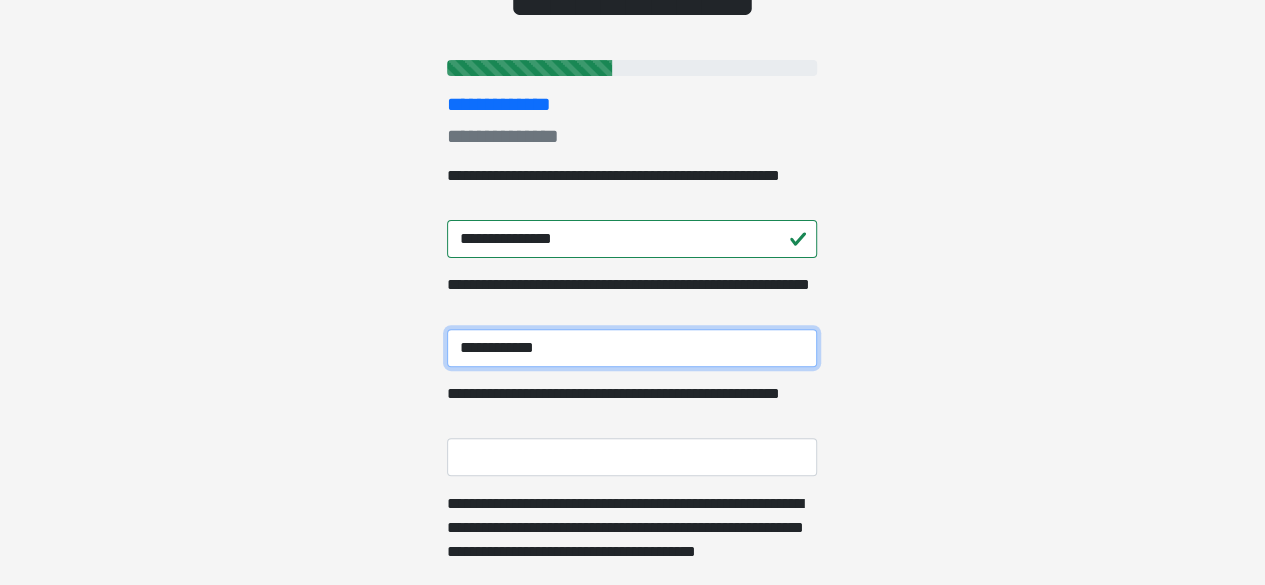 scroll, scrollTop: 243, scrollLeft: 0, axis: vertical 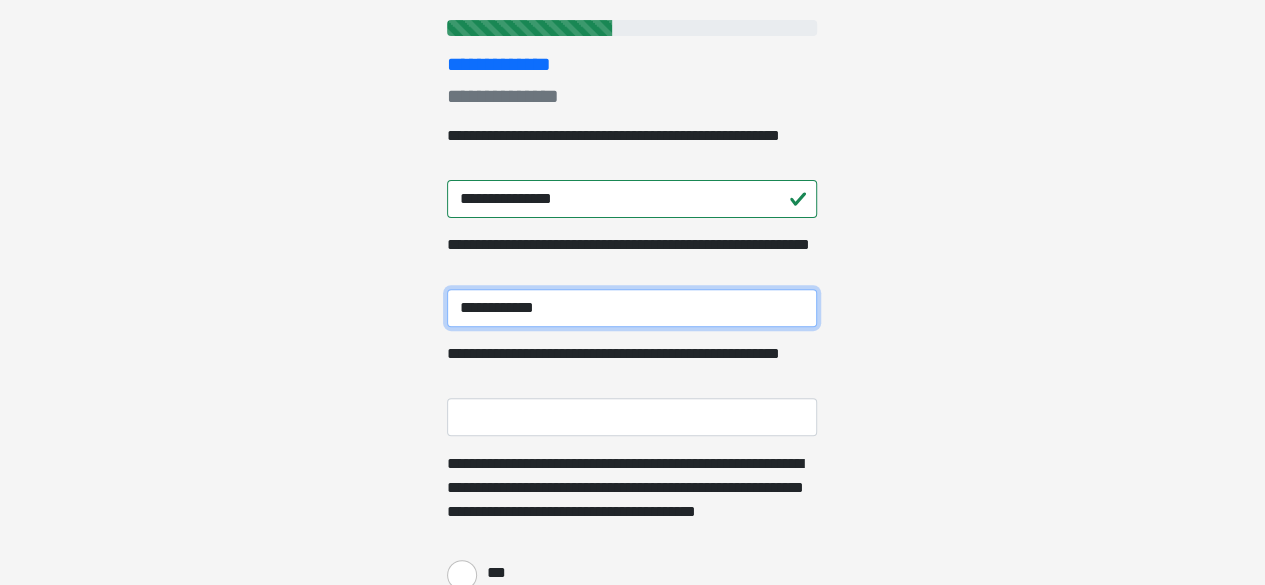 type on "**********" 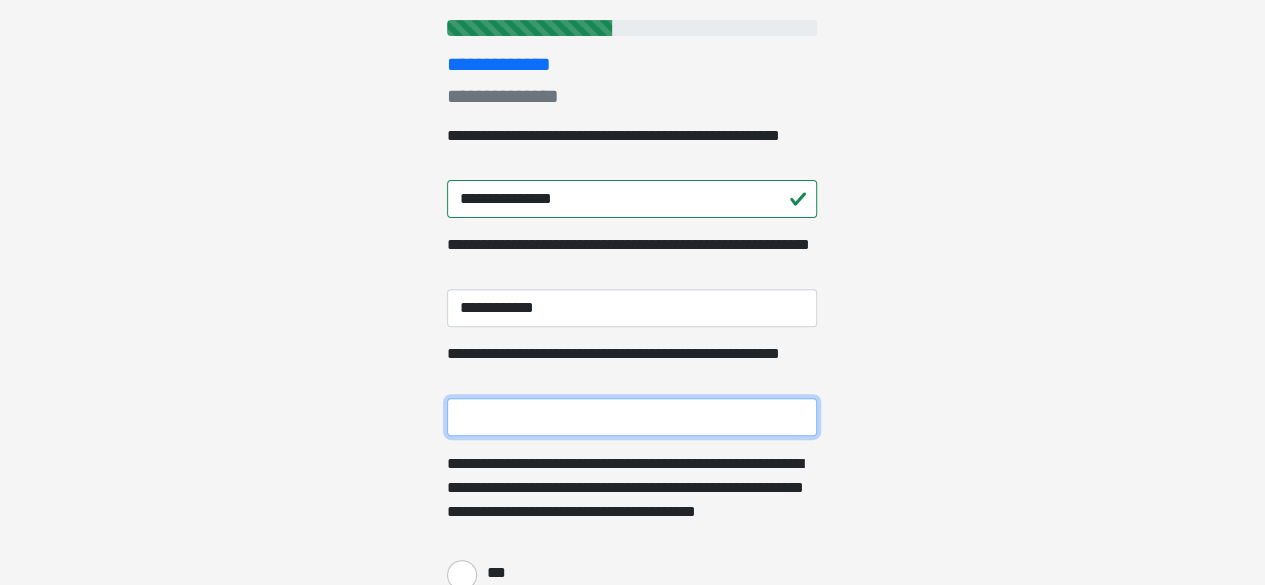 click on "**********" at bounding box center [632, 417] 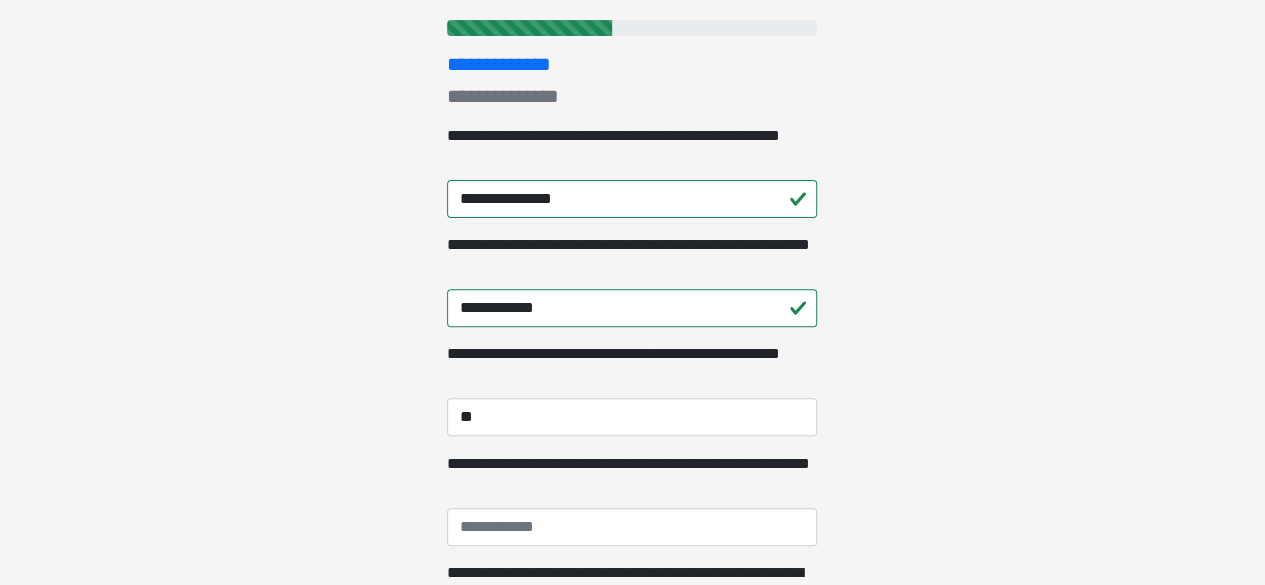 click on "**********" at bounding box center [632, 49] 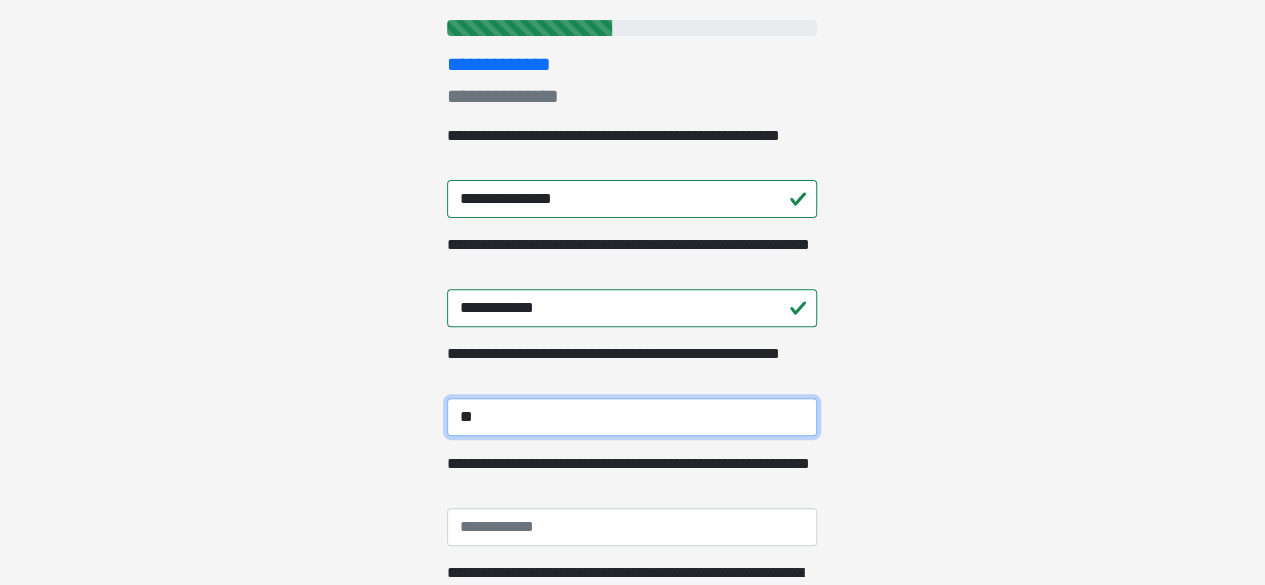 click on "**" at bounding box center (632, 417) 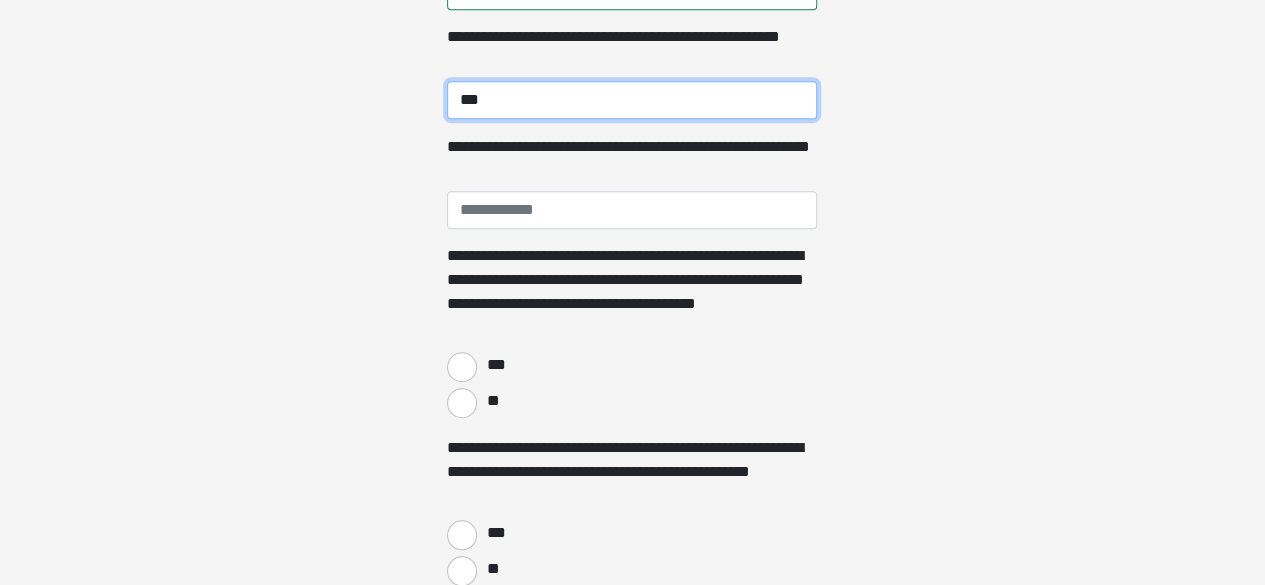 scroll, scrollTop: 561, scrollLeft: 0, axis: vertical 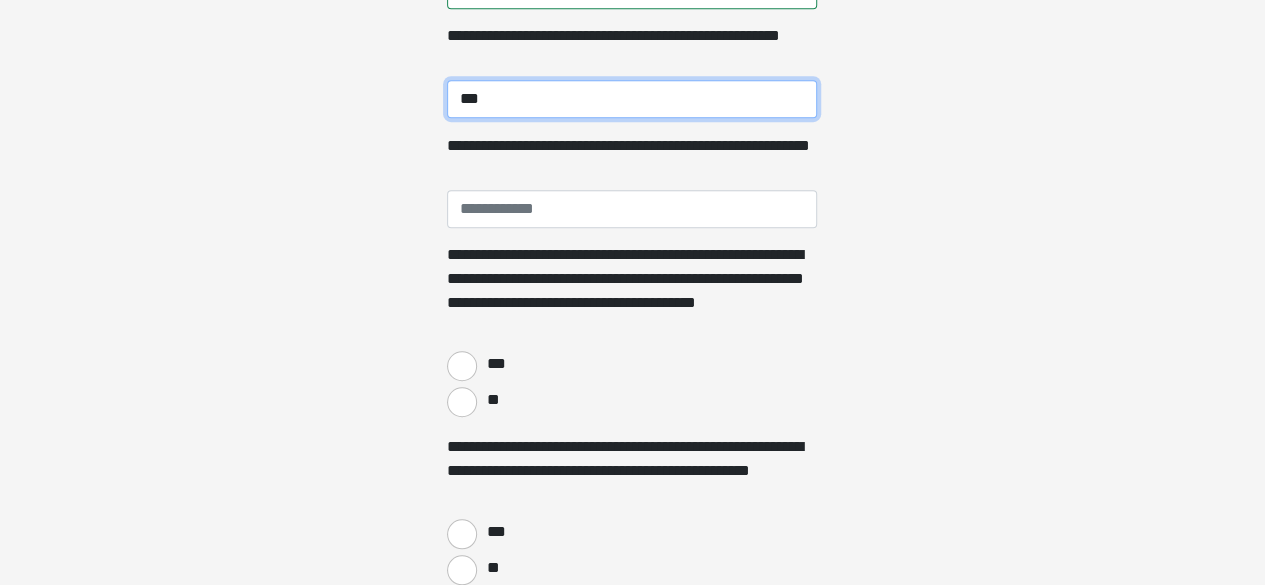 type on "***" 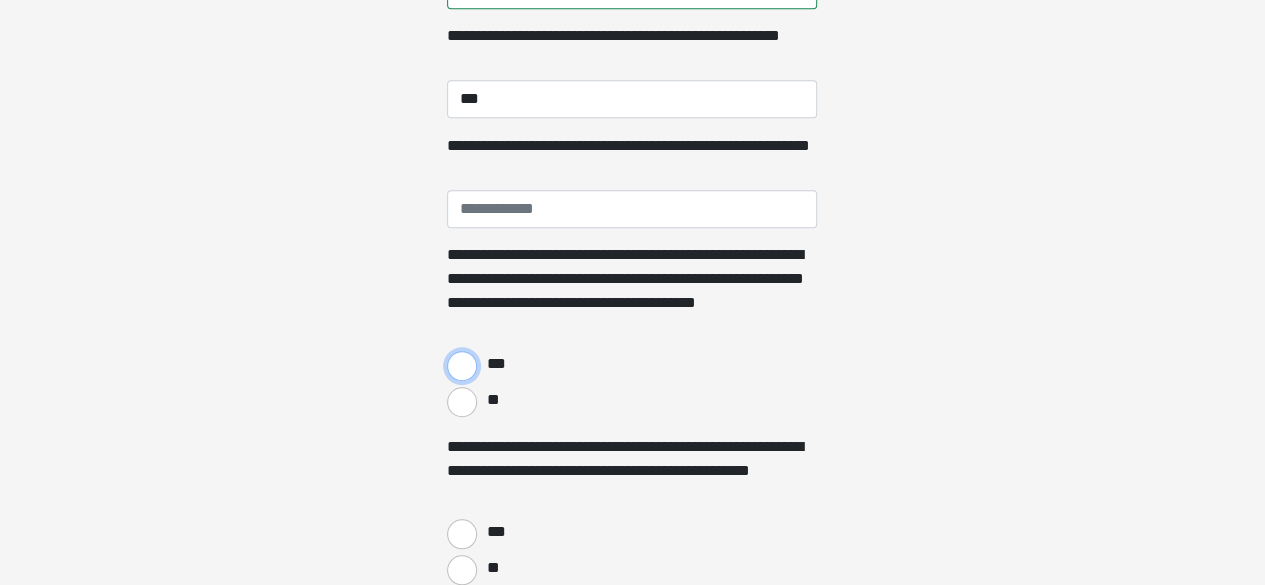 click on "***" at bounding box center (462, 366) 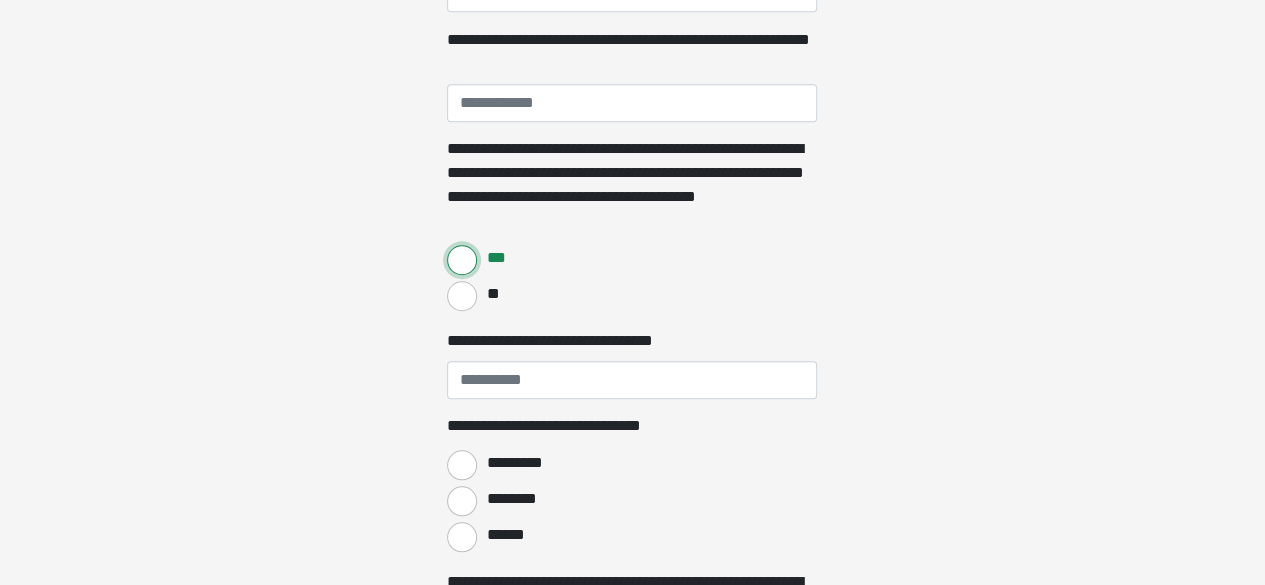 scroll, scrollTop: 671, scrollLeft: 0, axis: vertical 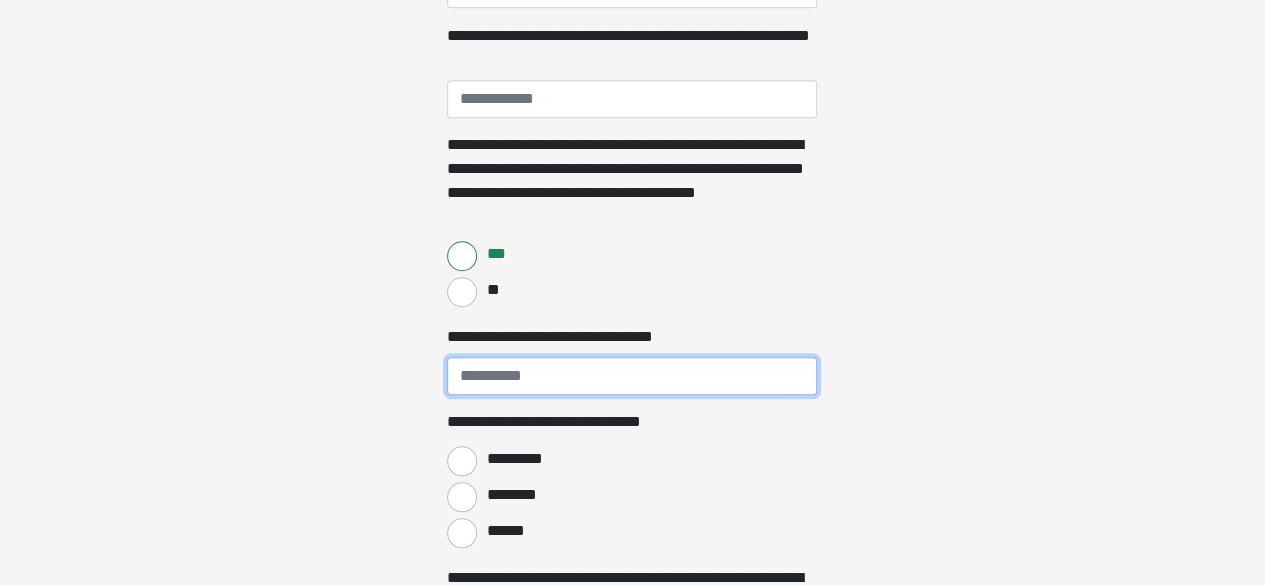 click on "**********" at bounding box center (632, 376) 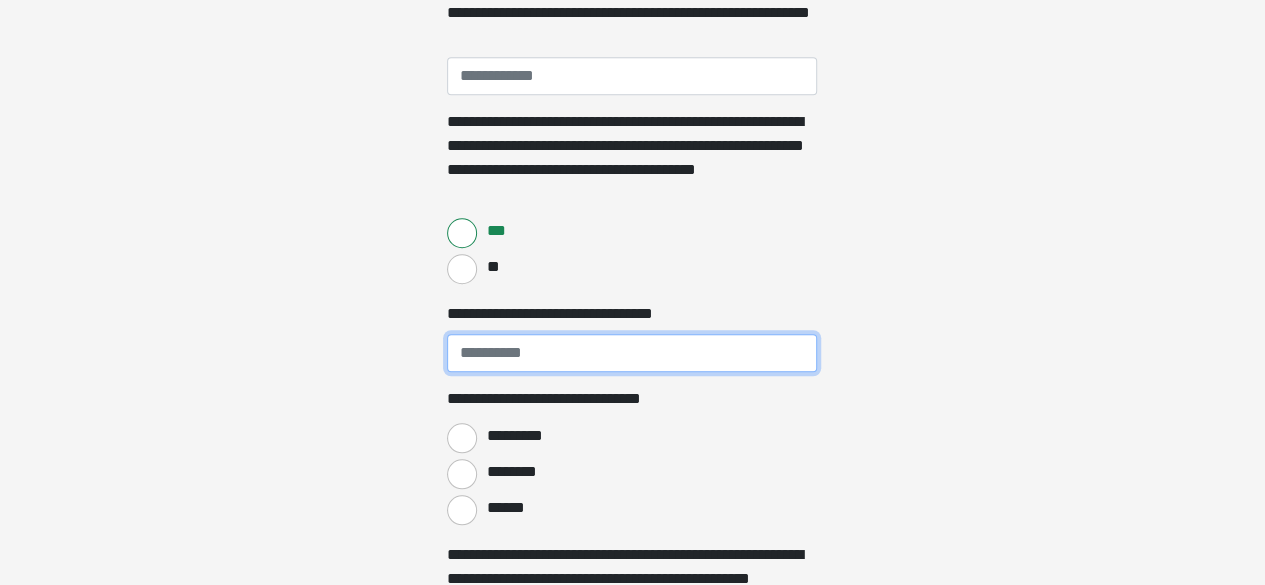 scroll, scrollTop: 695, scrollLeft: 0, axis: vertical 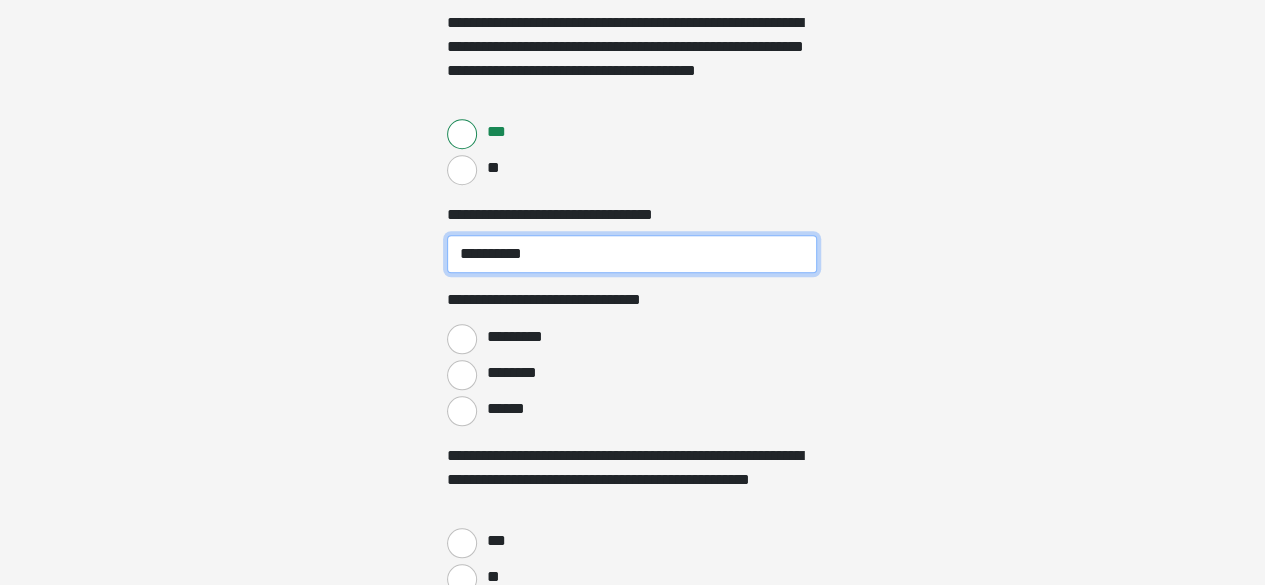 type on "**********" 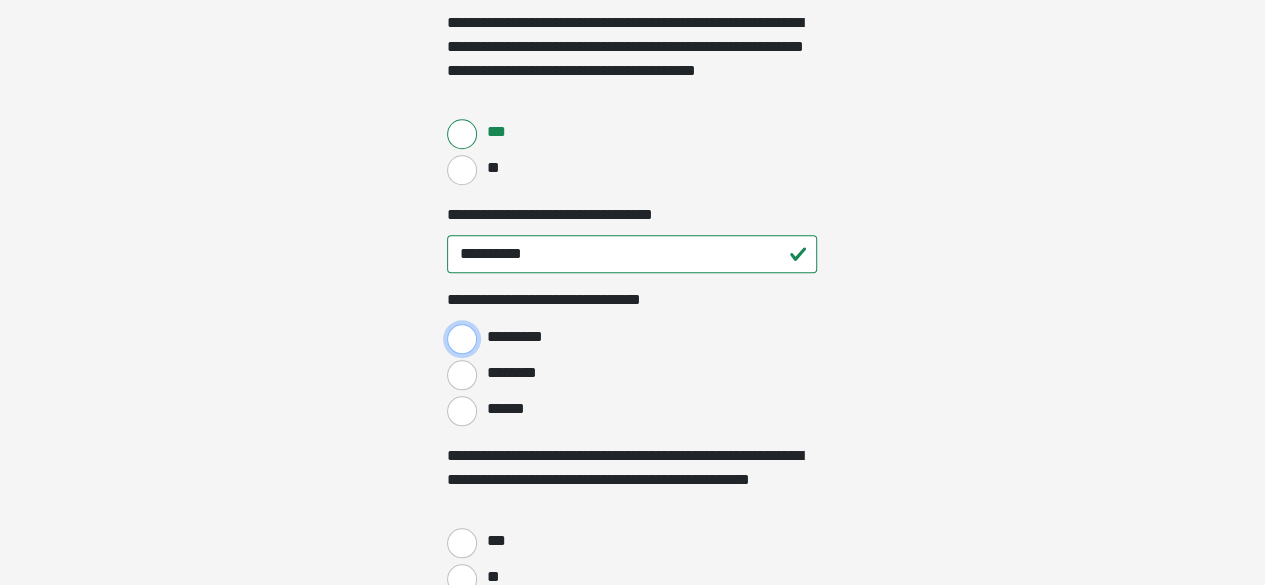 click on "*********" at bounding box center [462, 339] 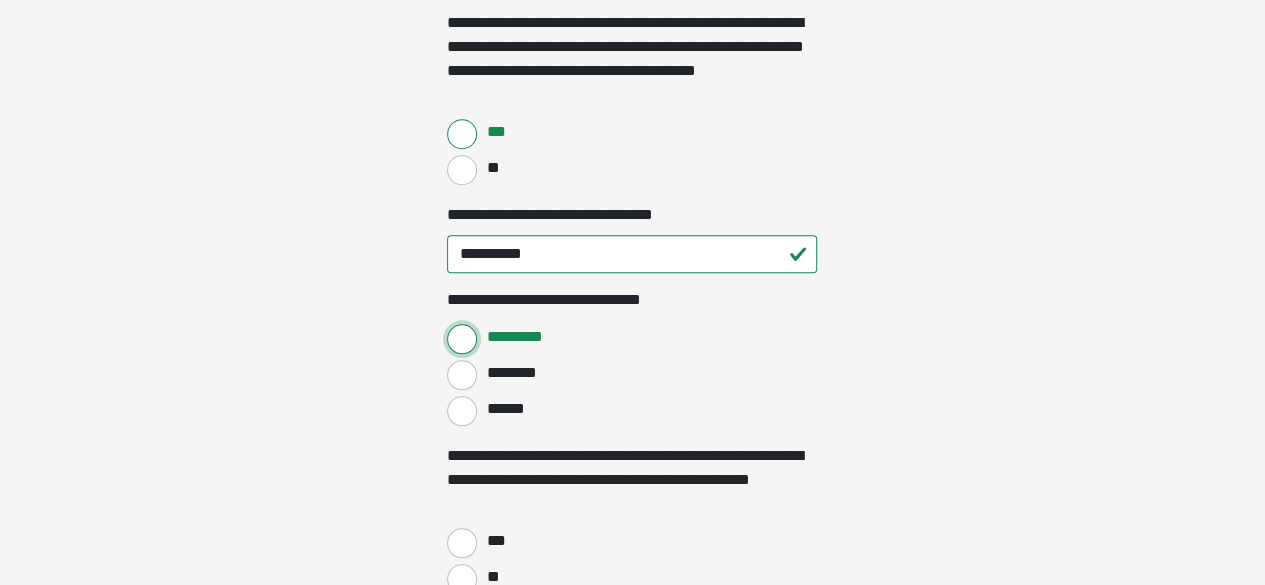 click on "*********" at bounding box center [462, 339] 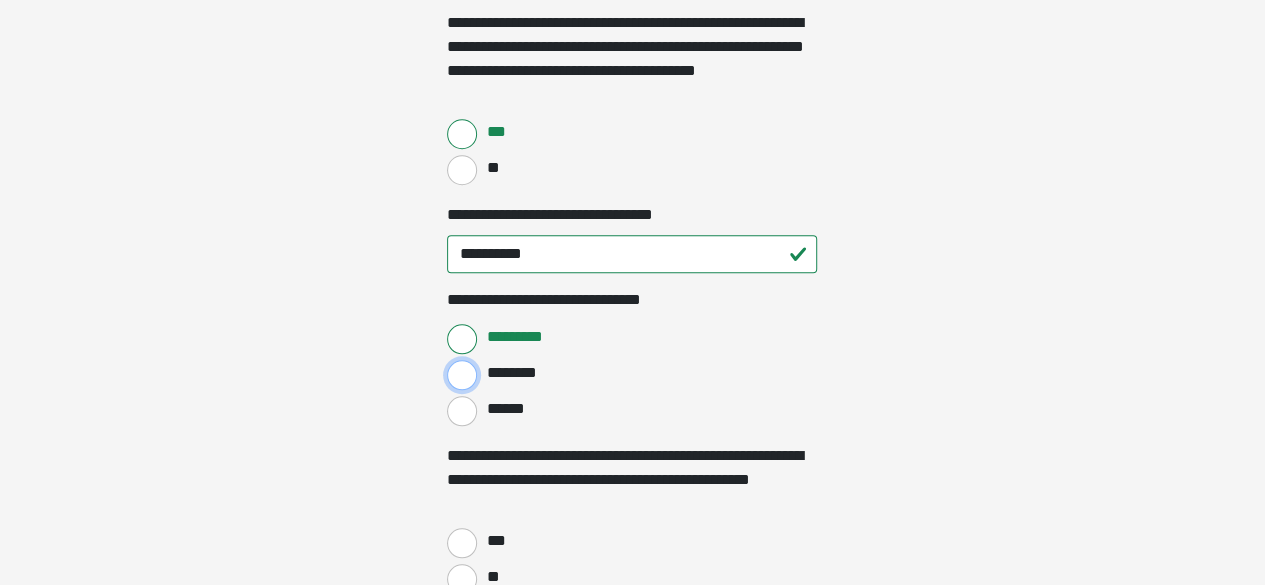 click on "********" at bounding box center (462, 375) 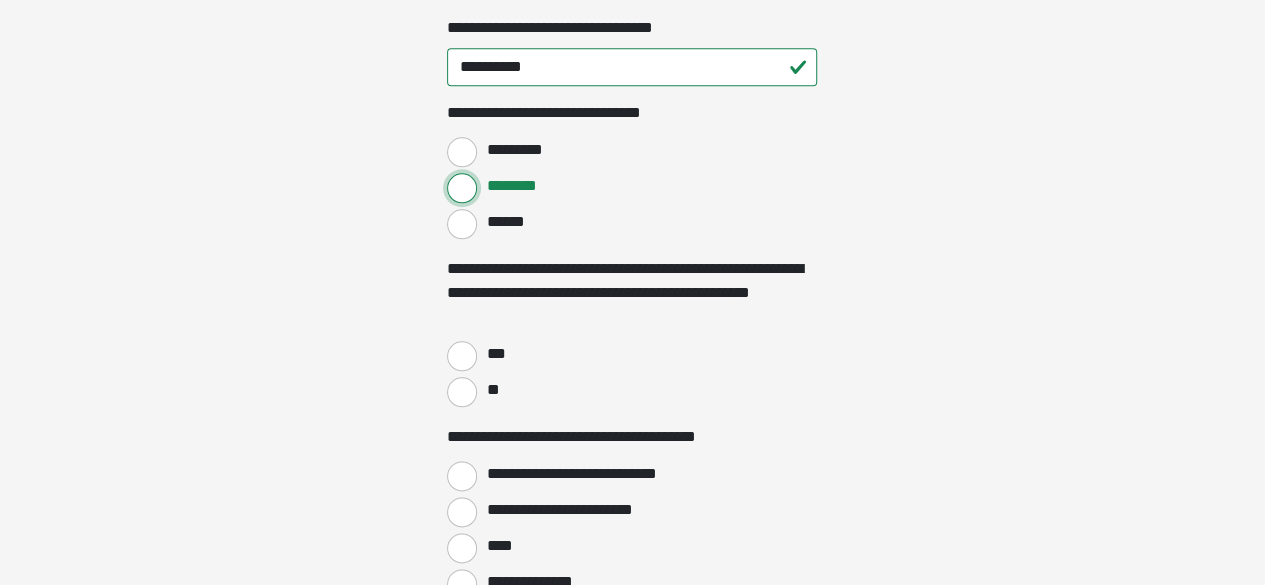 scroll, scrollTop: 981, scrollLeft: 0, axis: vertical 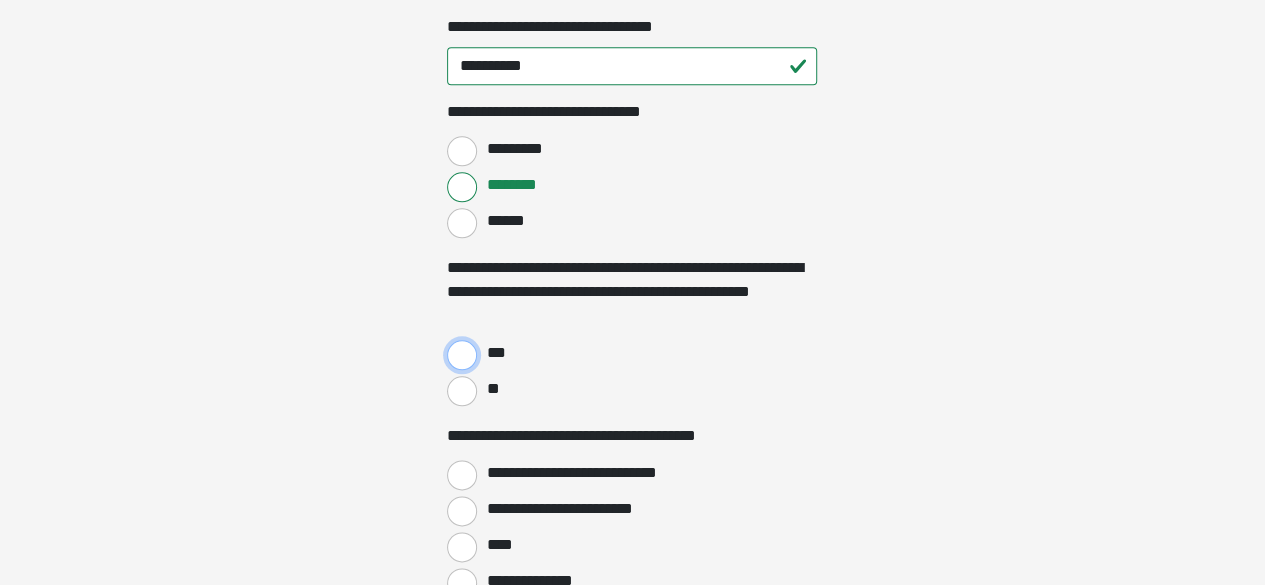 click on "***" at bounding box center [462, 355] 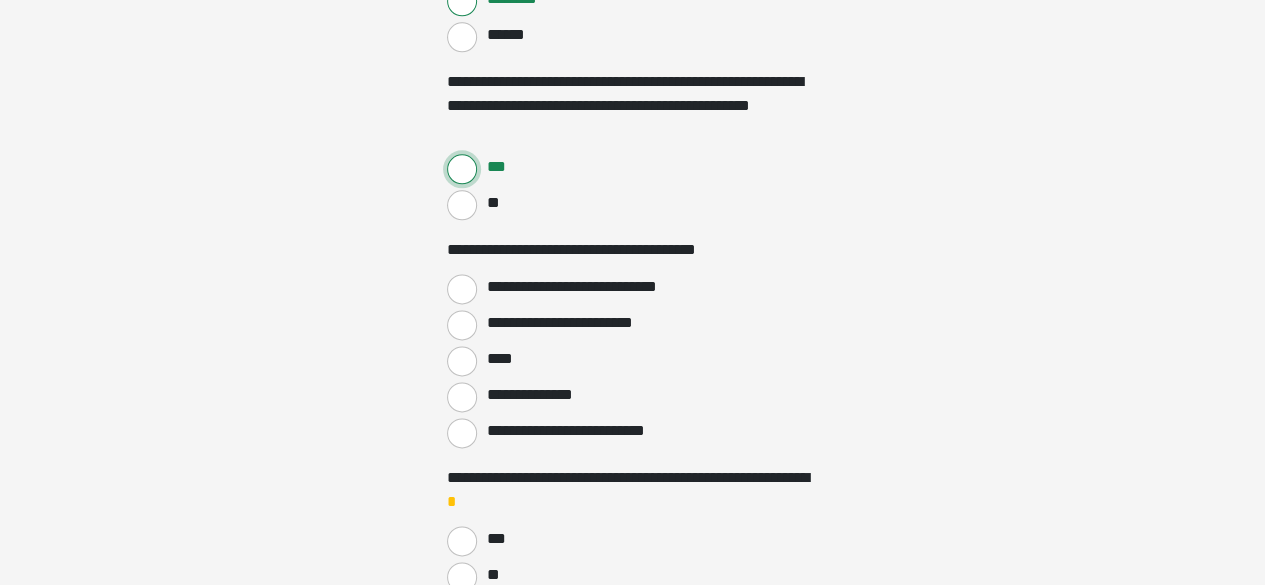 scroll, scrollTop: 1175, scrollLeft: 0, axis: vertical 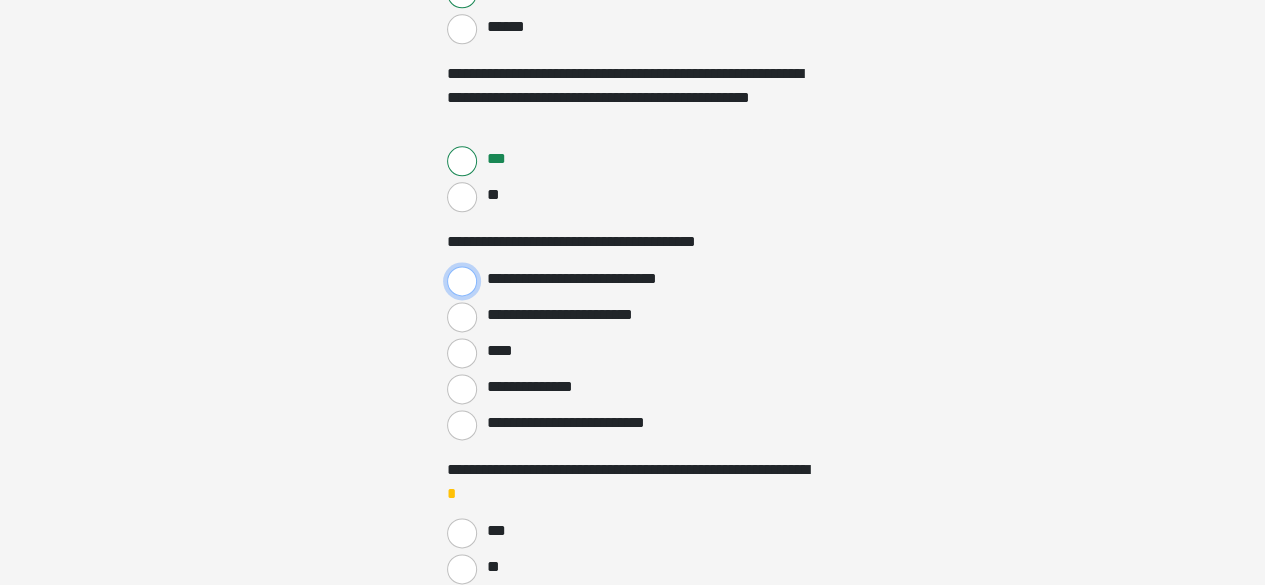 click on "**********" at bounding box center (462, 281) 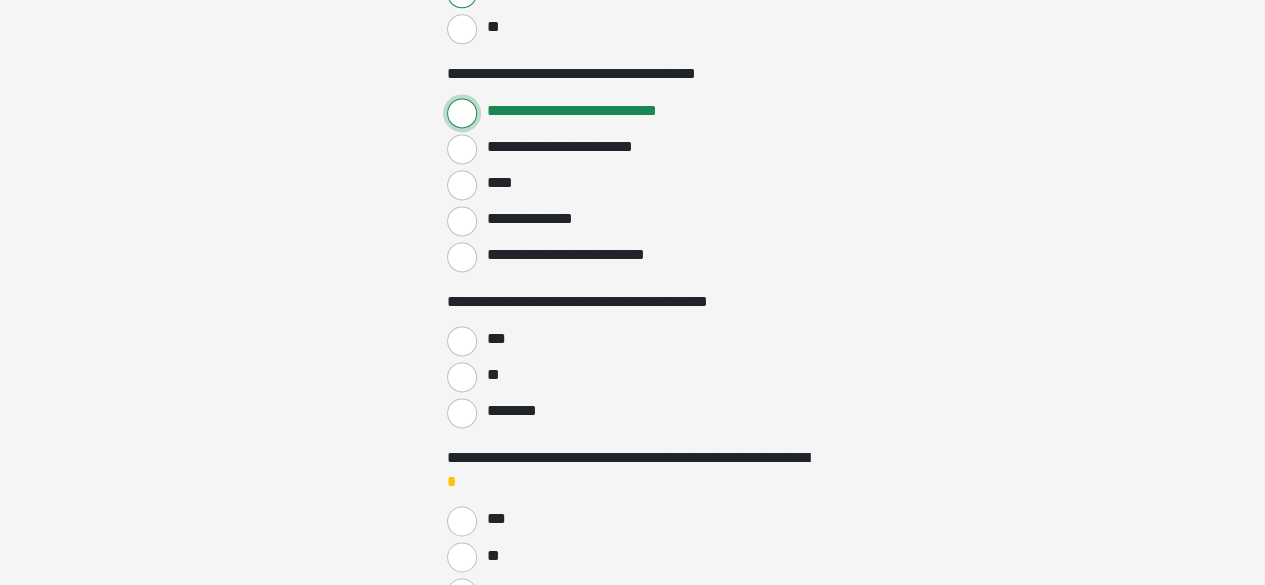 scroll, scrollTop: 1370, scrollLeft: 0, axis: vertical 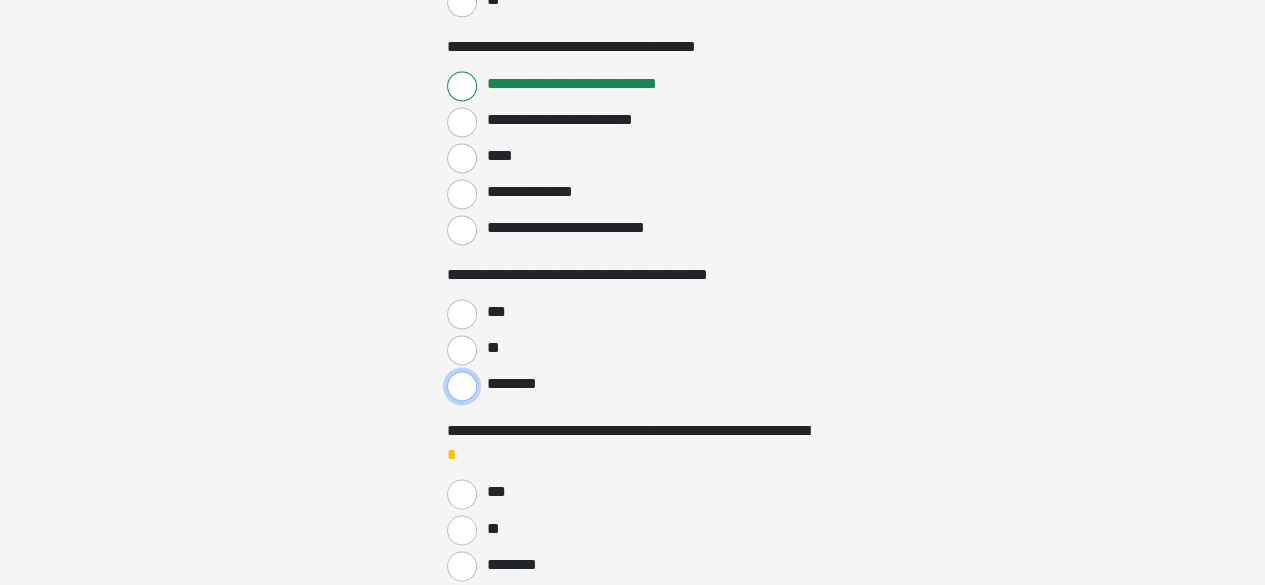 click on "********" at bounding box center (462, 386) 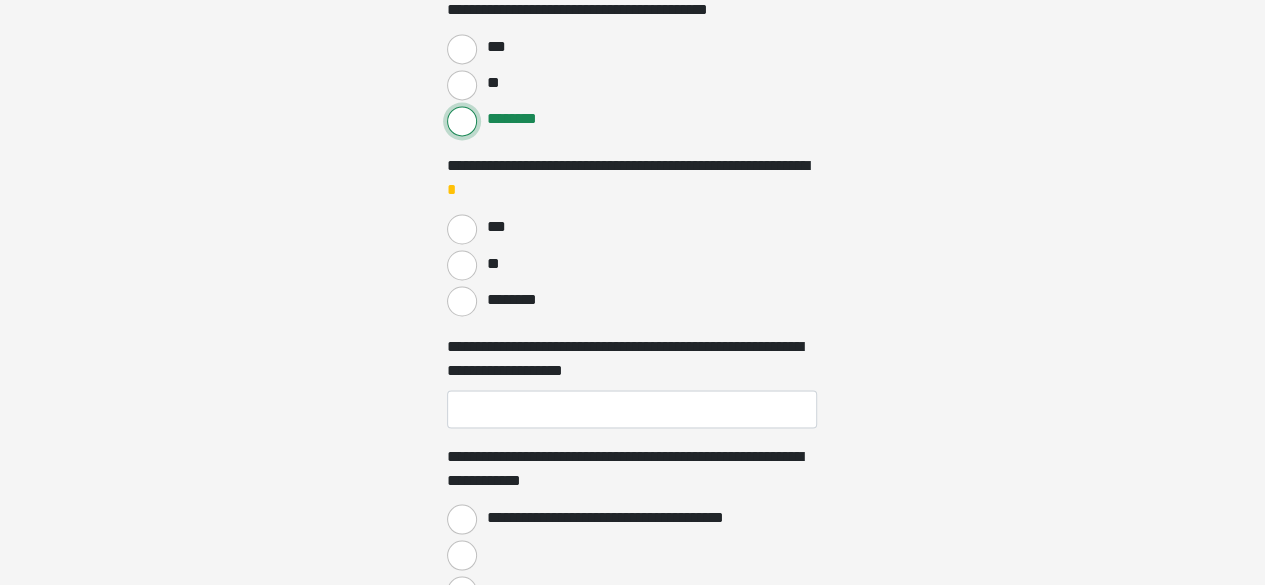 scroll, scrollTop: 1636, scrollLeft: 0, axis: vertical 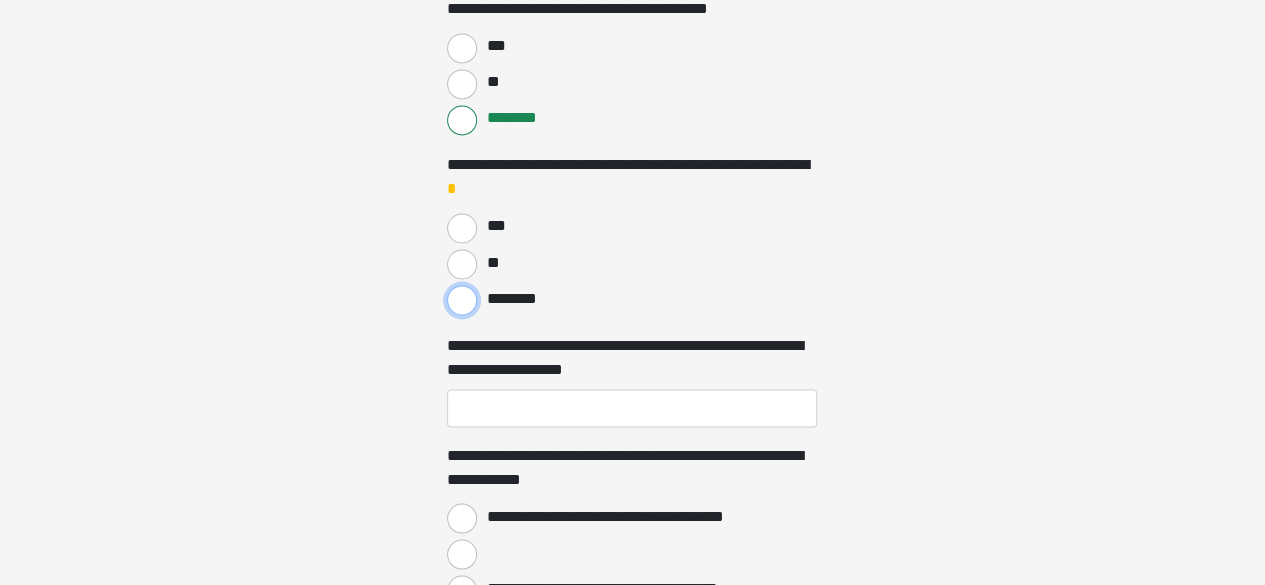 click on "********" at bounding box center (462, 300) 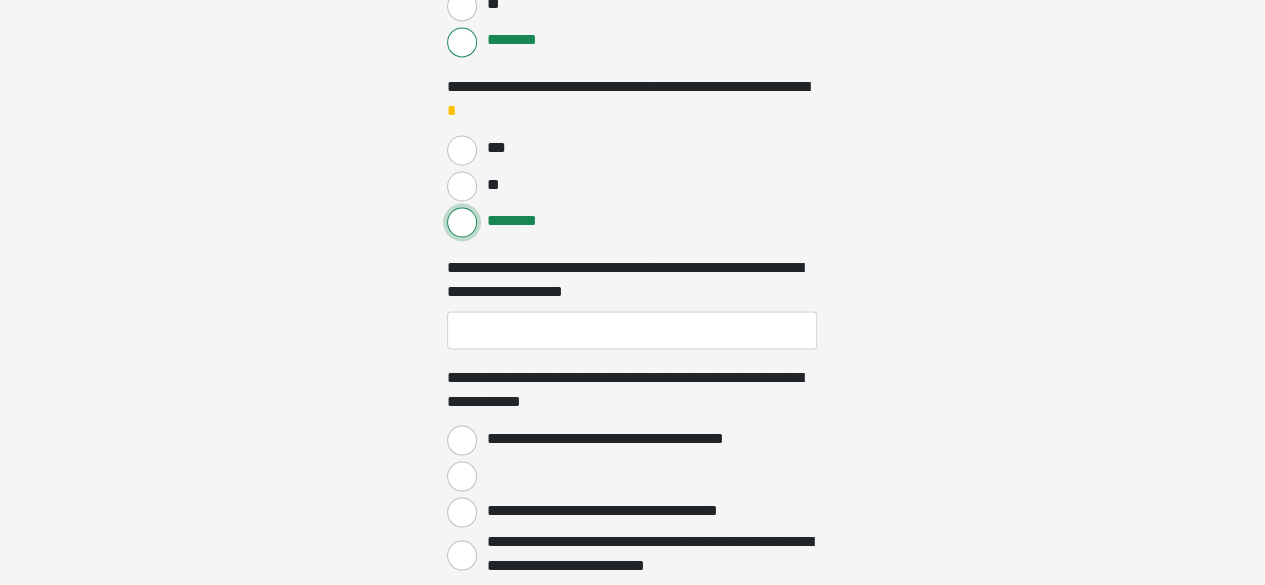 scroll, scrollTop: 1713, scrollLeft: 0, axis: vertical 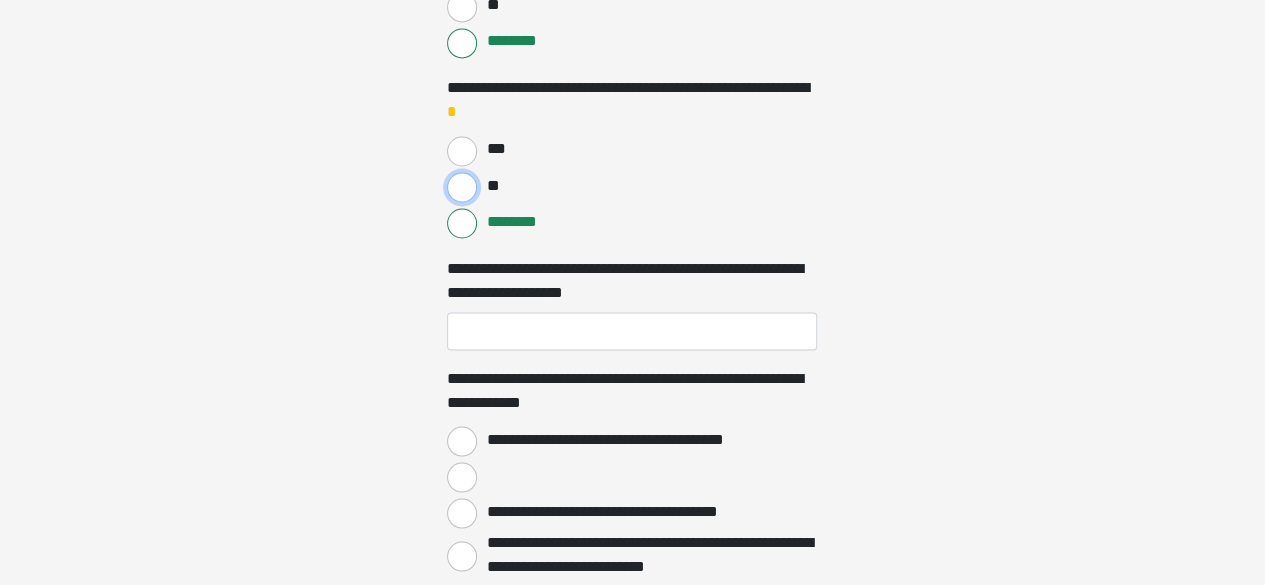 click on "**" at bounding box center (462, 187) 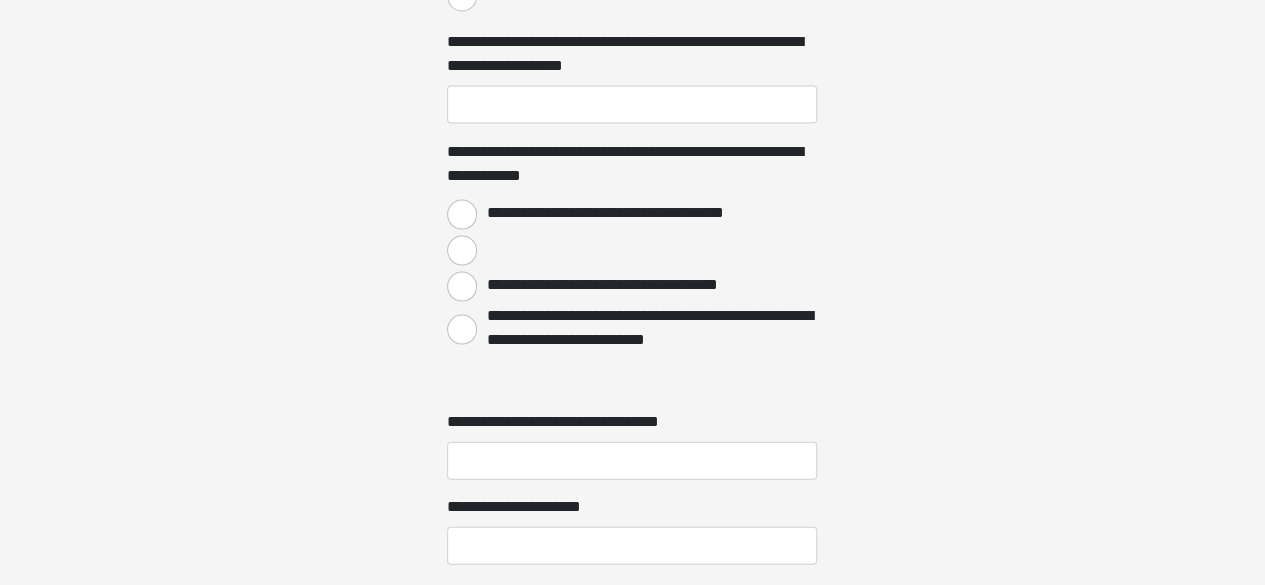 scroll, scrollTop: 1960, scrollLeft: 0, axis: vertical 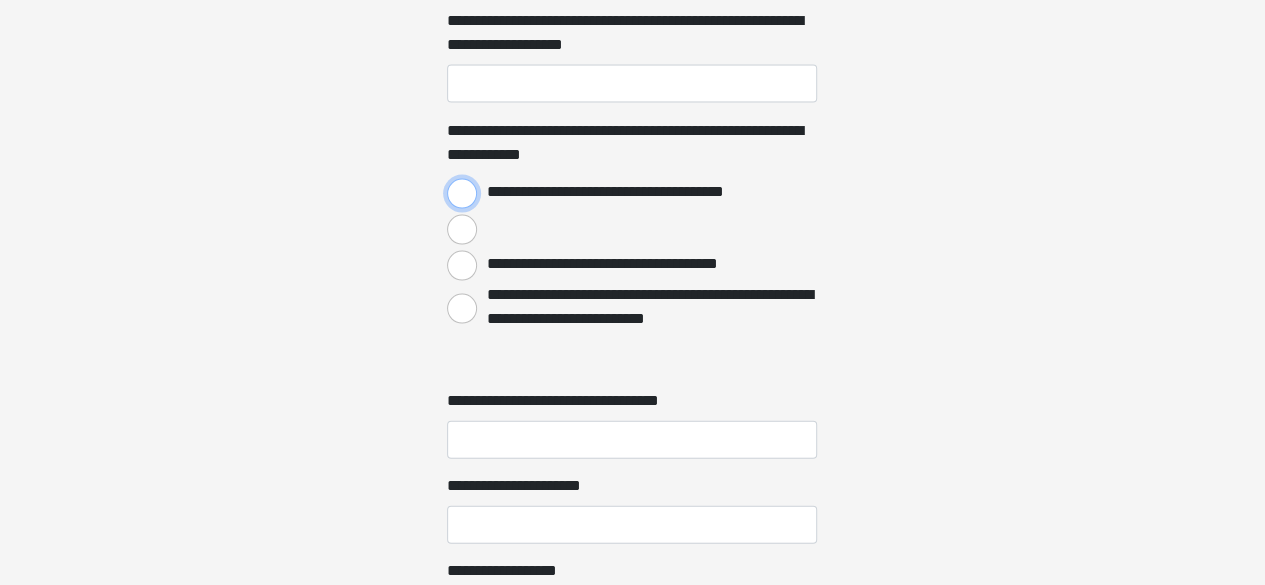 click on "**********" at bounding box center [462, 194] 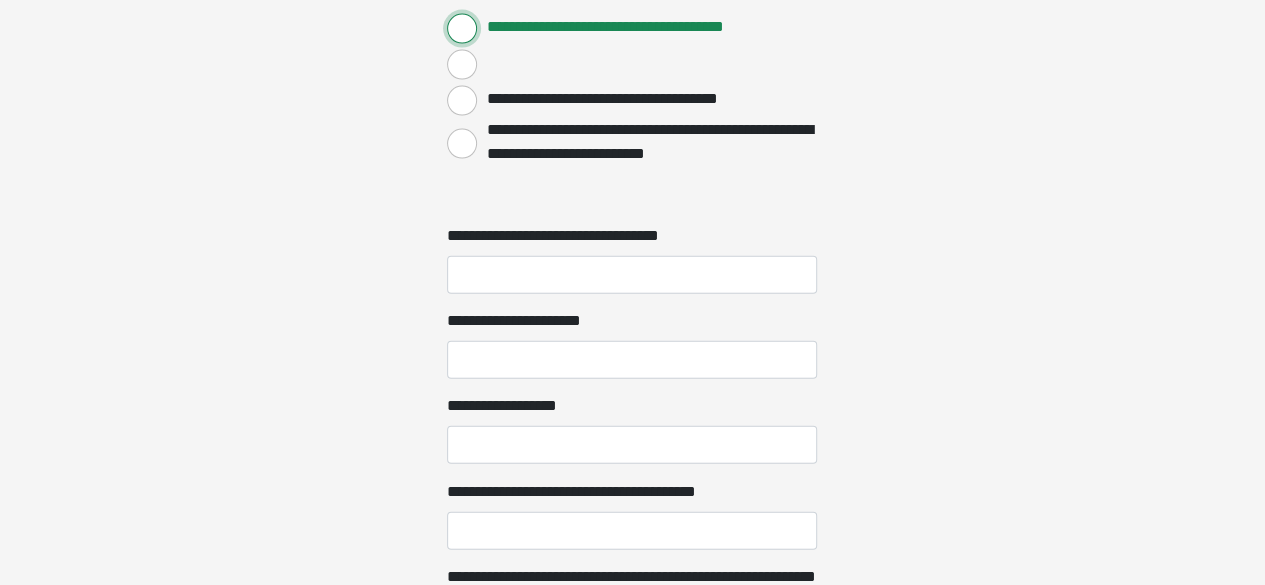 scroll, scrollTop: 2132, scrollLeft: 0, axis: vertical 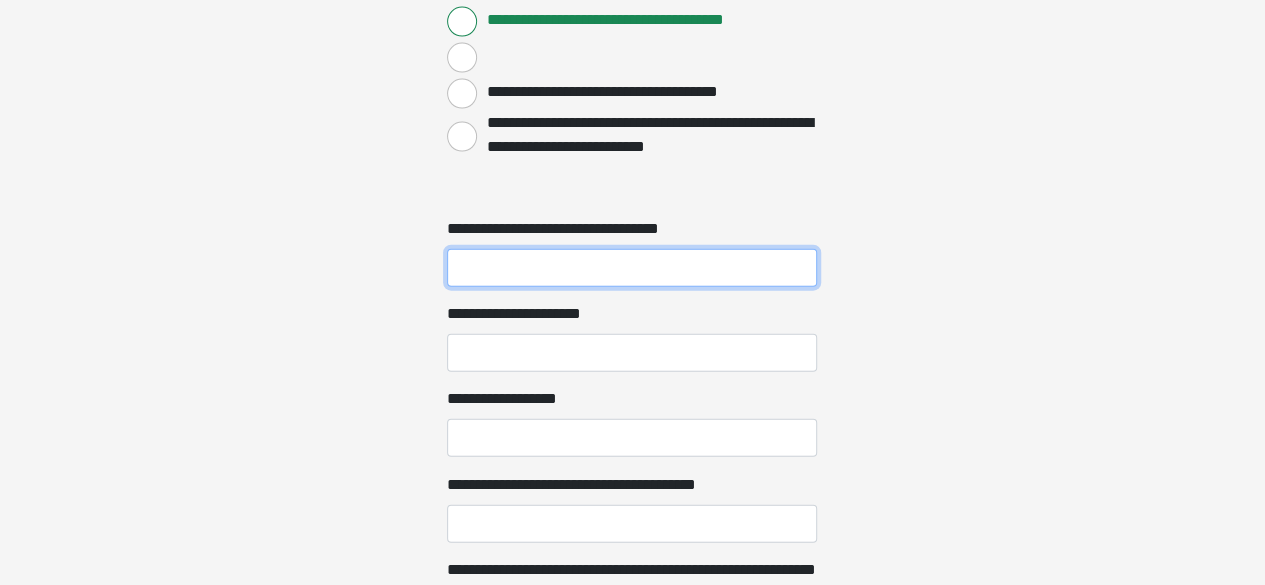 click on "**********" at bounding box center [632, 268] 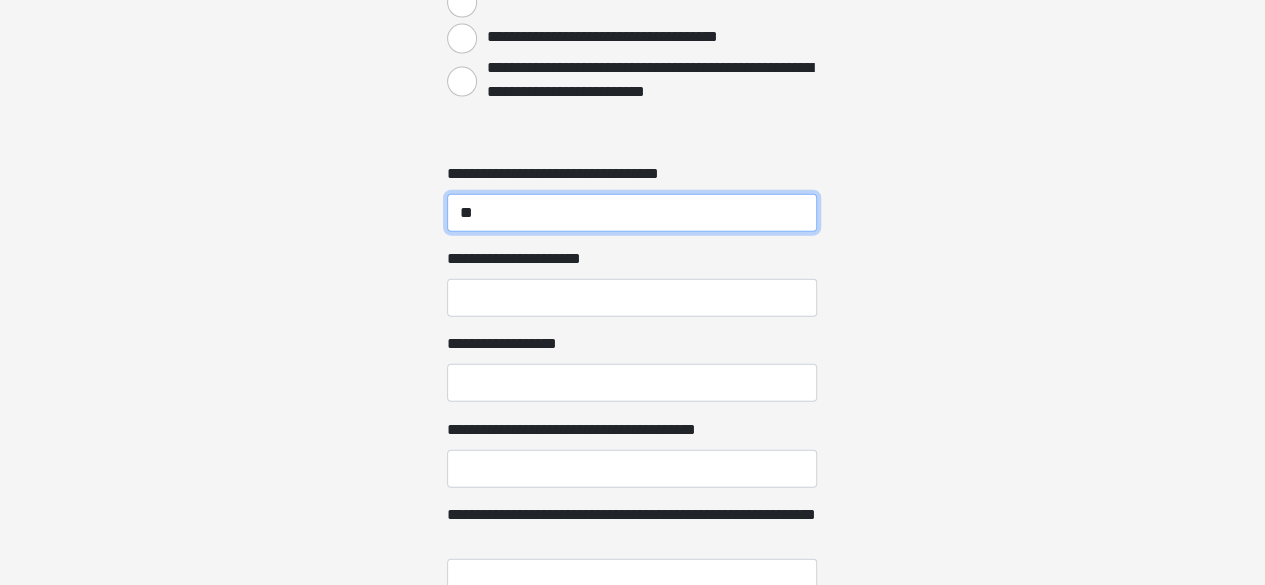 scroll, scrollTop: 2190, scrollLeft: 0, axis: vertical 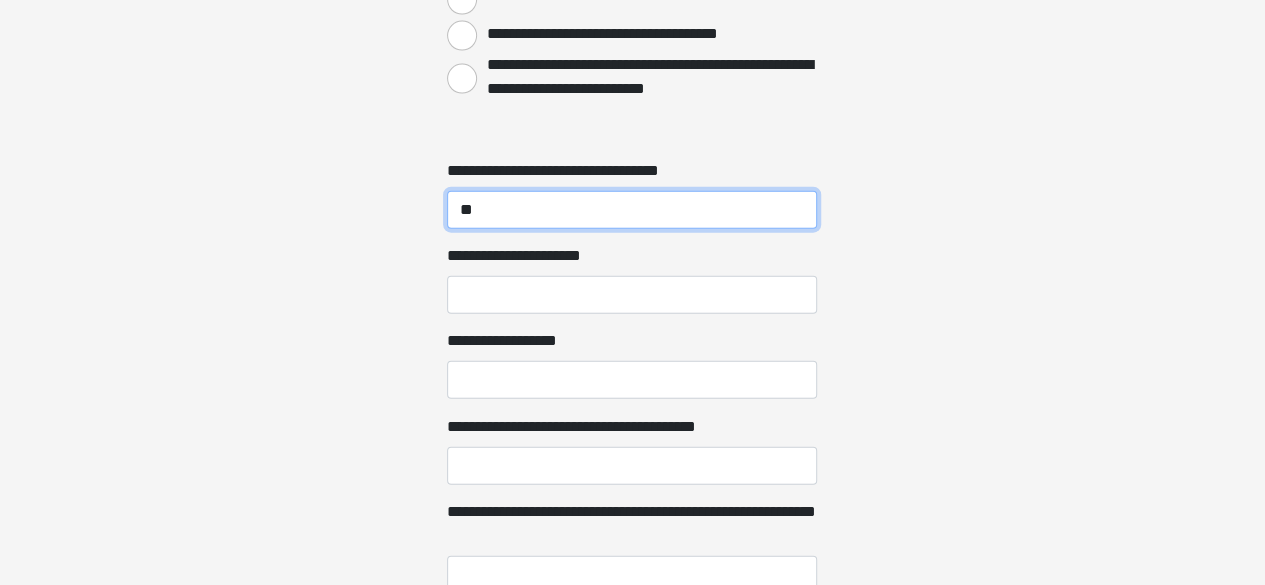 type on "**" 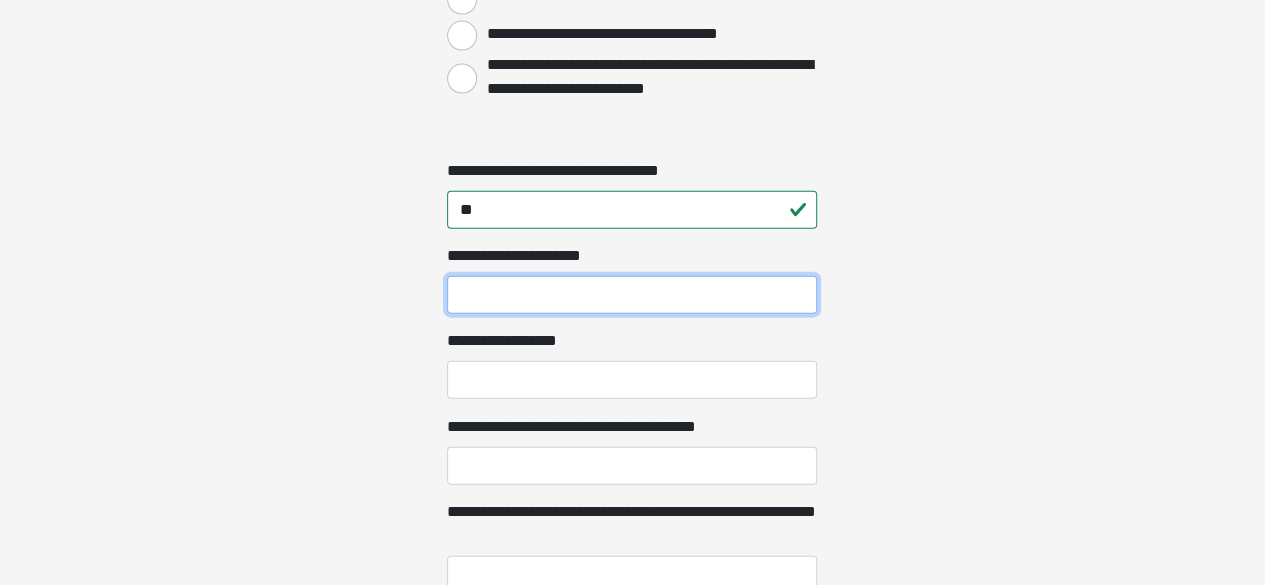 click on "**********" at bounding box center (632, 295) 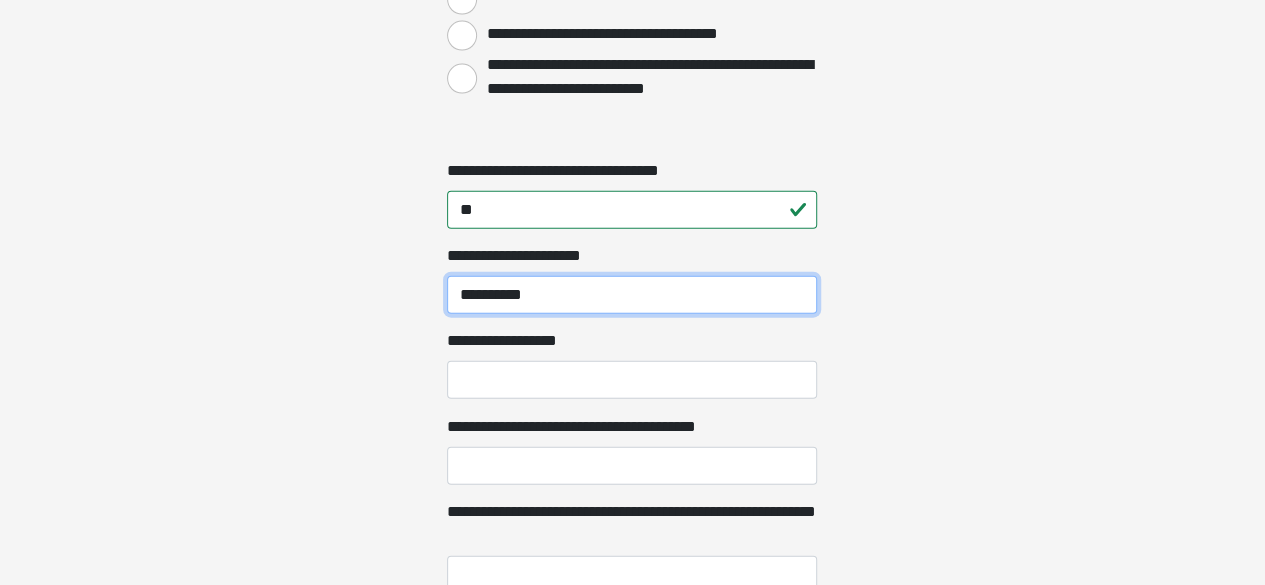 type on "**********" 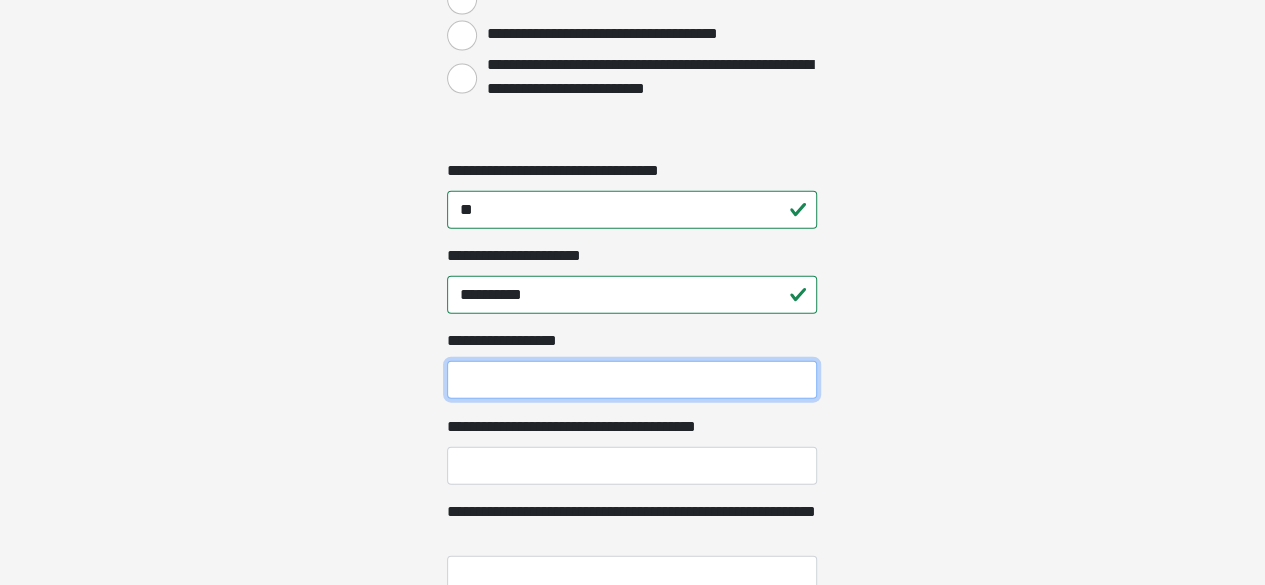 click on "**********" at bounding box center (632, 380) 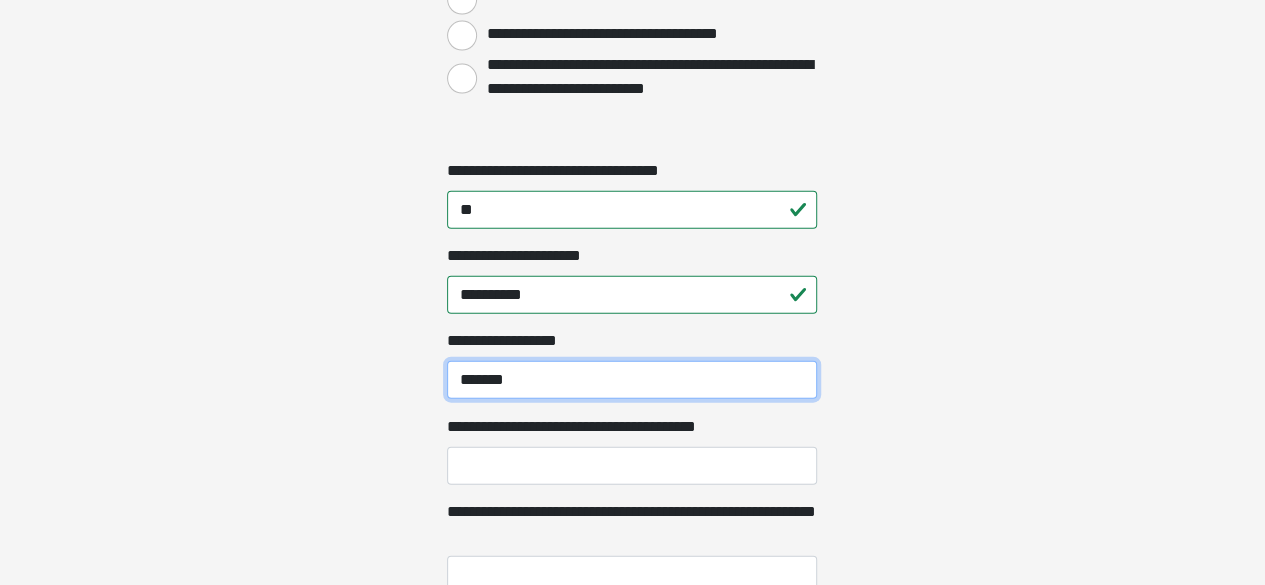 type on "*******" 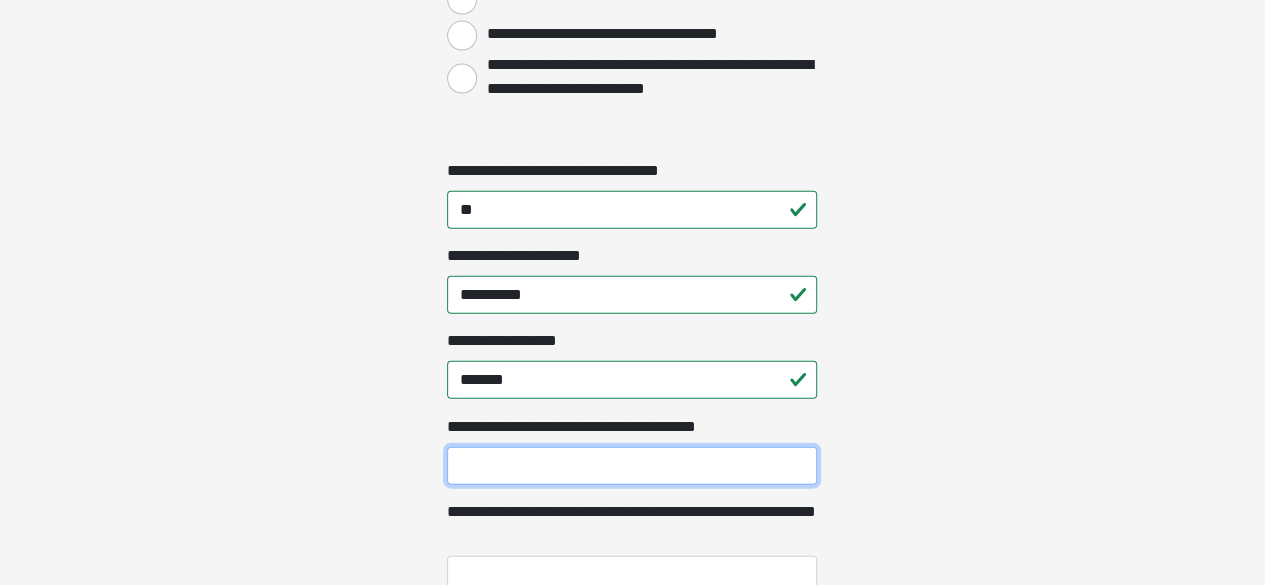 click on "**********" at bounding box center [632, 466] 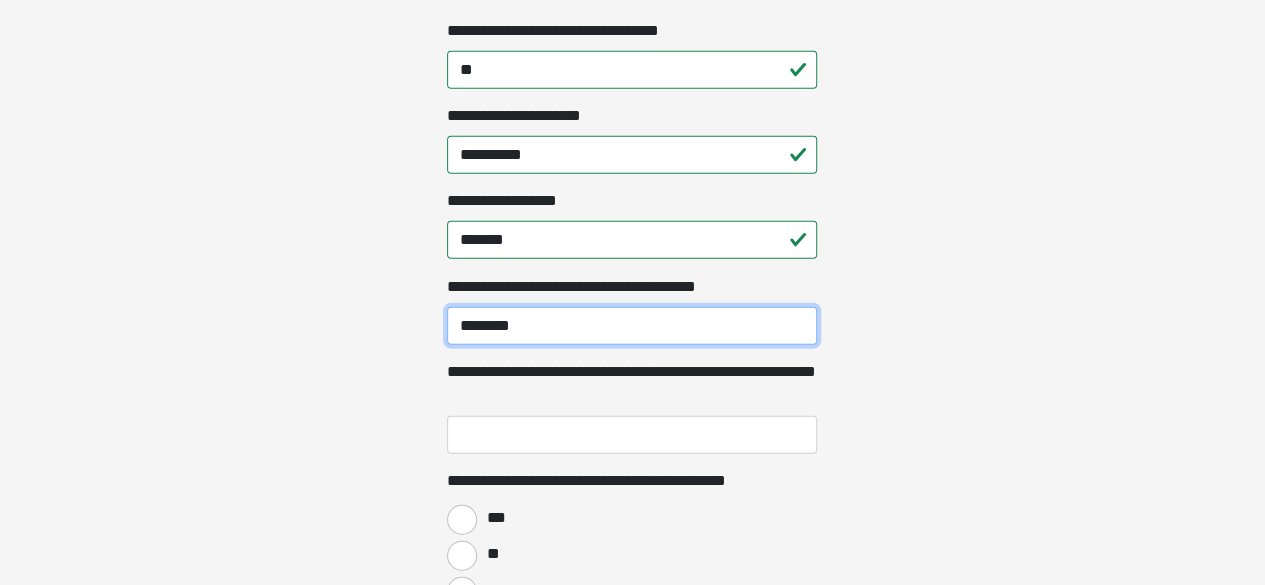 scroll, scrollTop: 2364, scrollLeft: 0, axis: vertical 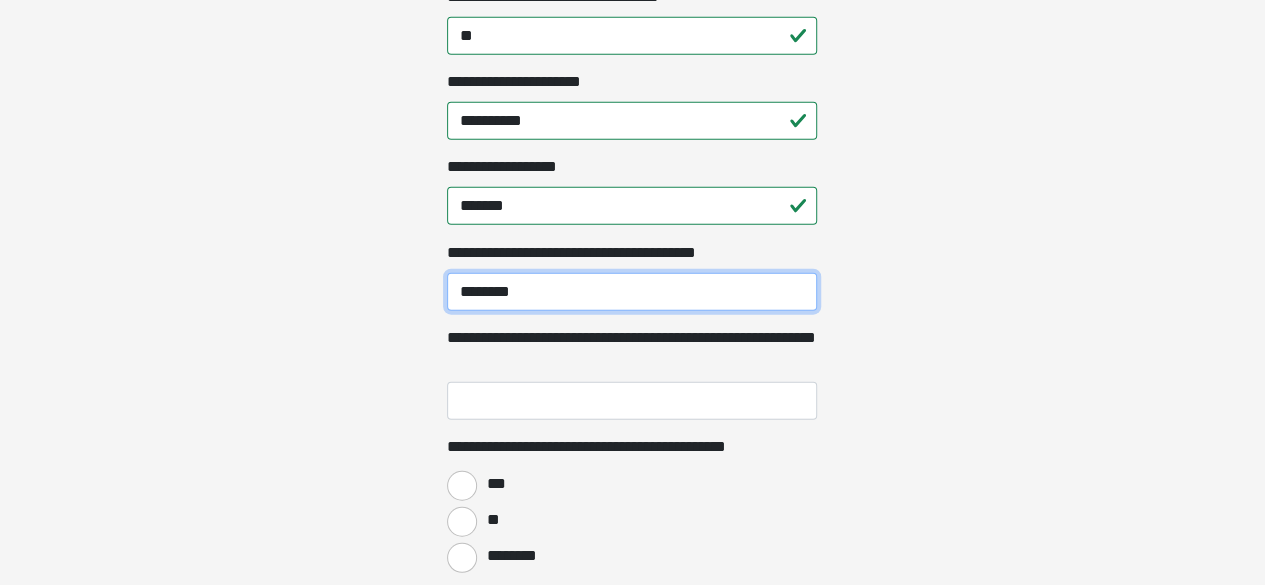 type on "********" 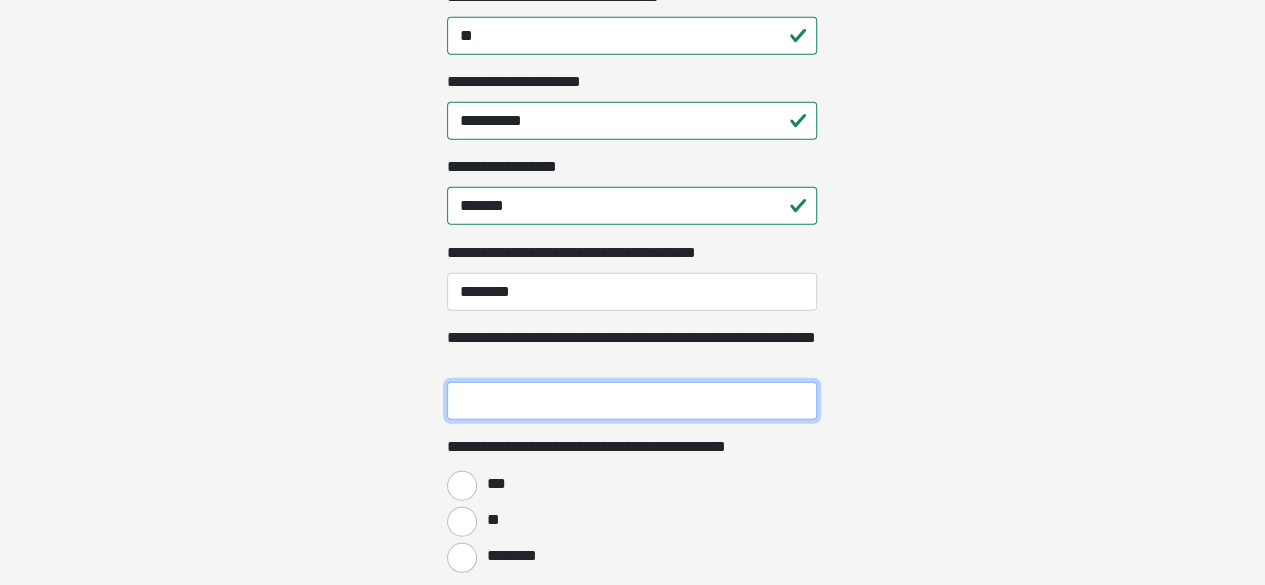 click on "**********" at bounding box center (632, 401) 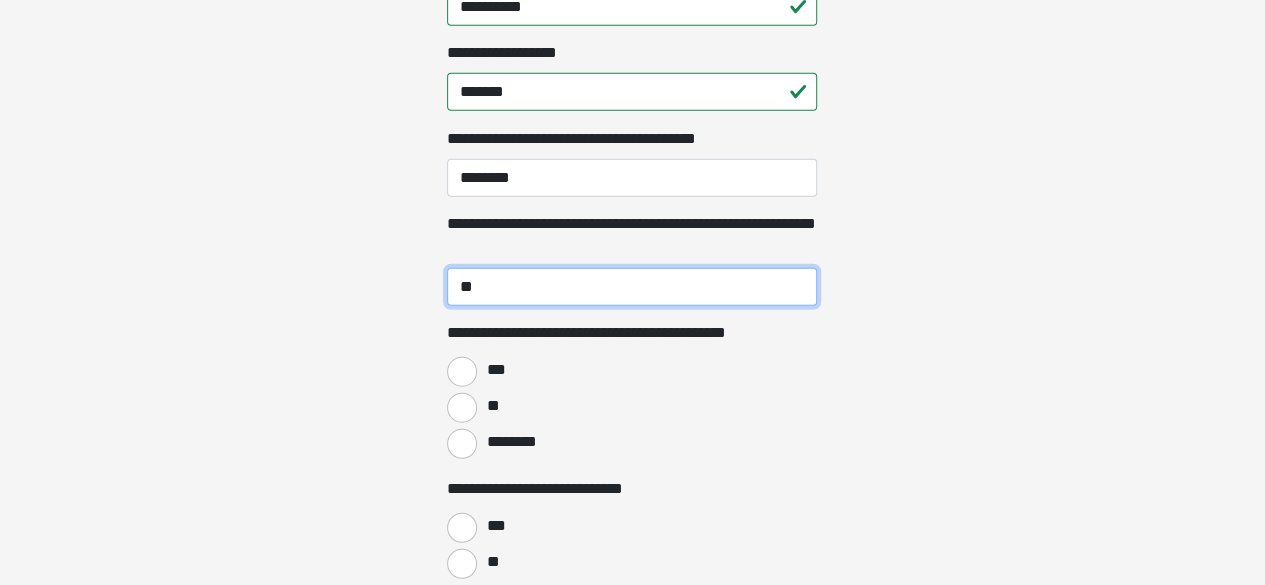 scroll, scrollTop: 2485, scrollLeft: 0, axis: vertical 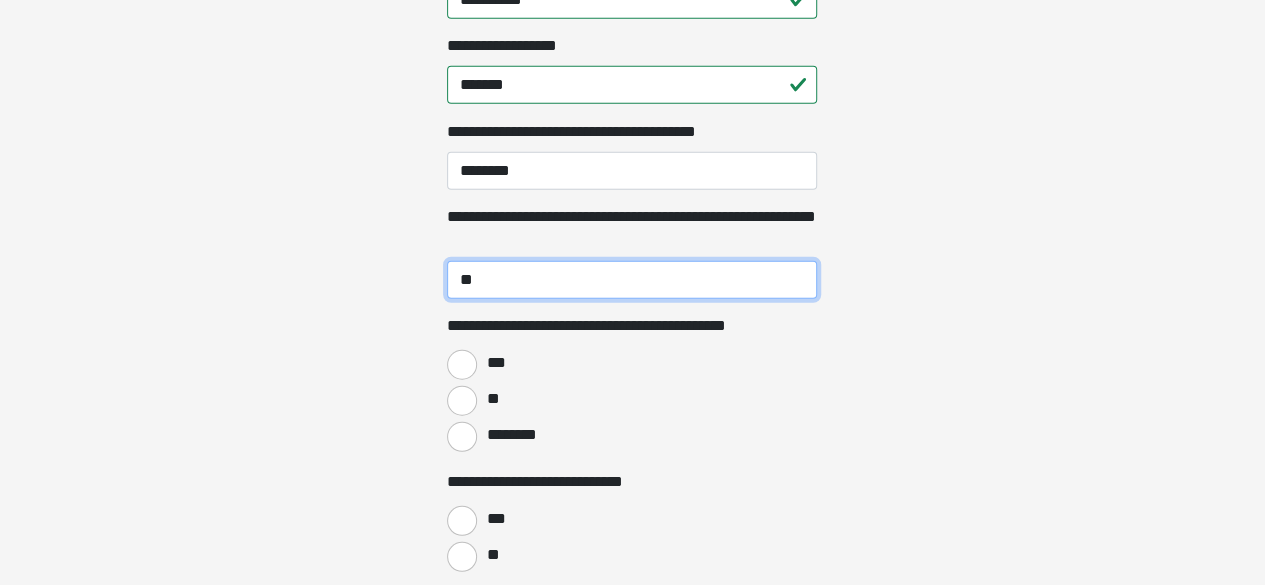 type on "**" 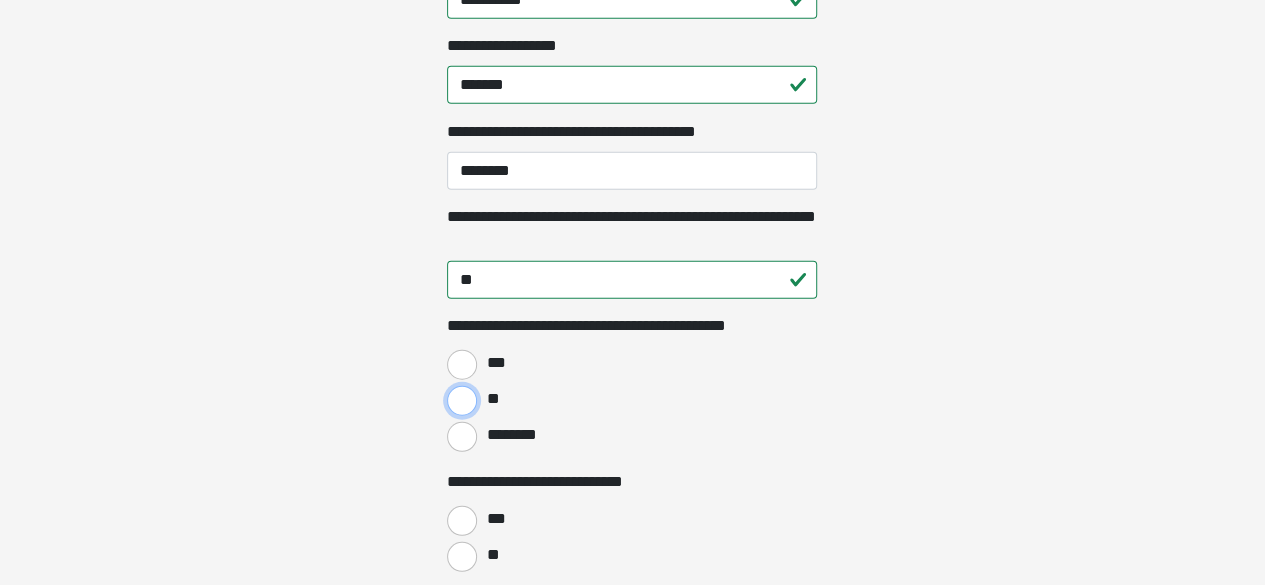 click on "**" at bounding box center [462, 401] 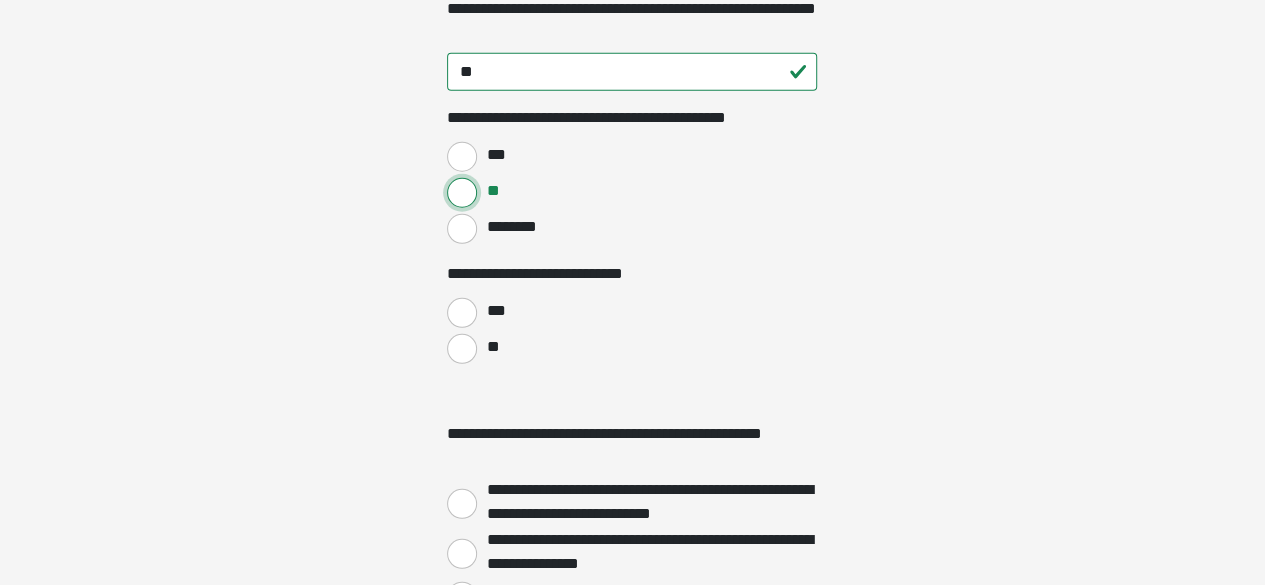 scroll, scrollTop: 2711, scrollLeft: 0, axis: vertical 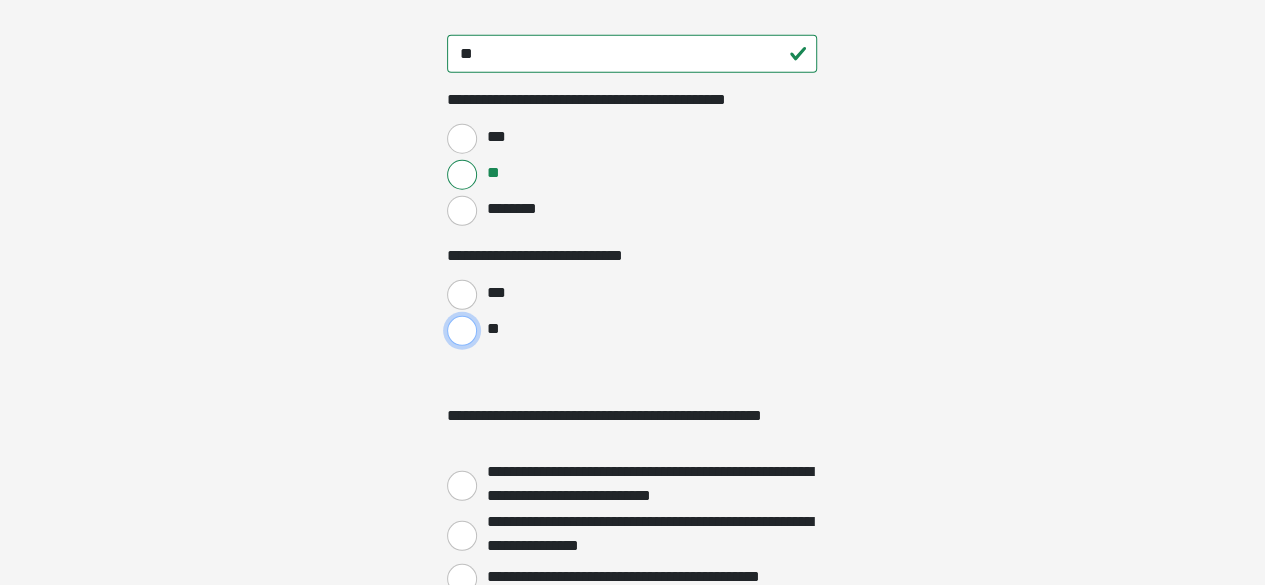click on "**" at bounding box center (462, 331) 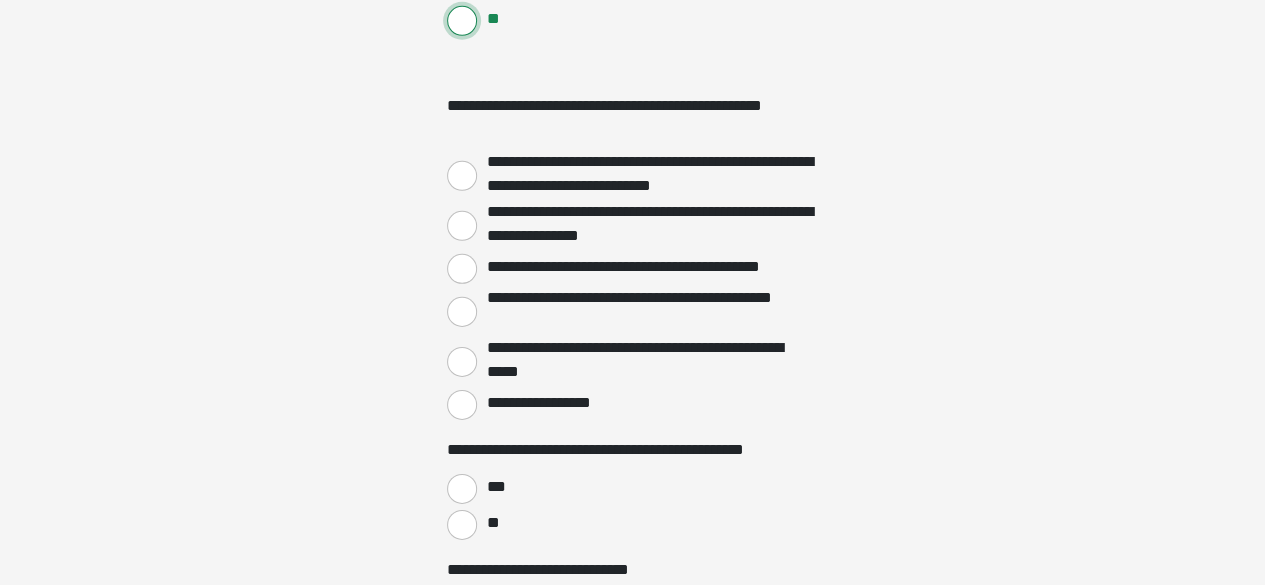 scroll, scrollTop: 3022, scrollLeft: 0, axis: vertical 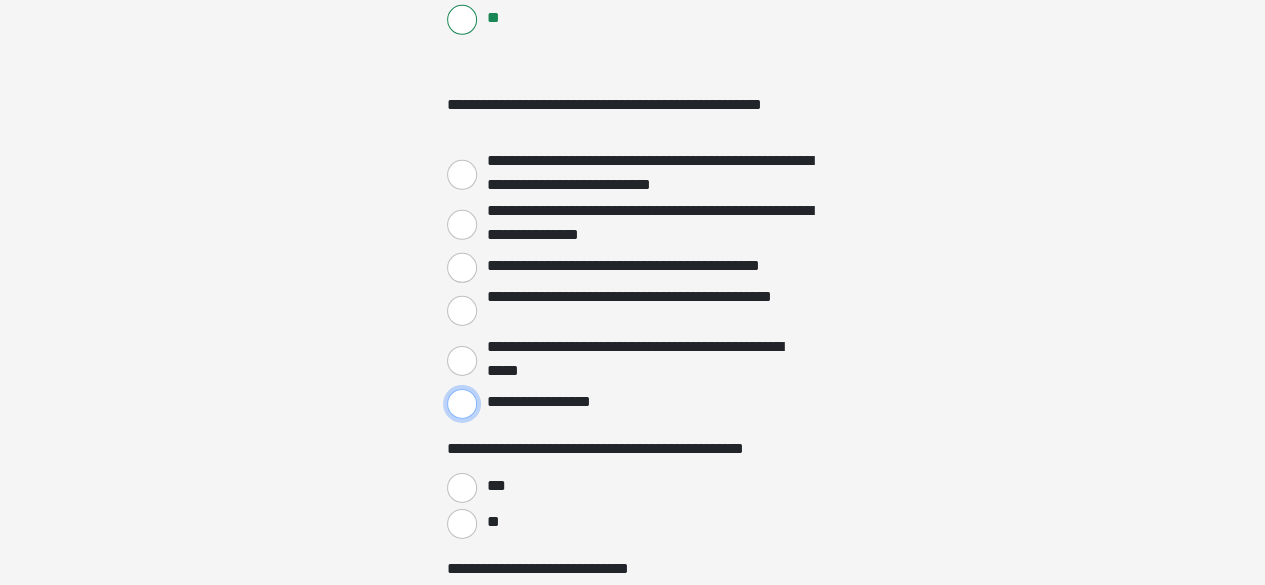 click on "**********" at bounding box center [462, 404] 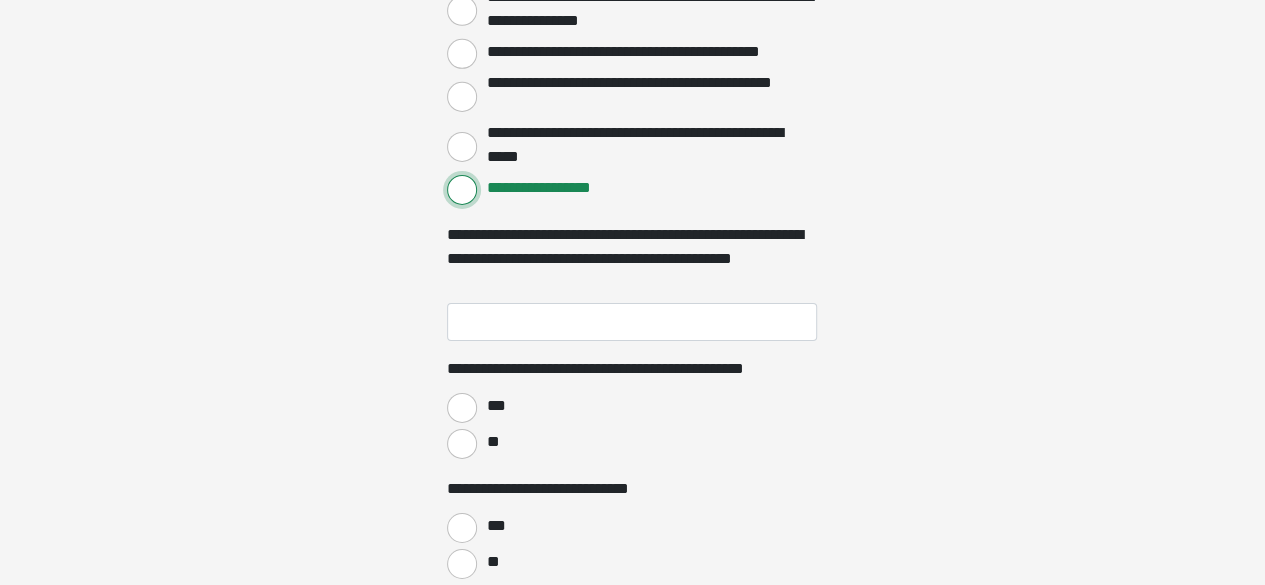 scroll, scrollTop: 3237, scrollLeft: 0, axis: vertical 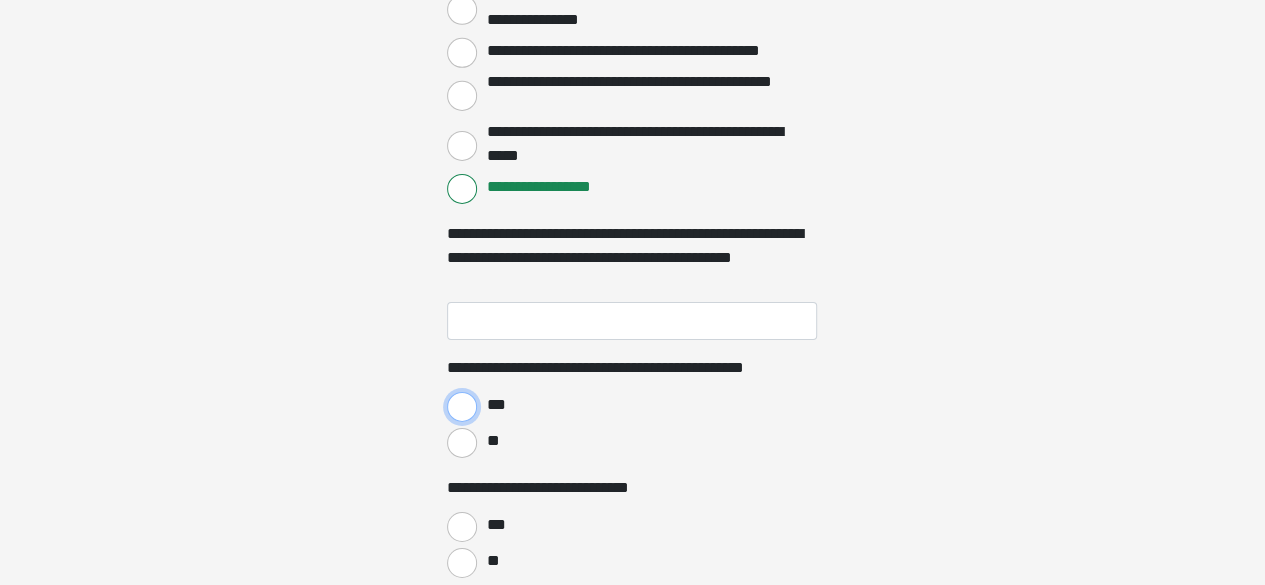 click on "***" at bounding box center (462, 407) 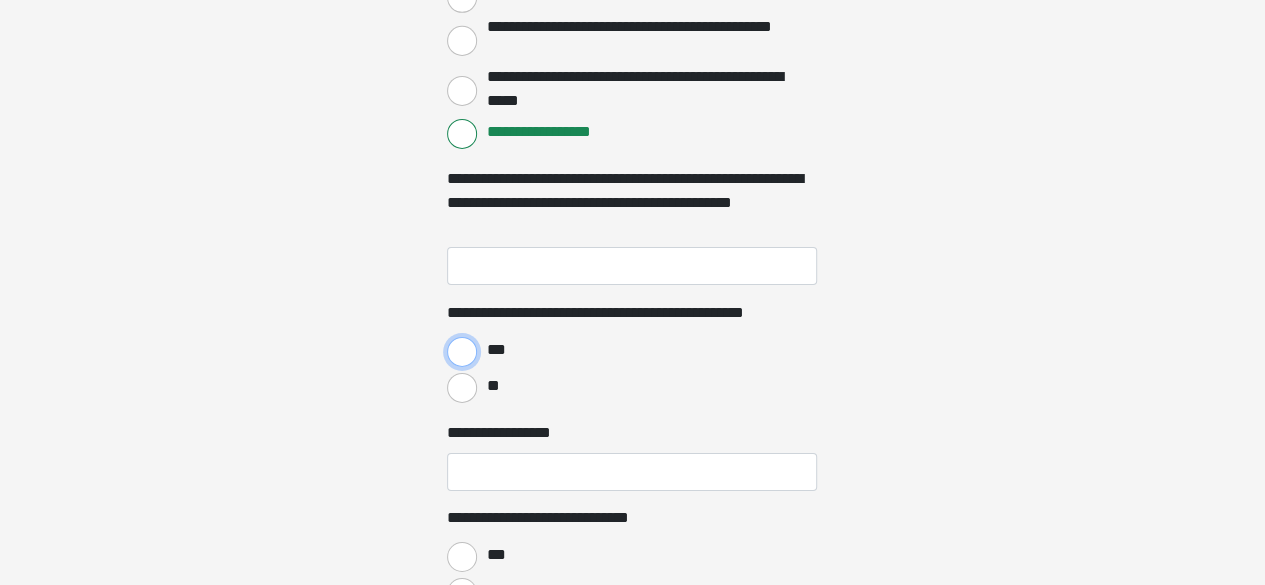 scroll, scrollTop: 3293, scrollLeft: 0, axis: vertical 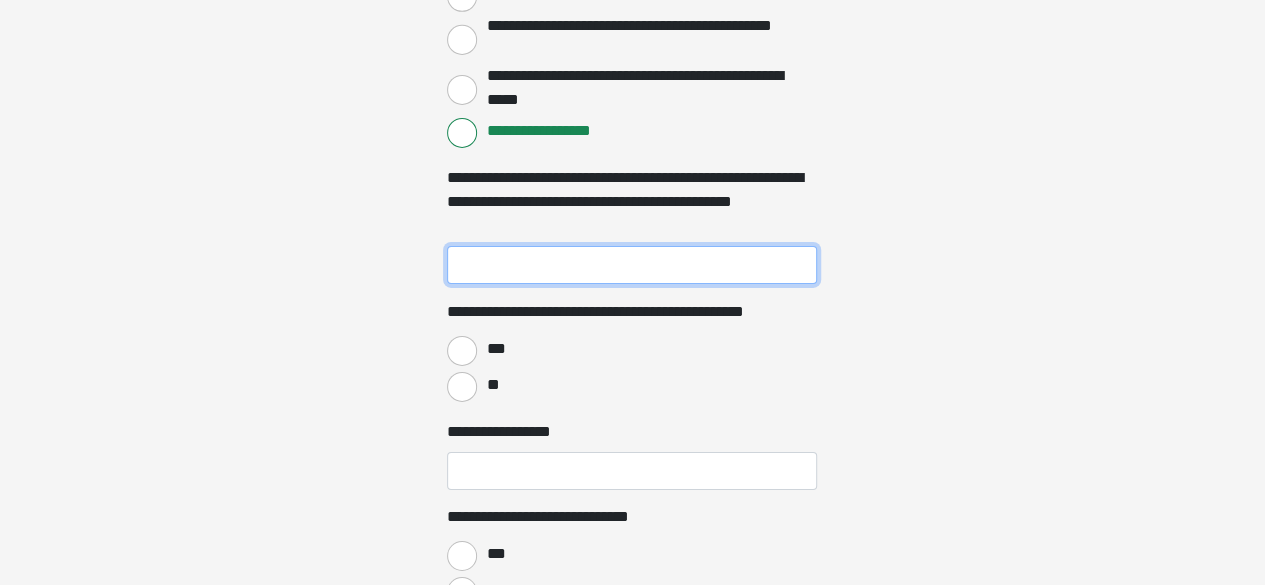 click on "**********" at bounding box center [632, 265] 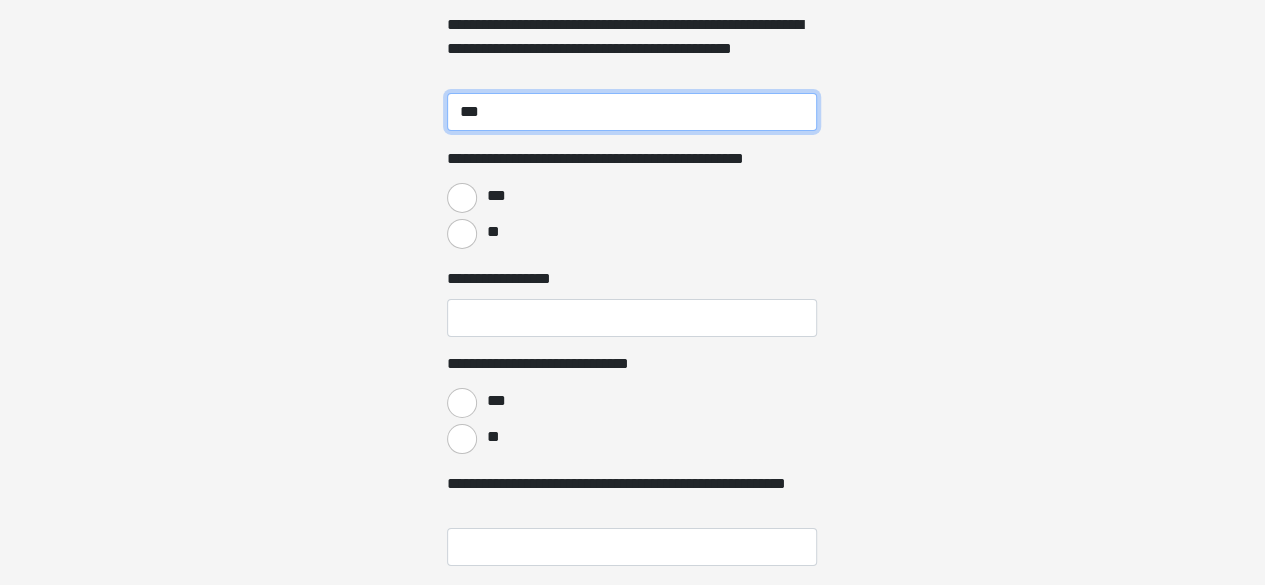 scroll, scrollTop: 3447, scrollLeft: 0, axis: vertical 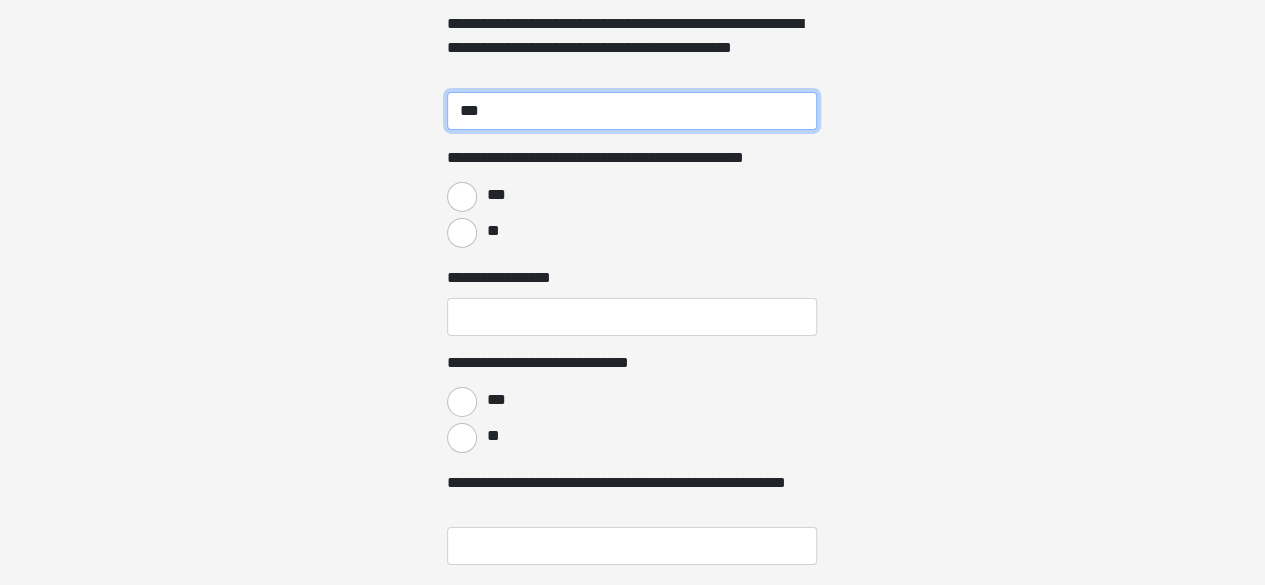 type on "***" 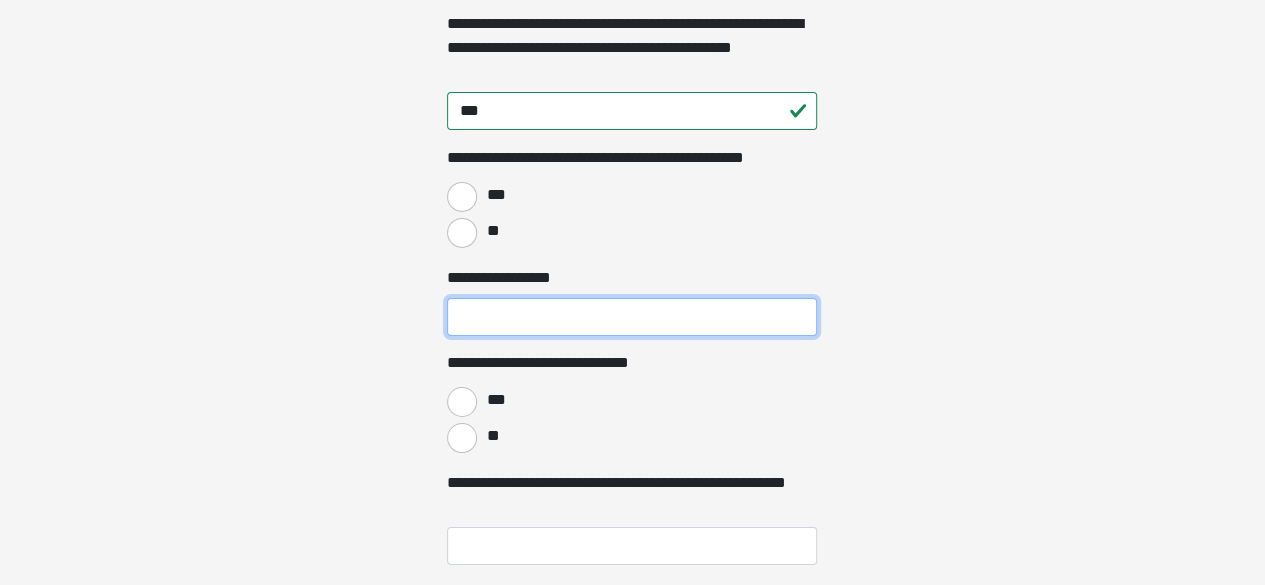 click on "**********" at bounding box center (632, 317) 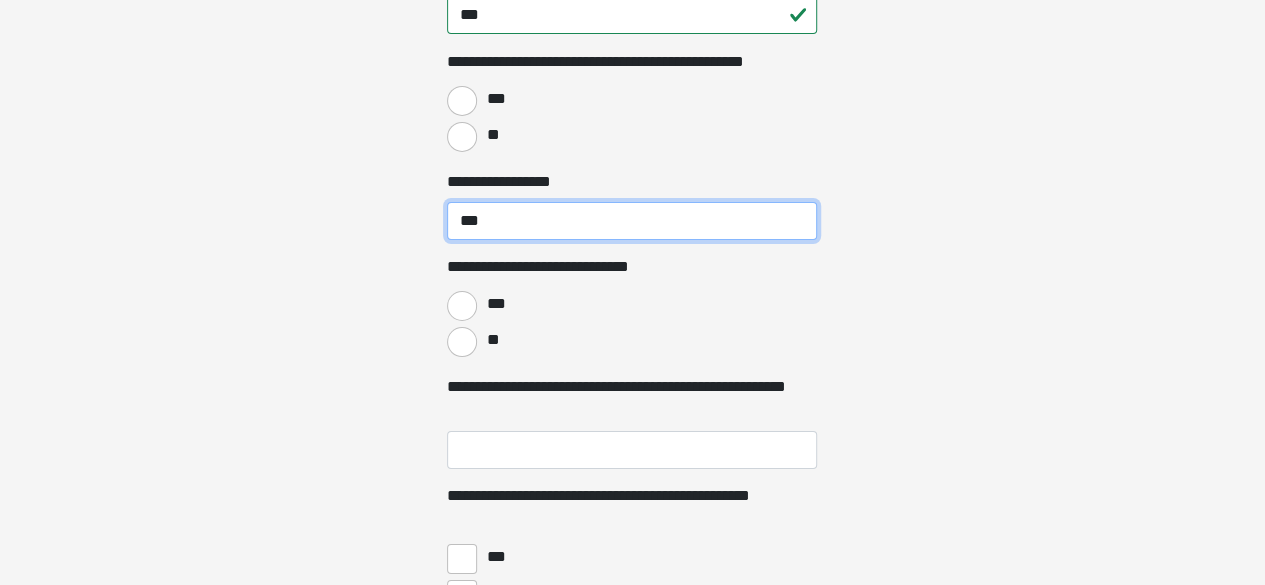 scroll, scrollTop: 3544, scrollLeft: 0, axis: vertical 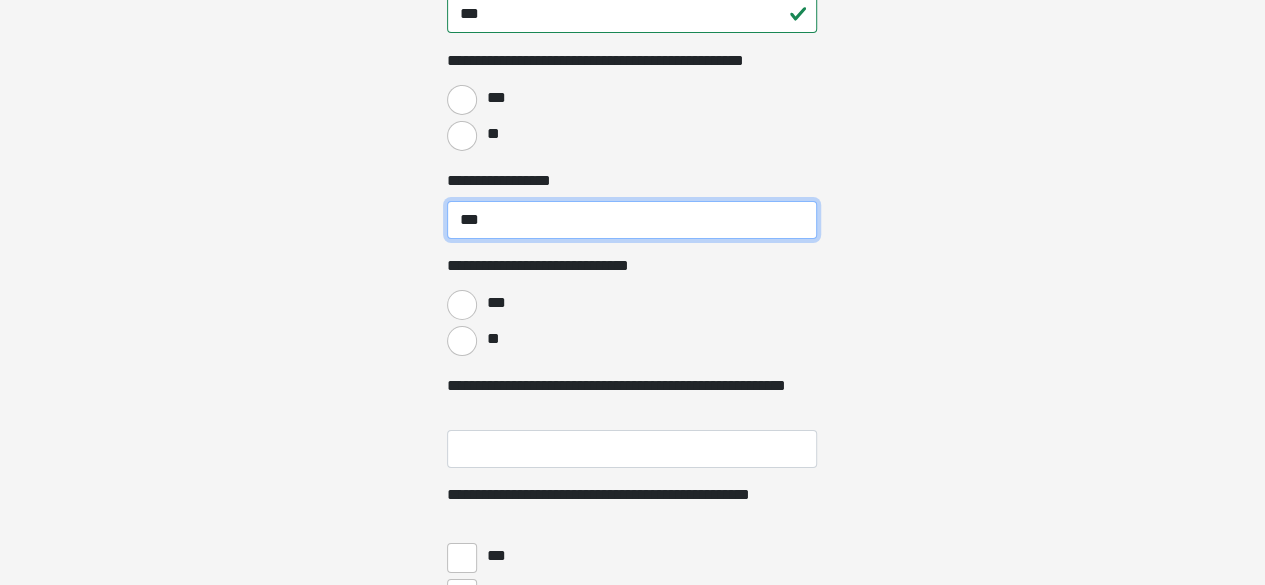 type on "***" 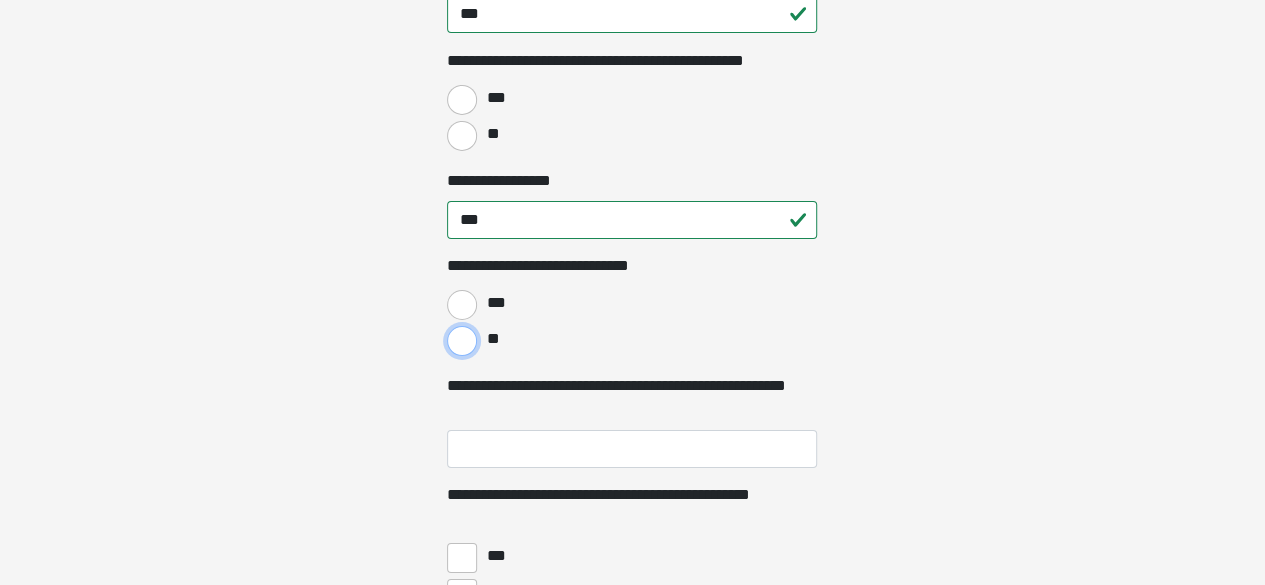 click on "**" at bounding box center (462, 341) 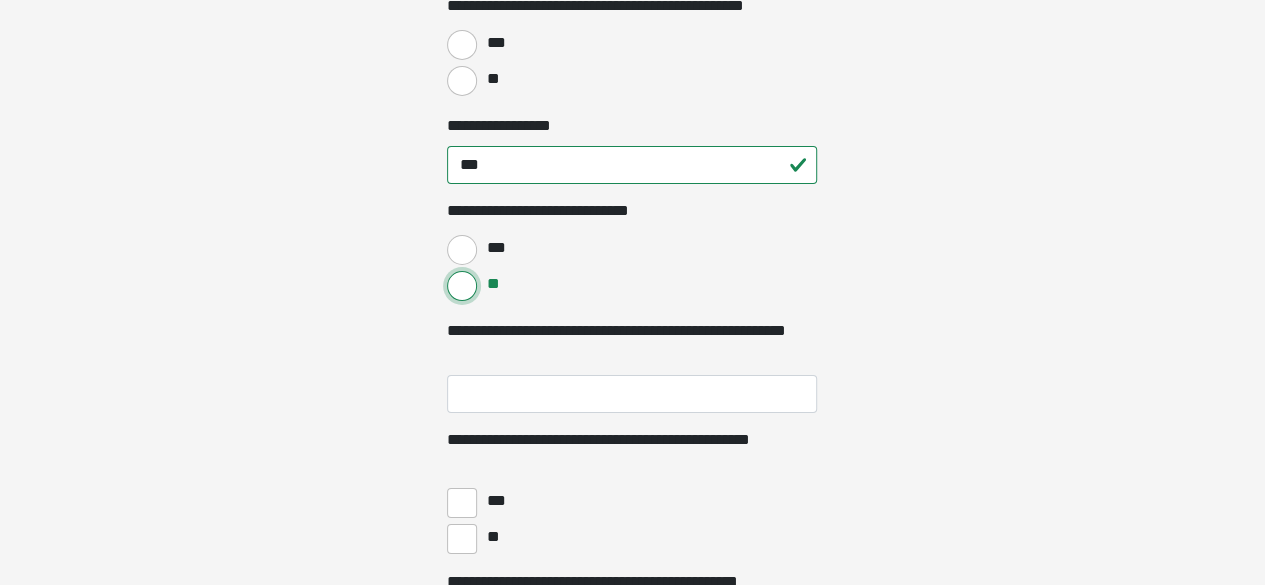 scroll, scrollTop: 3616, scrollLeft: 0, axis: vertical 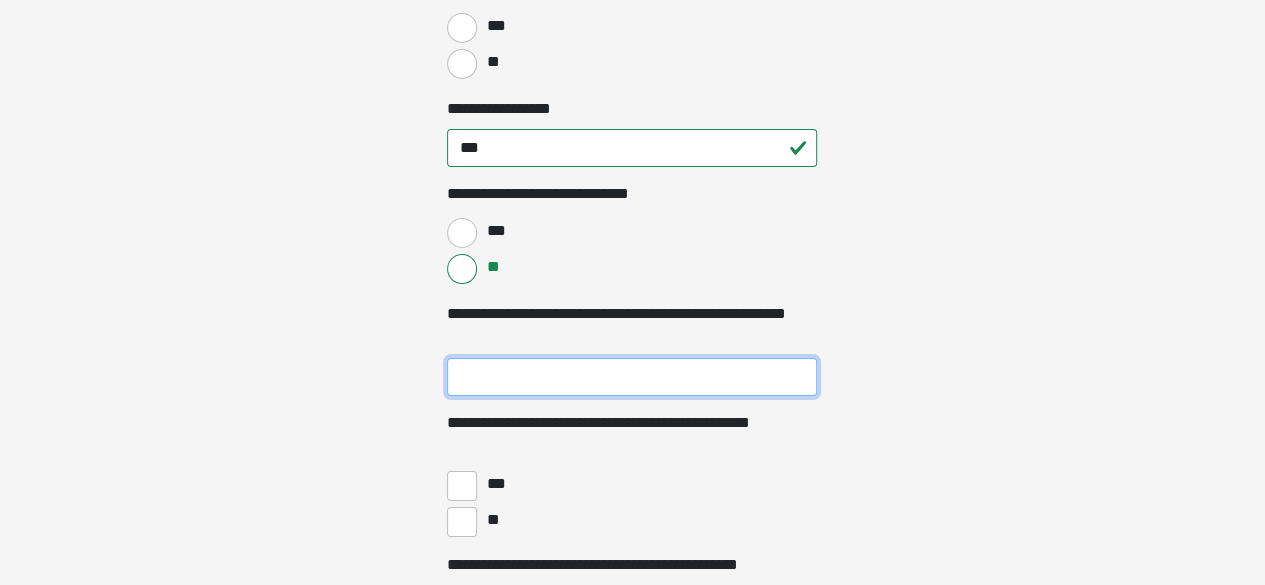 click on "**********" at bounding box center (632, 377) 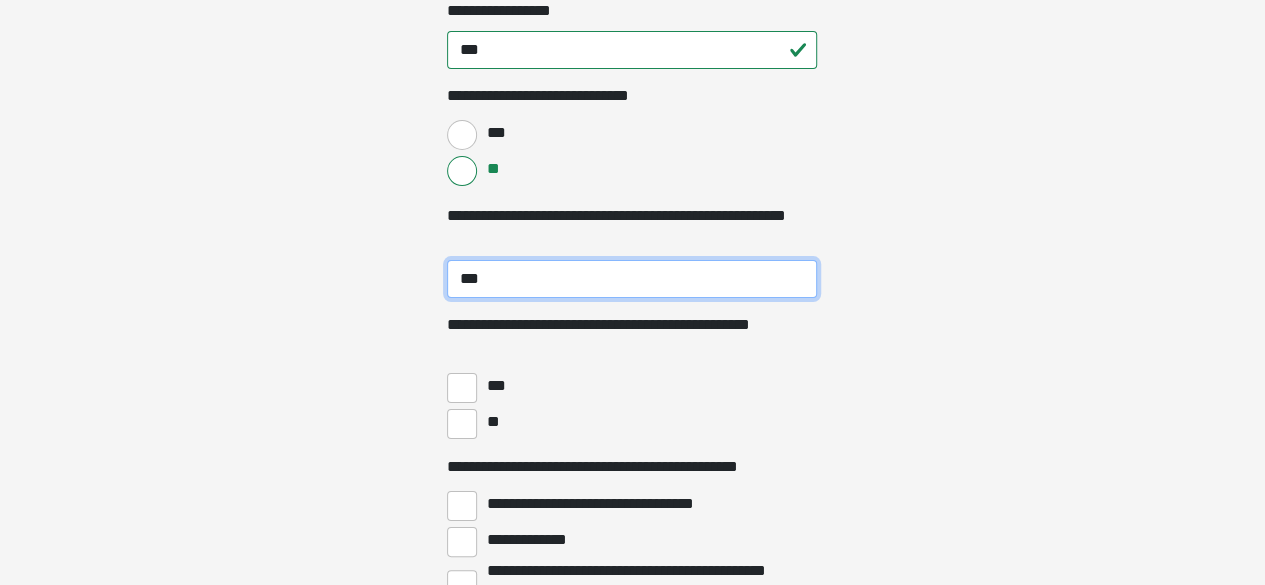 scroll, scrollTop: 3732, scrollLeft: 0, axis: vertical 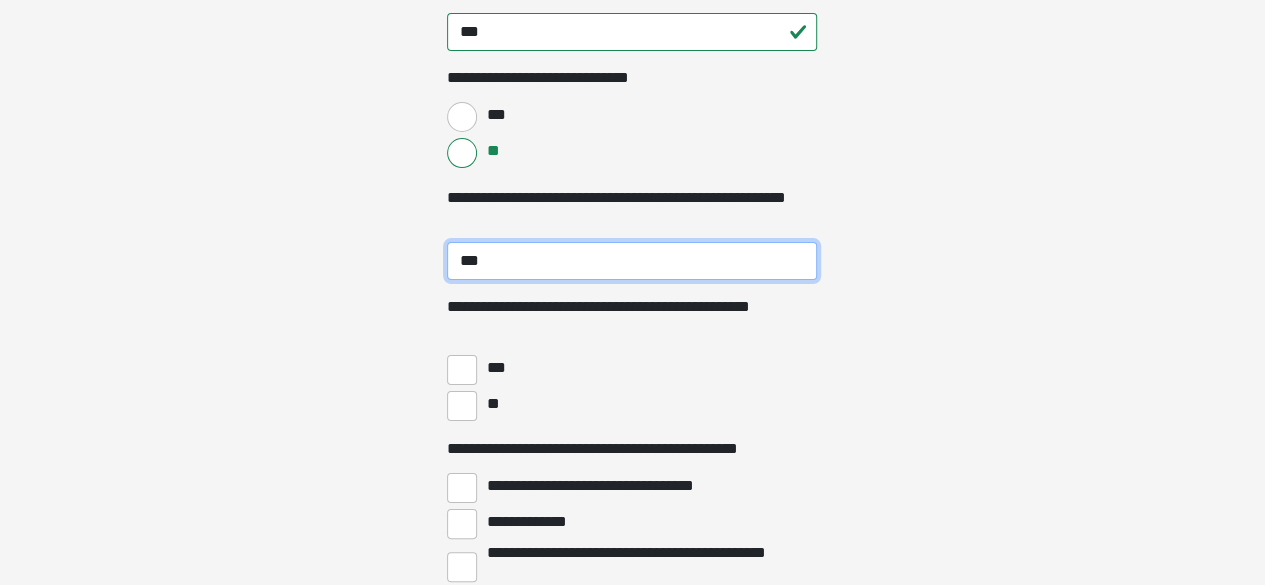 type on "***" 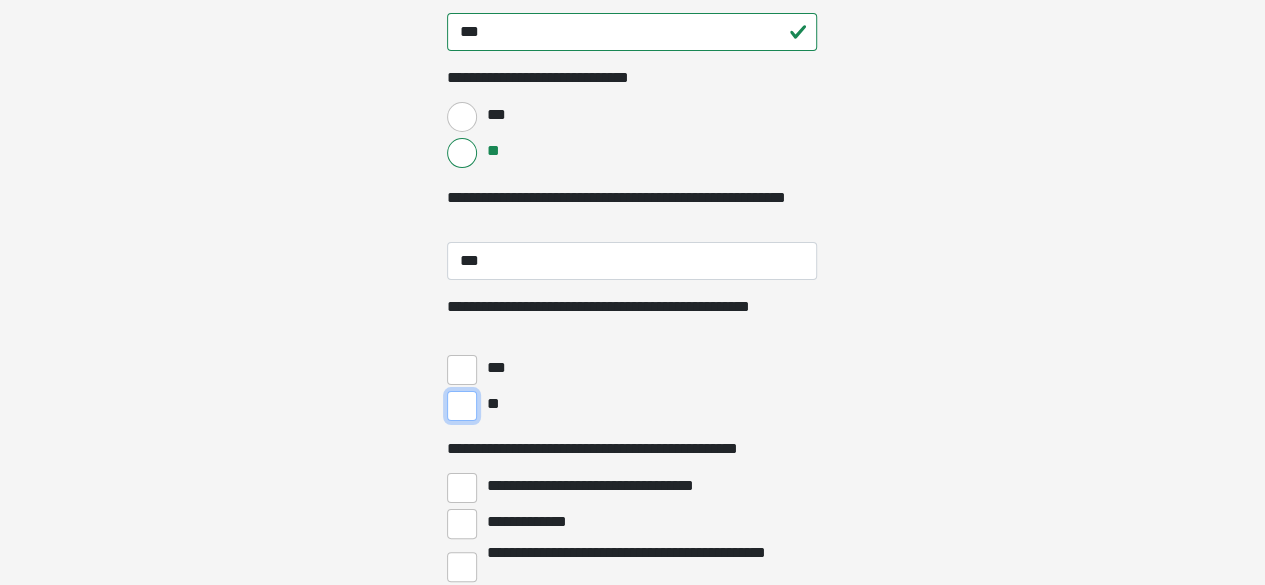 click on "**" at bounding box center (462, 406) 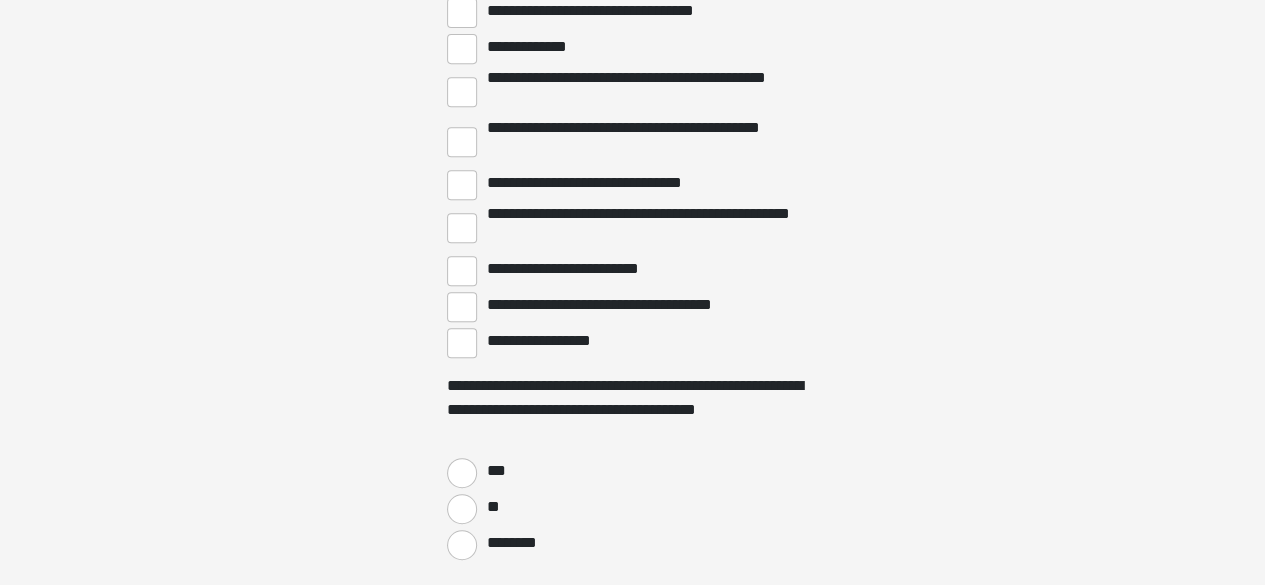 scroll, scrollTop: 4208, scrollLeft: 0, axis: vertical 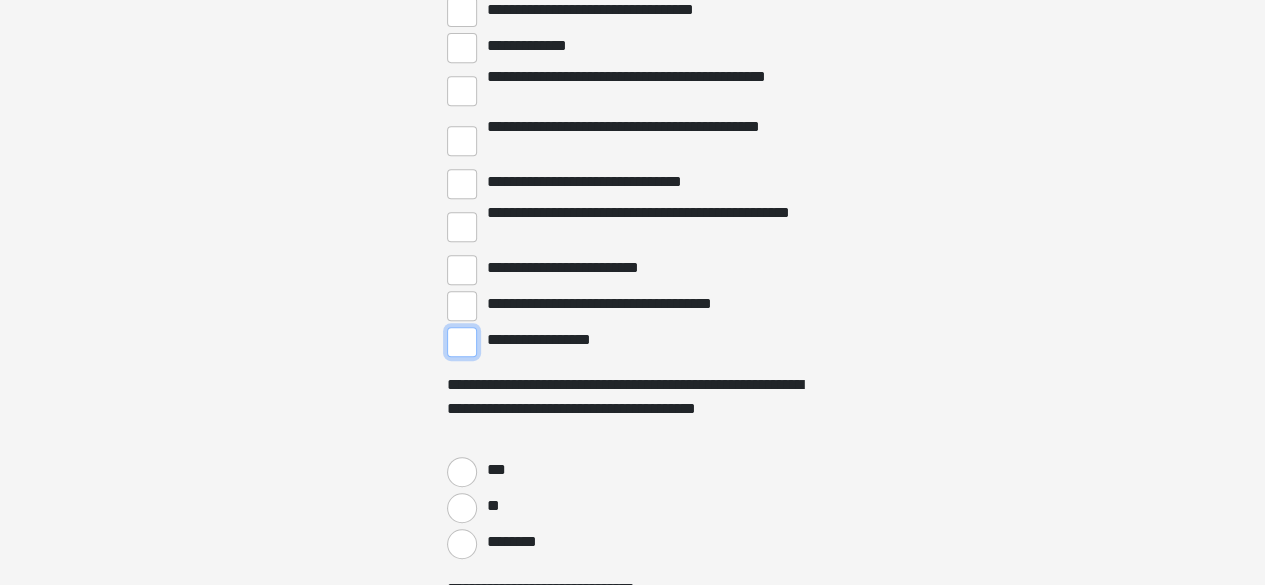 click on "**********" at bounding box center (462, 342) 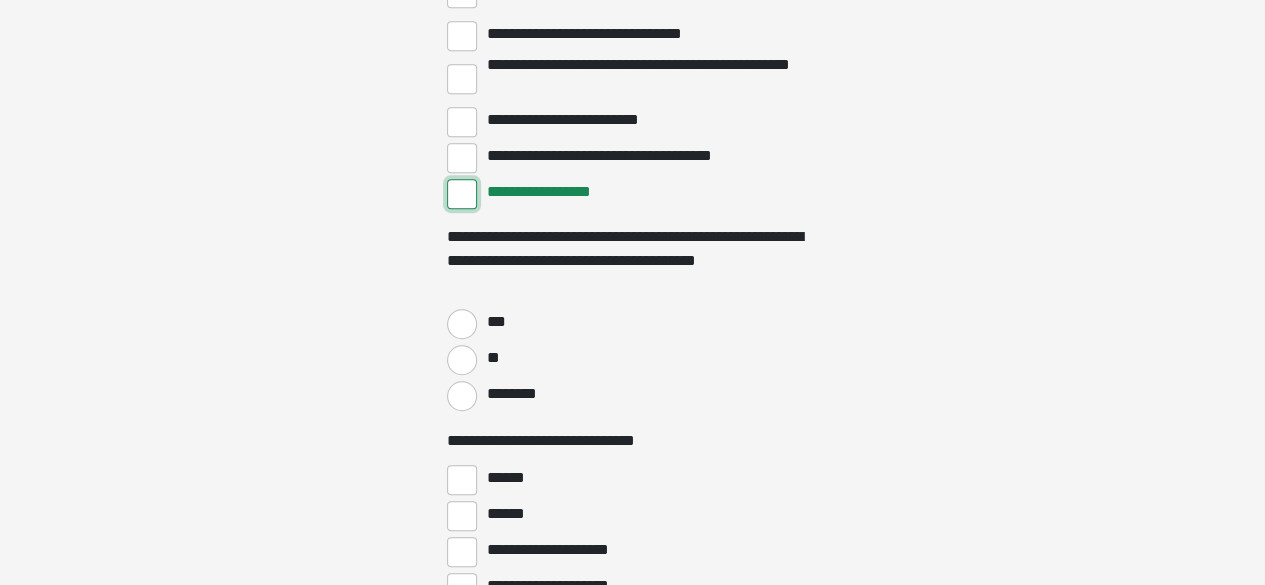 scroll, scrollTop: 4377, scrollLeft: 0, axis: vertical 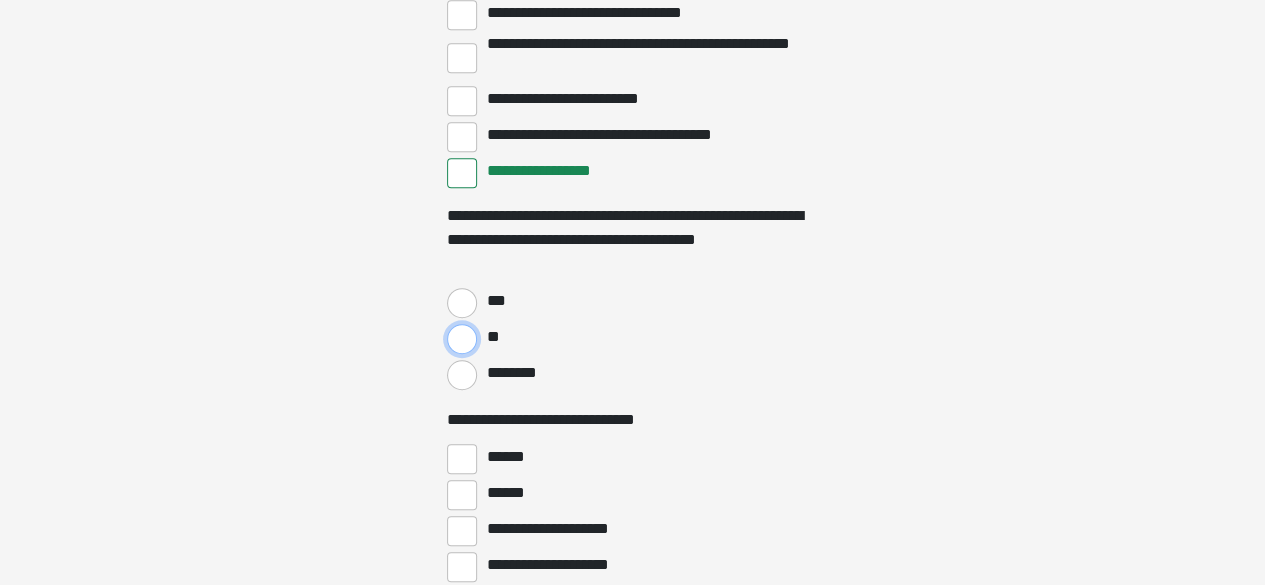 click on "**" at bounding box center [462, 339] 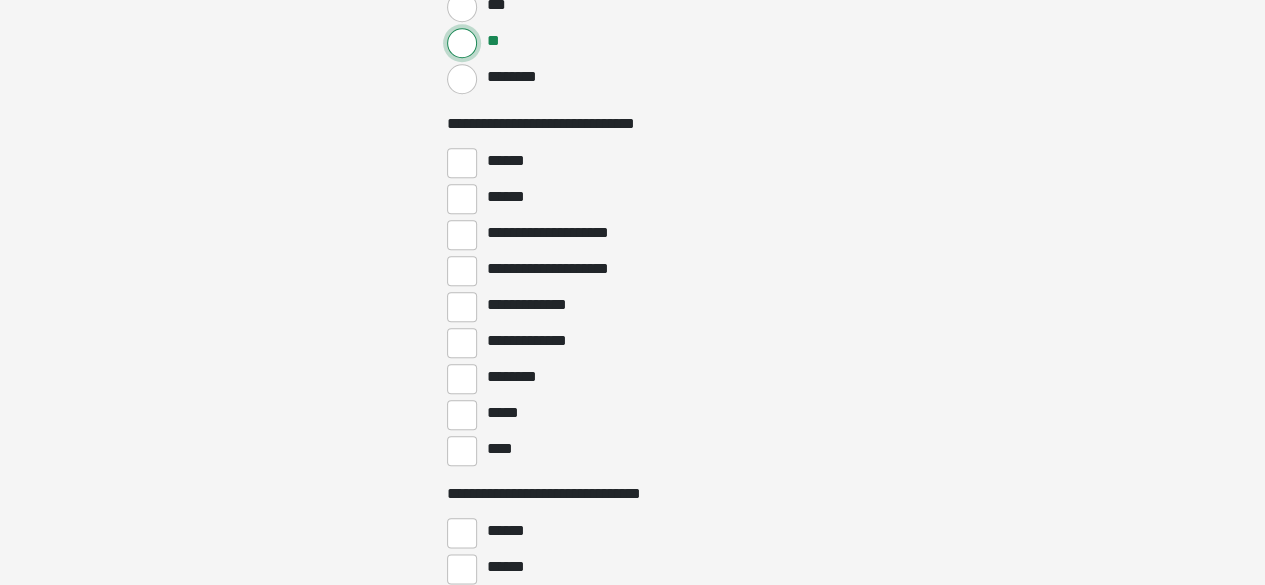 scroll, scrollTop: 4675, scrollLeft: 0, axis: vertical 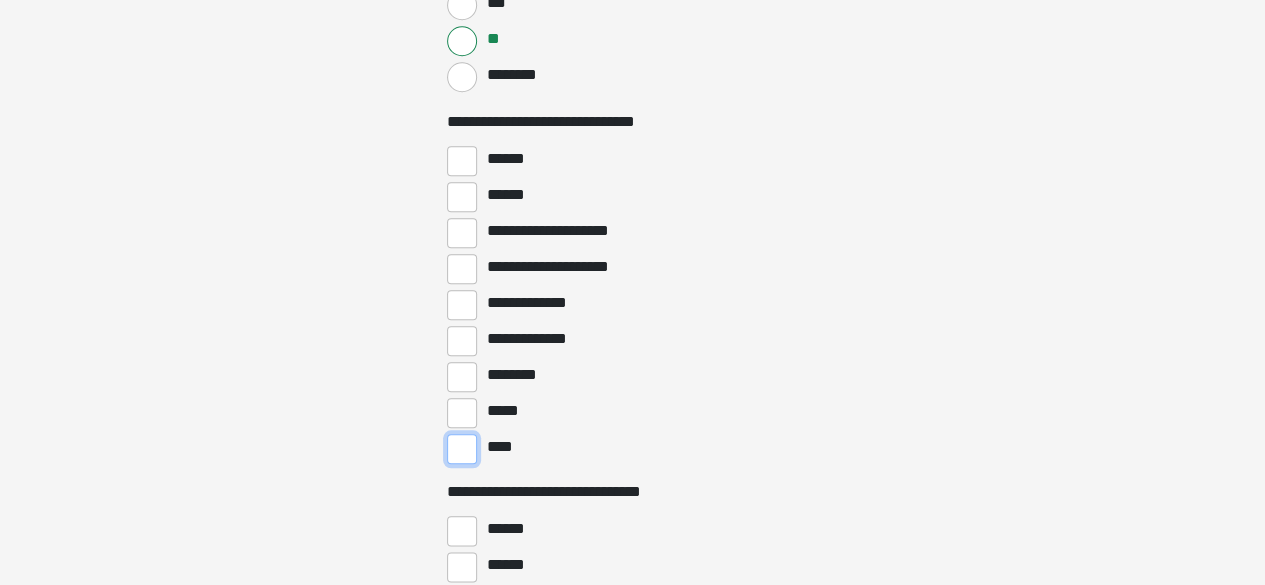 click on "****" at bounding box center (462, 449) 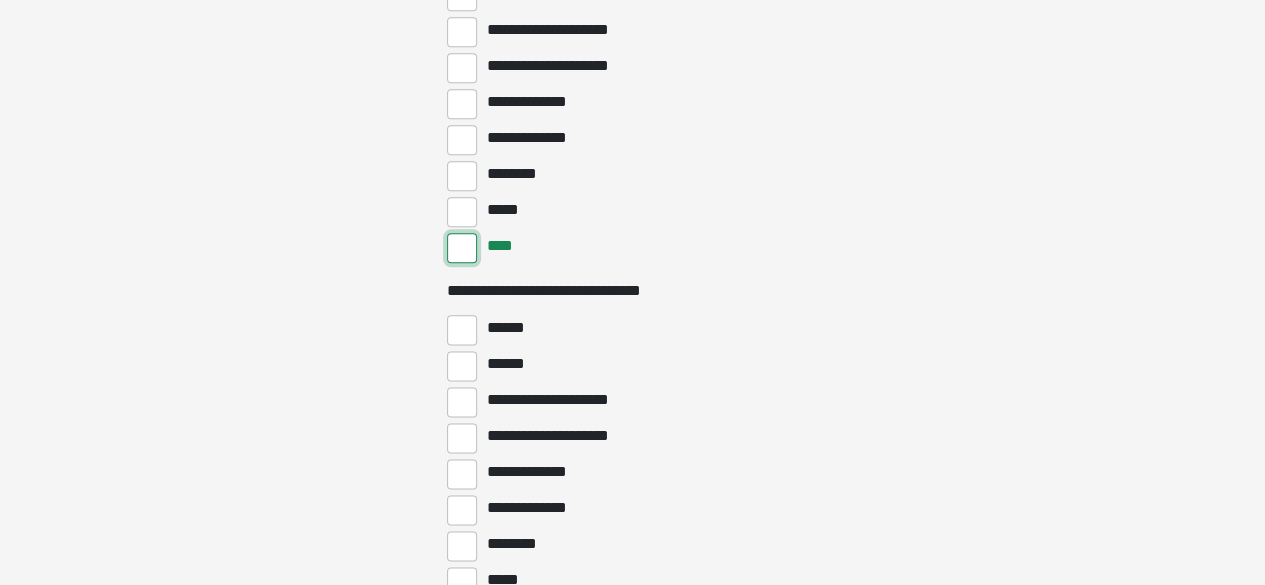scroll, scrollTop: 5174, scrollLeft: 0, axis: vertical 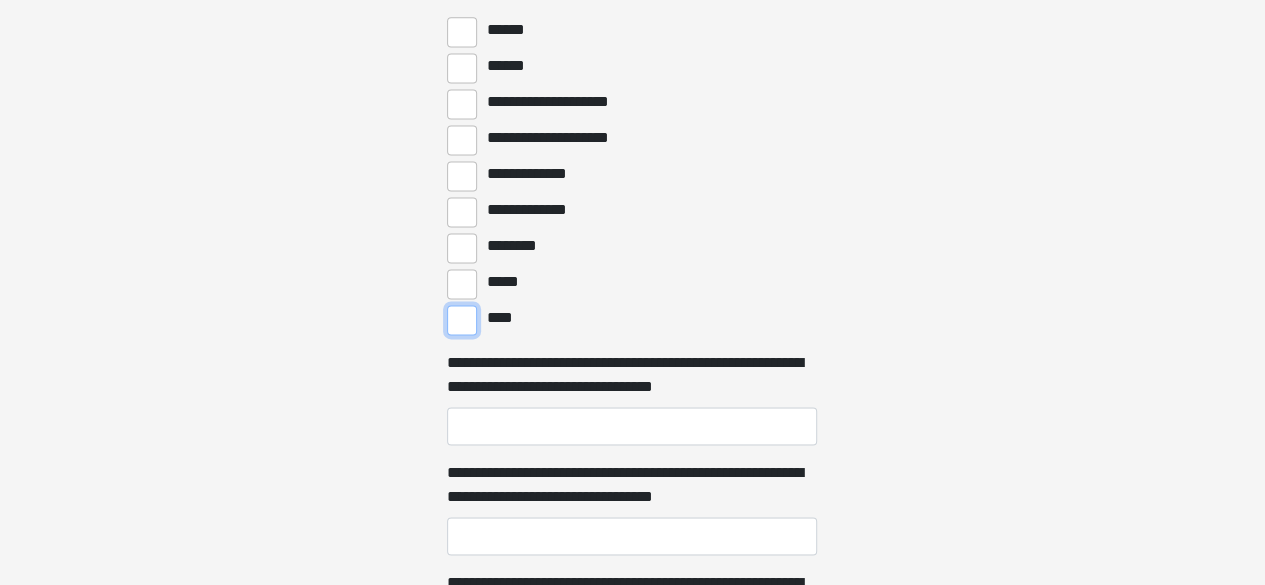 click on "****" at bounding box center (462, 320) 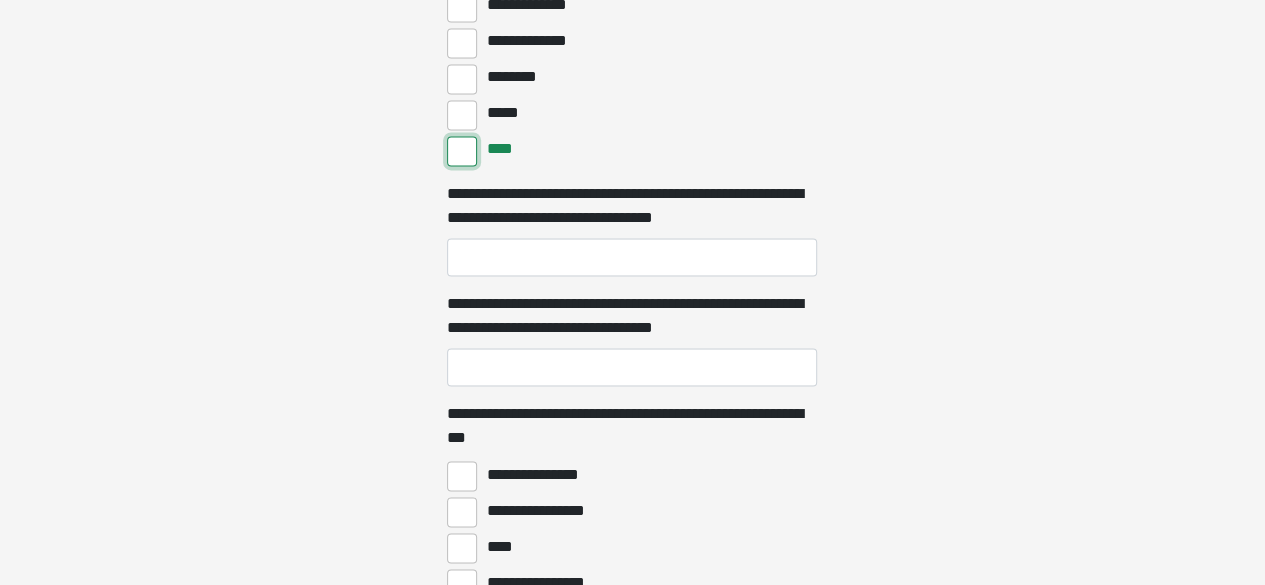 scroll, scrollTop: 5344, scrollLeft: 0, axis: vertical 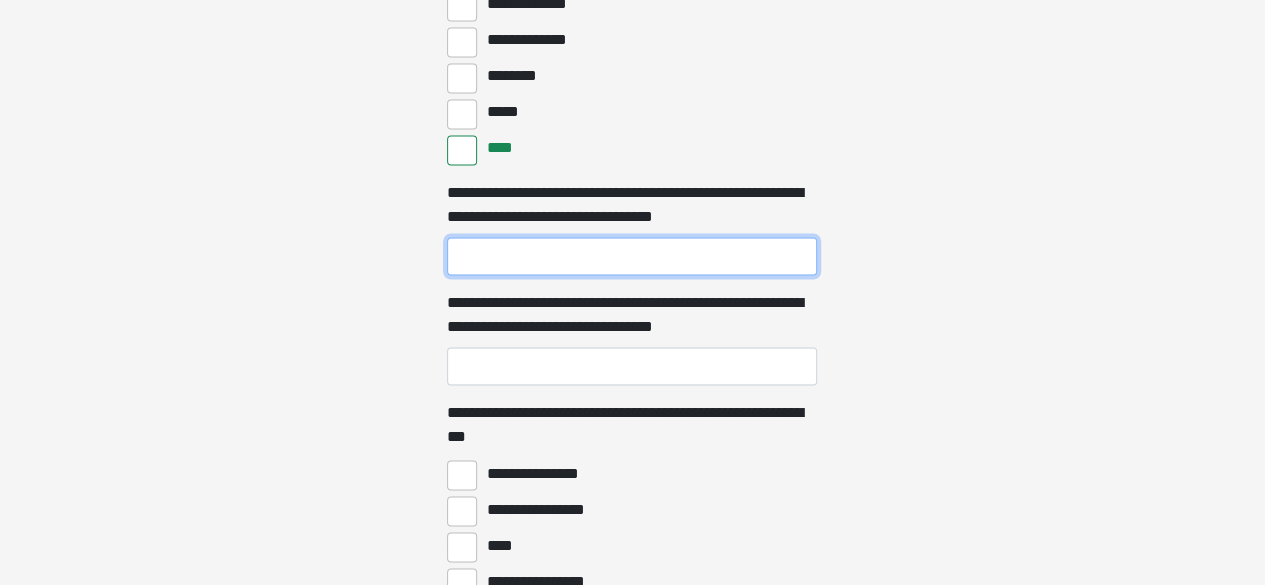 click on "**********" at bounding box center (632, 256) 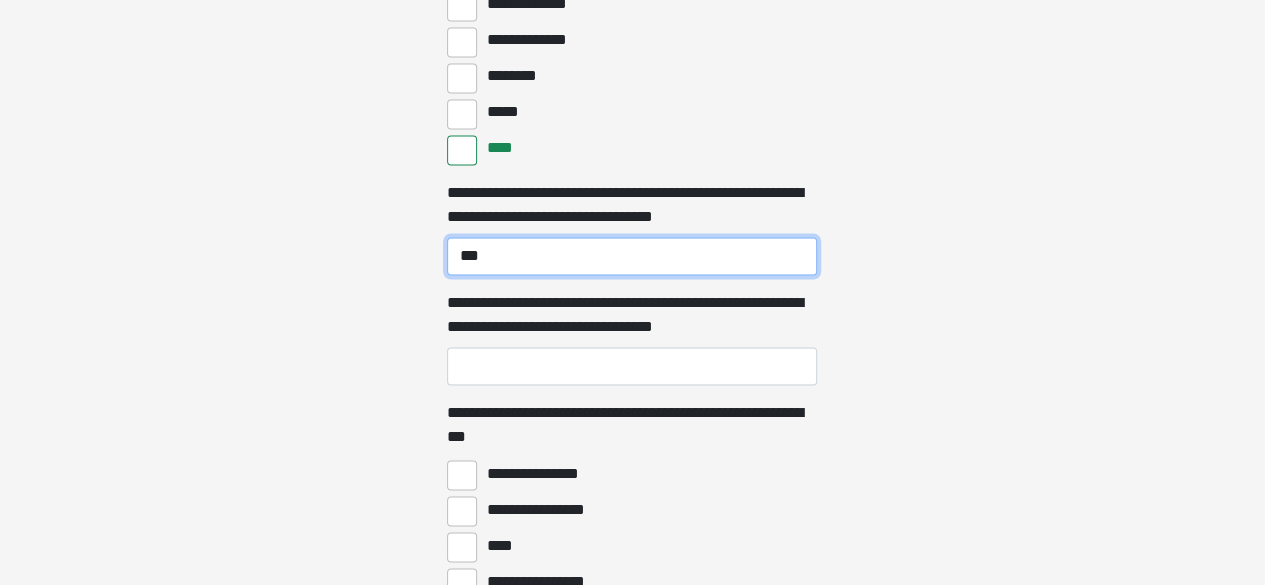 type on "***" 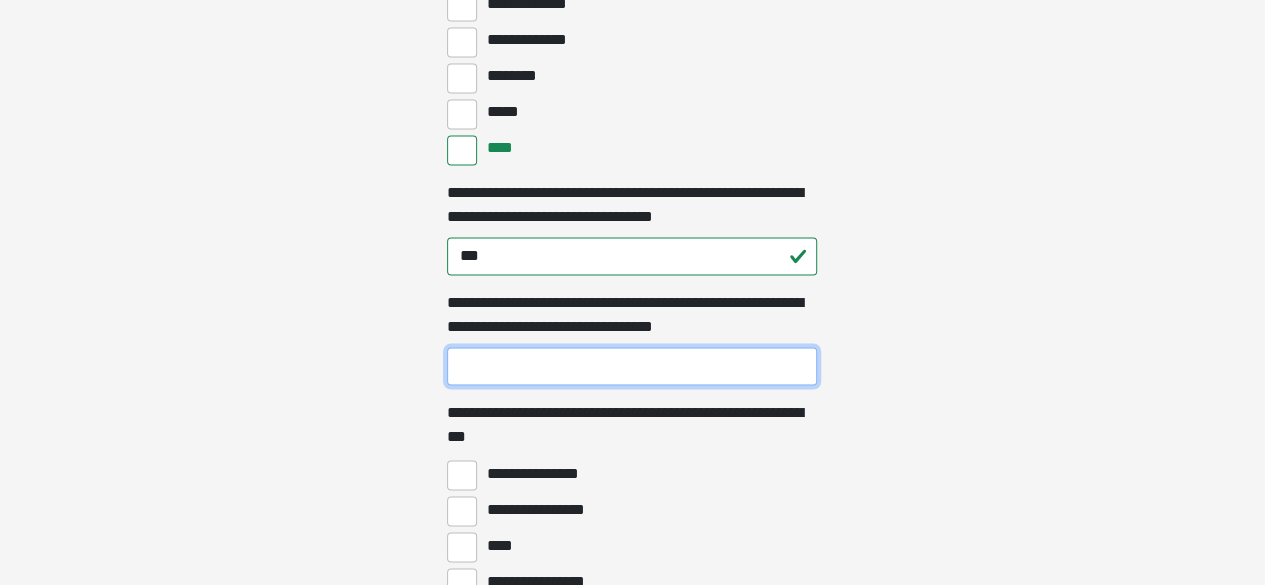 click on "**********" at bounding box center [632, 366] 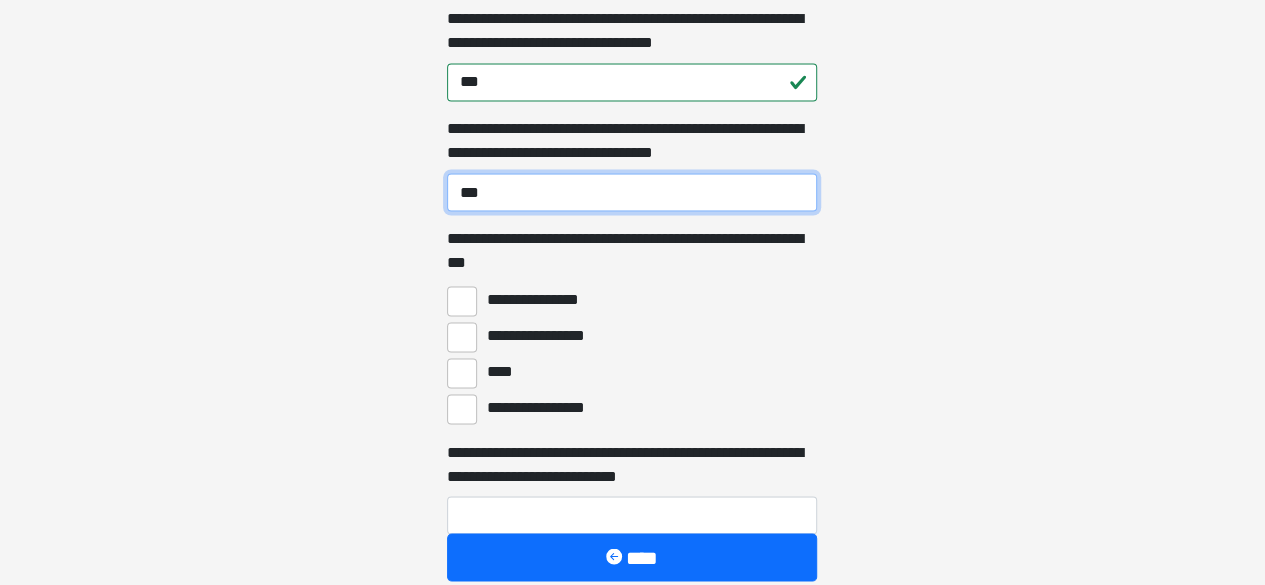 scroll, scrollTop: 5525, scrollLeft: 0, axis: vertical 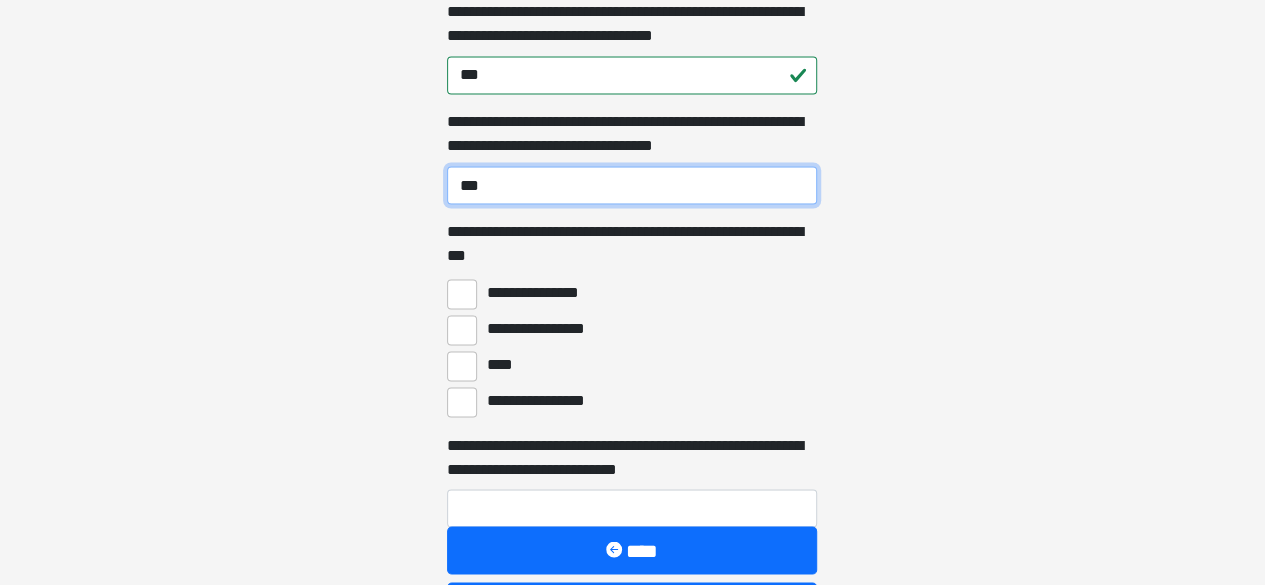 type on "***" 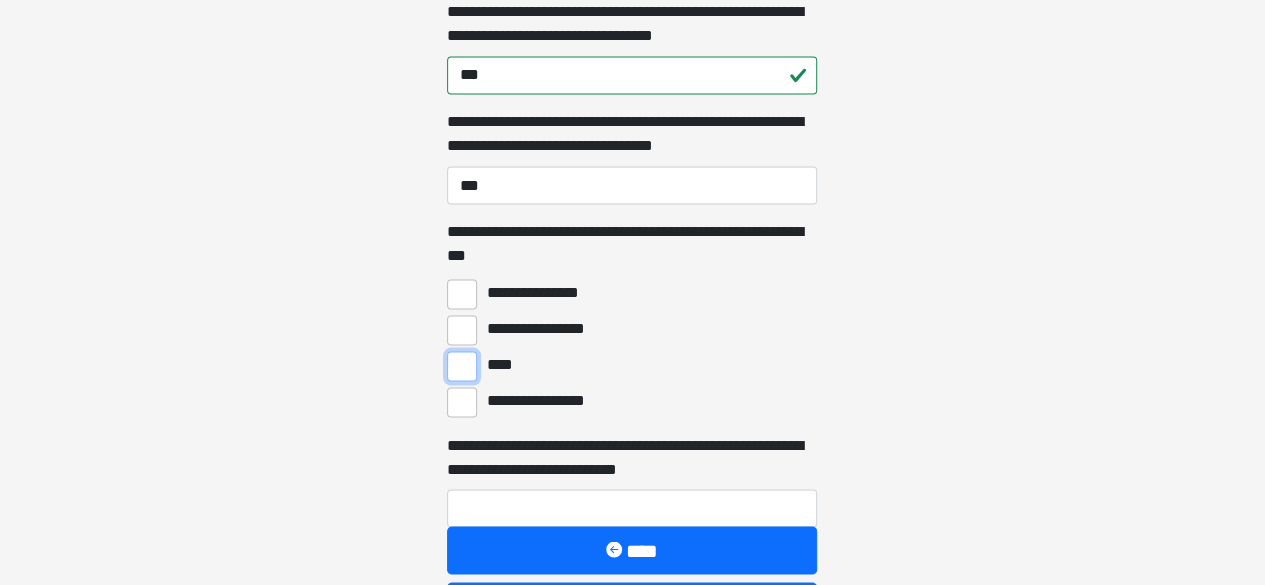 click on "****" at bounding box center (462, 366) 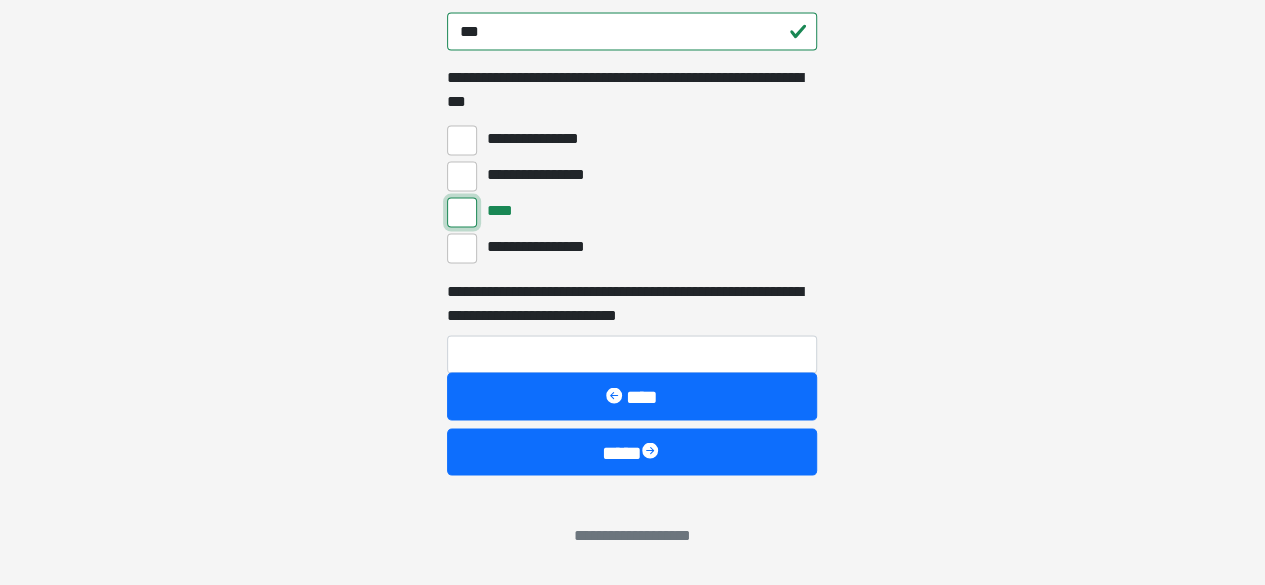 scroll, scrollTop: 5681, scrollLeft: 0, axis: vertical 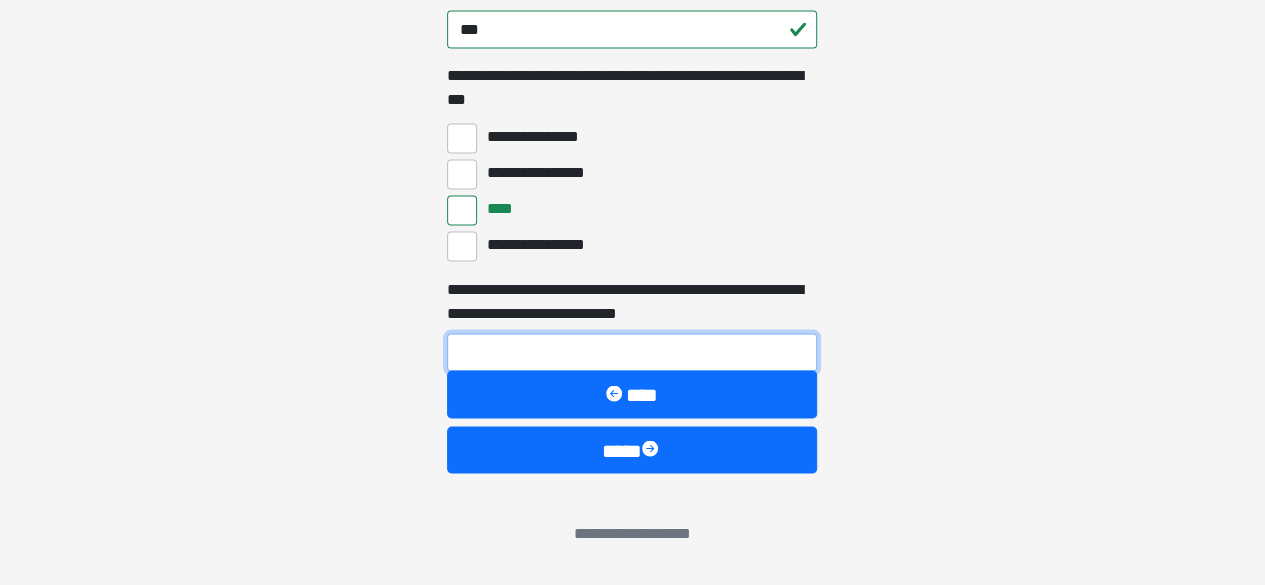 click on "**********" at bounding box center (632, 352) 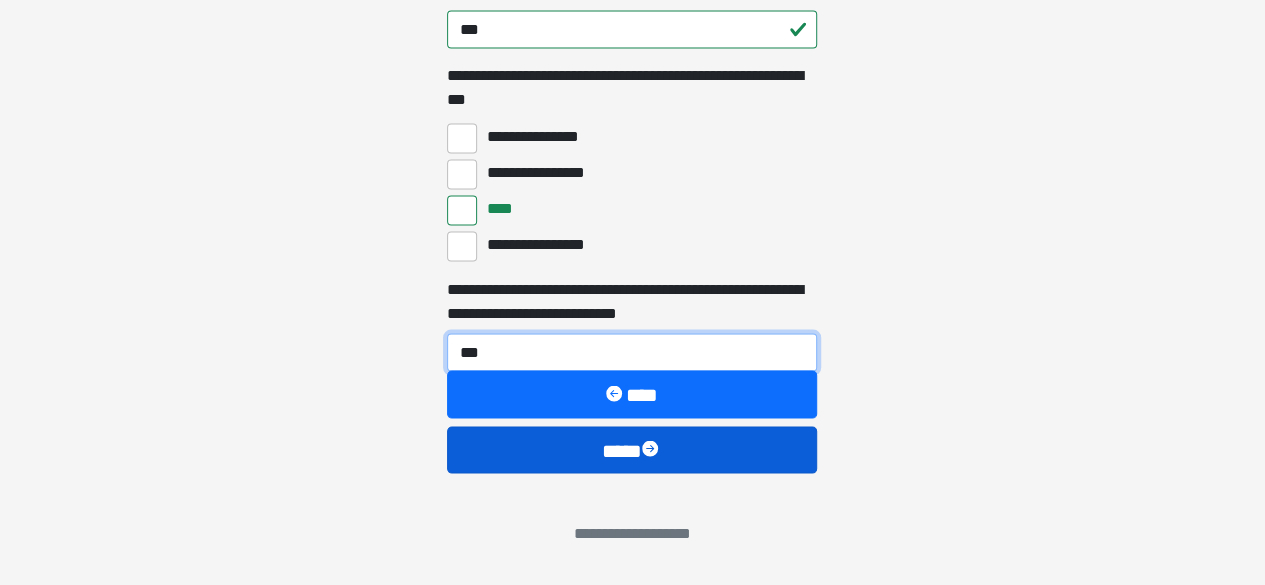 type on "***" 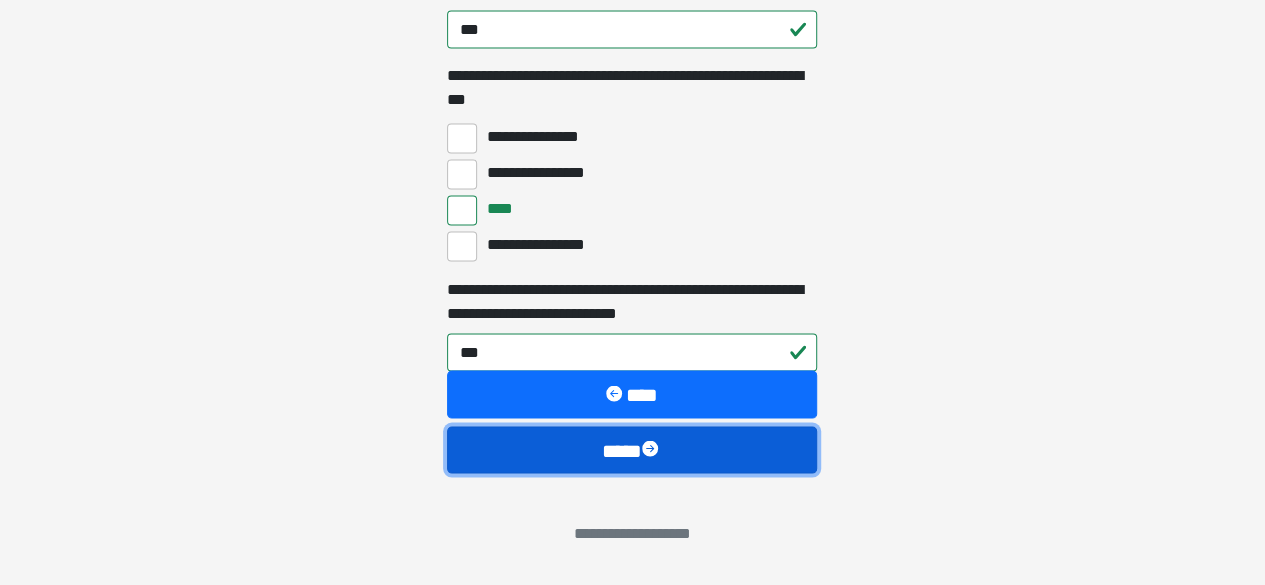 click on "****" at bounding box center (632, 449) 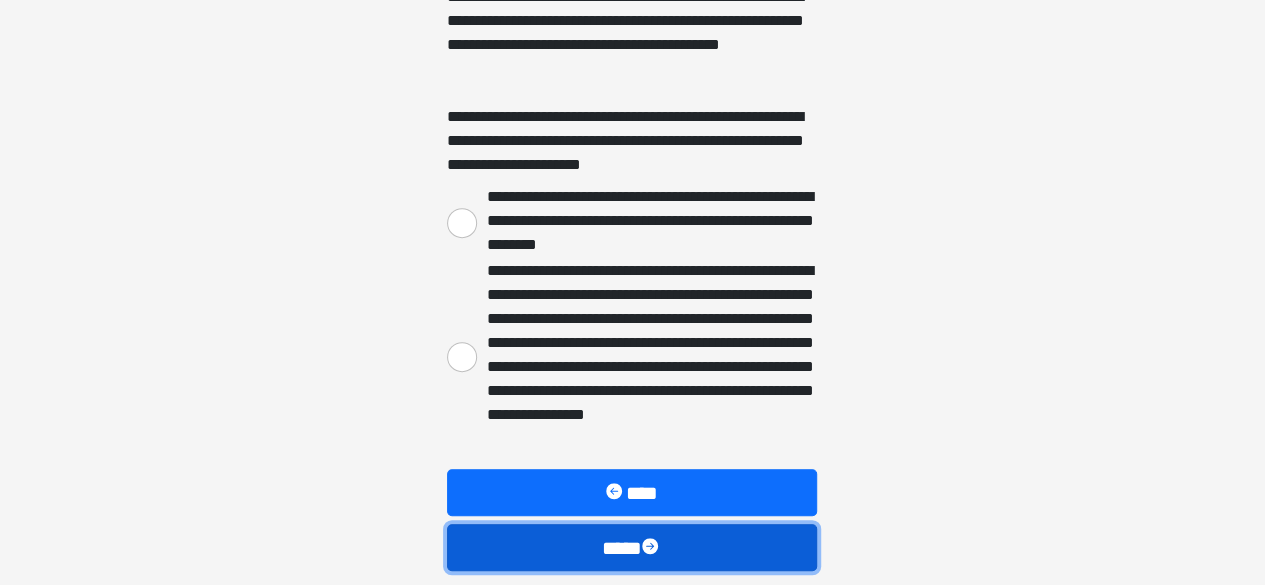 scroll, scrollTop: 402, scrollLeft: 0, axis: vertical 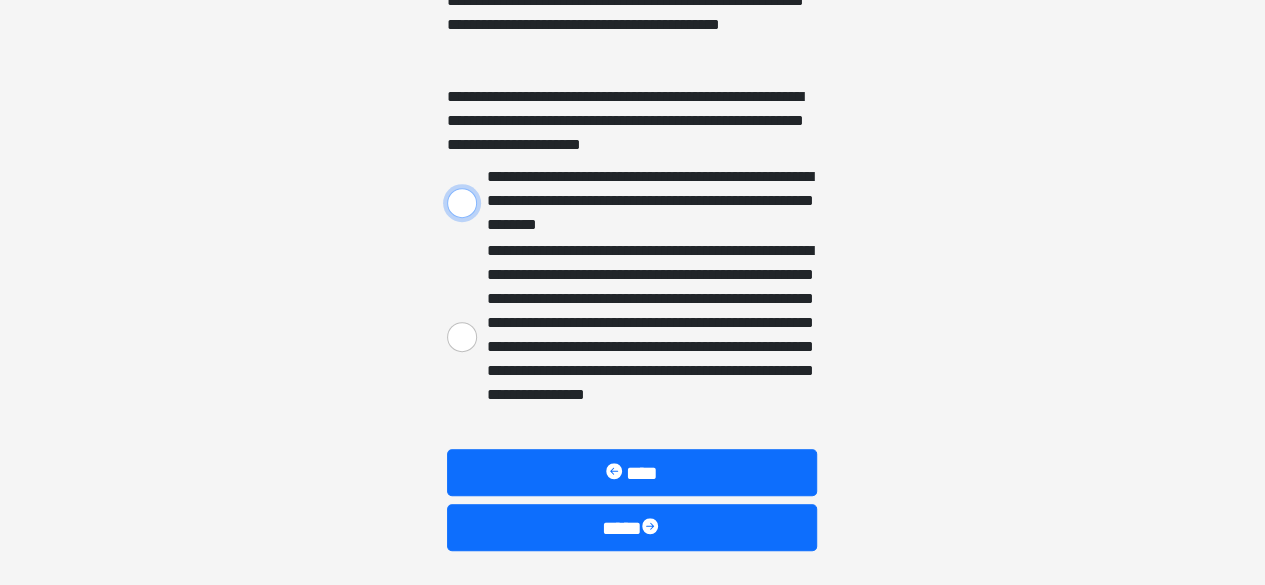 click on "**********" at bounding box center (462, 203) 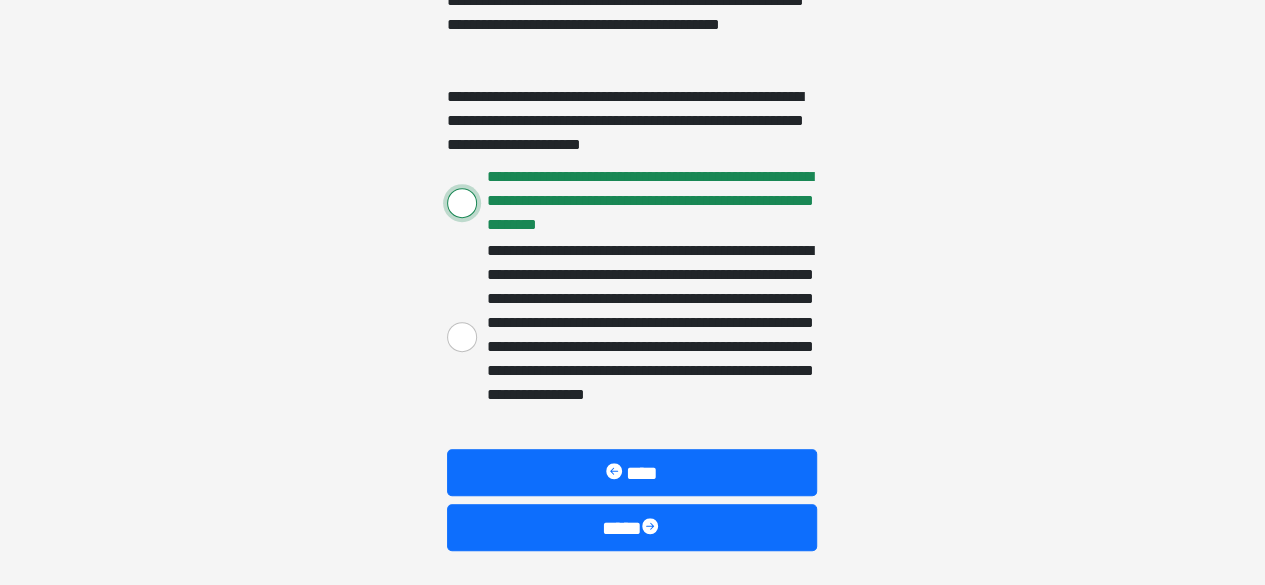 scroll, scrollTop: 471, scrollLeft: 0, axis: vertical 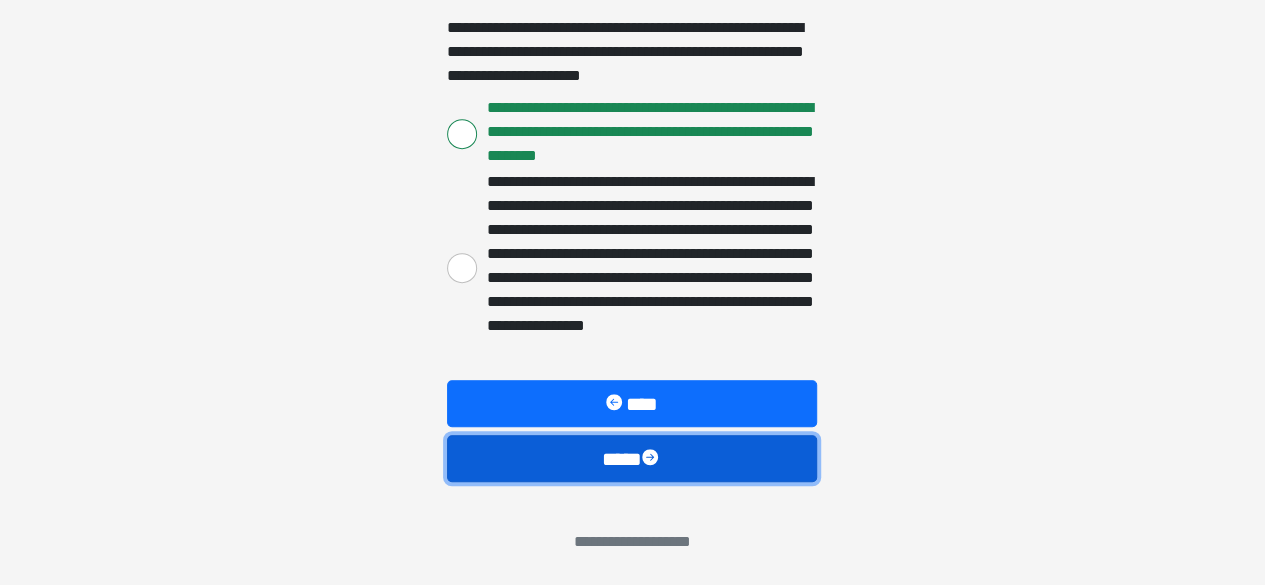 click on "****" at bounding box center [632, 458] 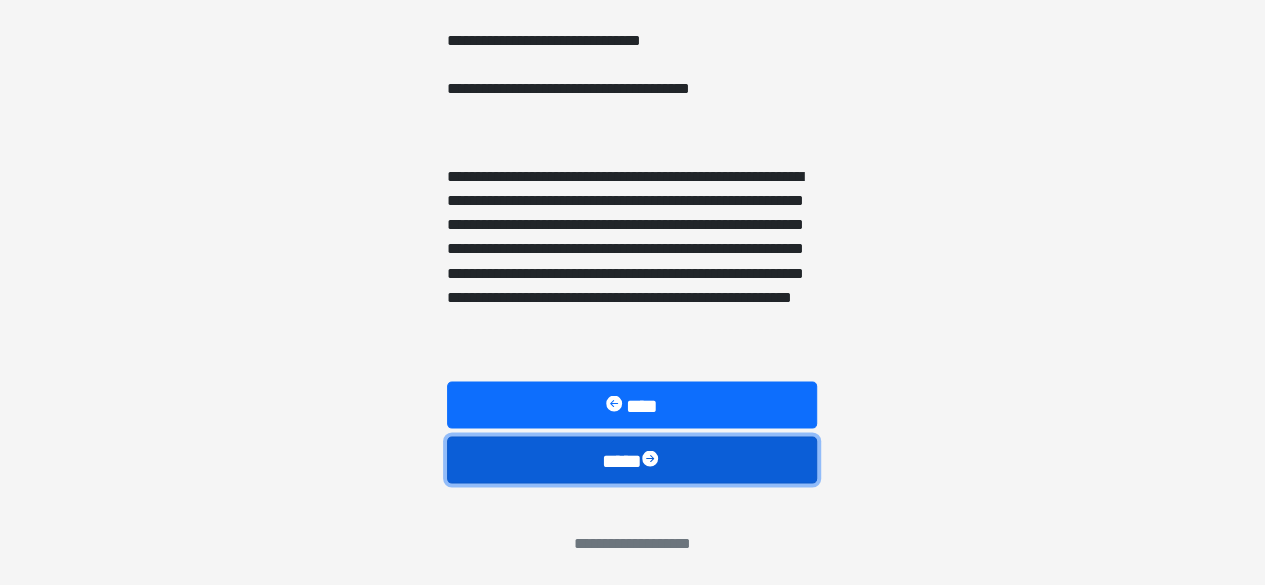 scroll, scrollTop: 1643, scrollLeft: 0, axis: vertical 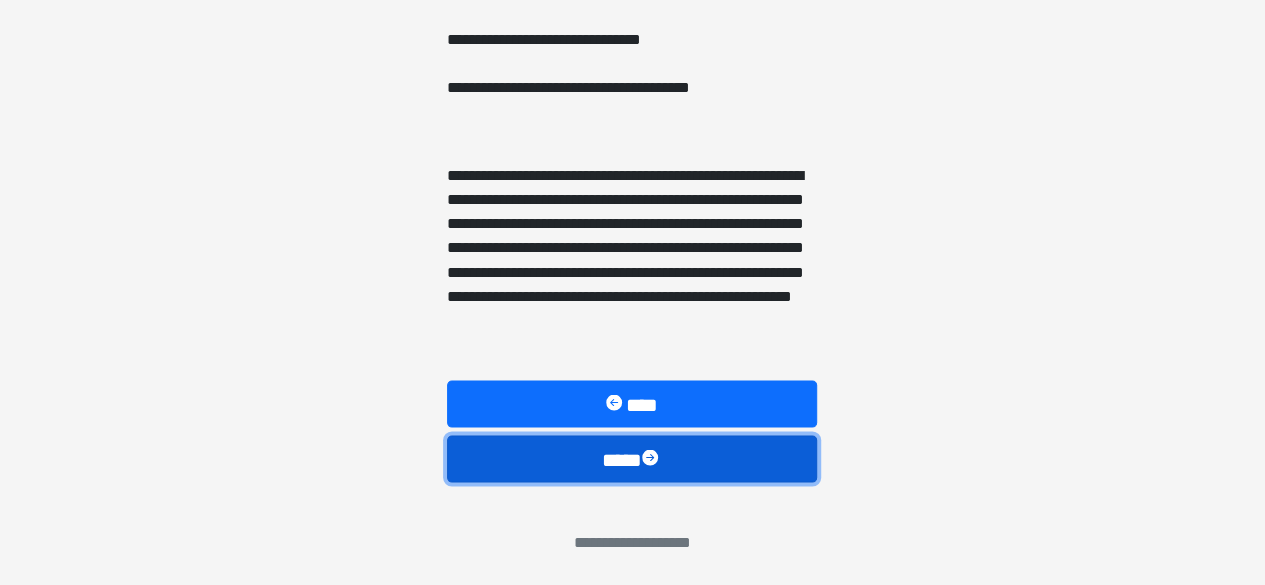 click on "****" at bounding box center (632, 458) 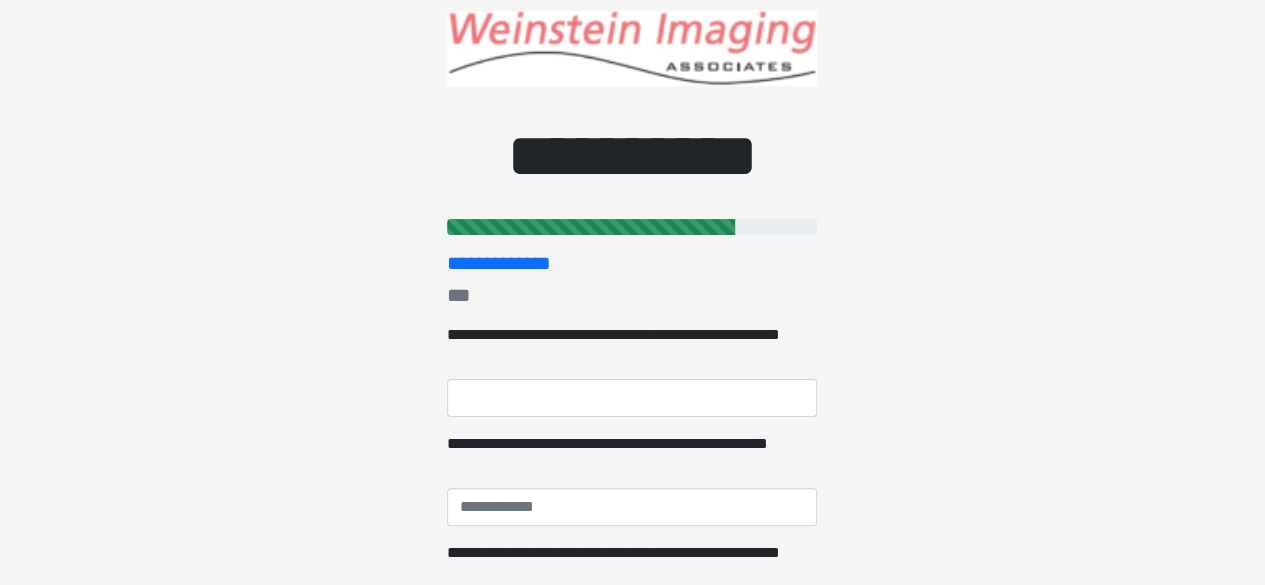 scroll, scrollTop: 245, scrollLeft: 0, axis: vertical 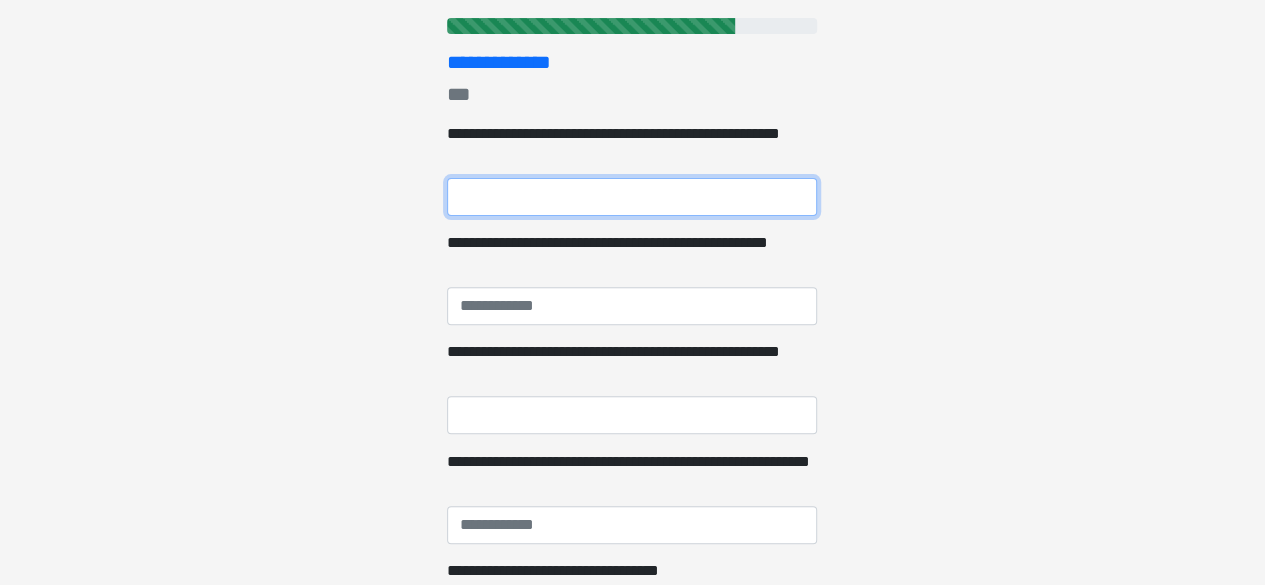 click on "**********" at bounding box center [632, 197] 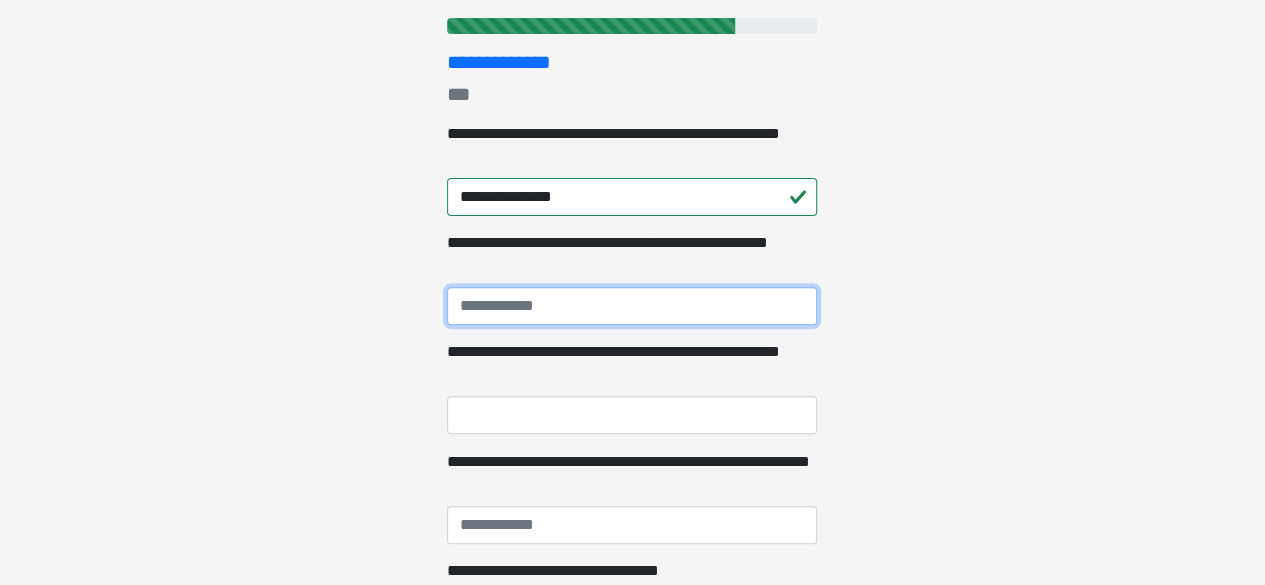 click on "**********" at bounding box center (632, 306) 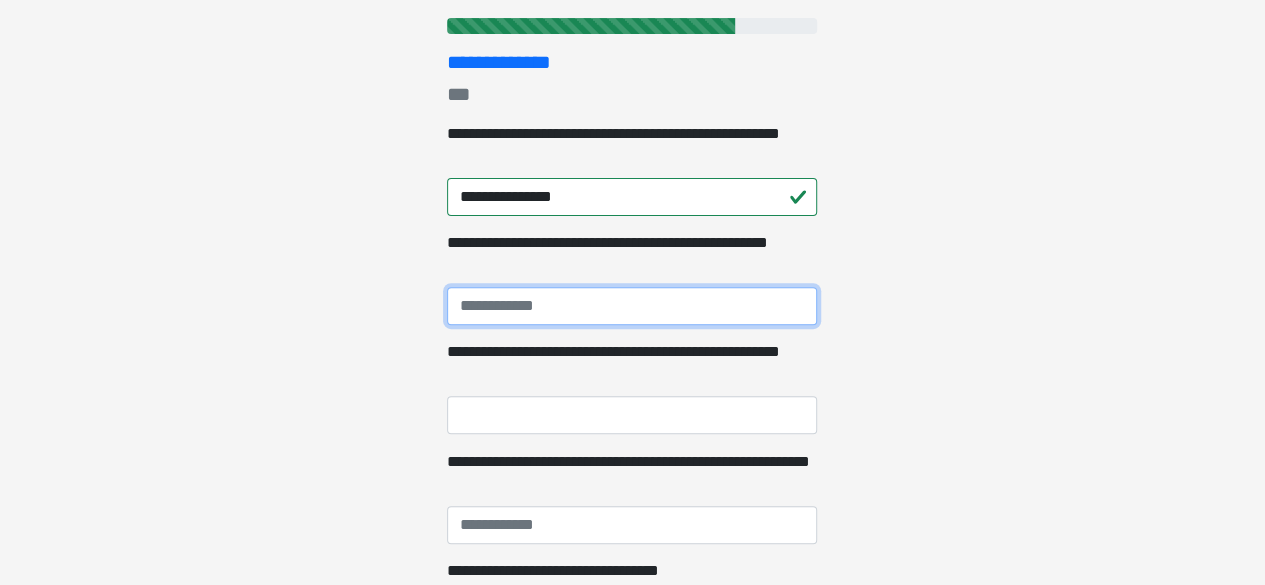 type on "**********" 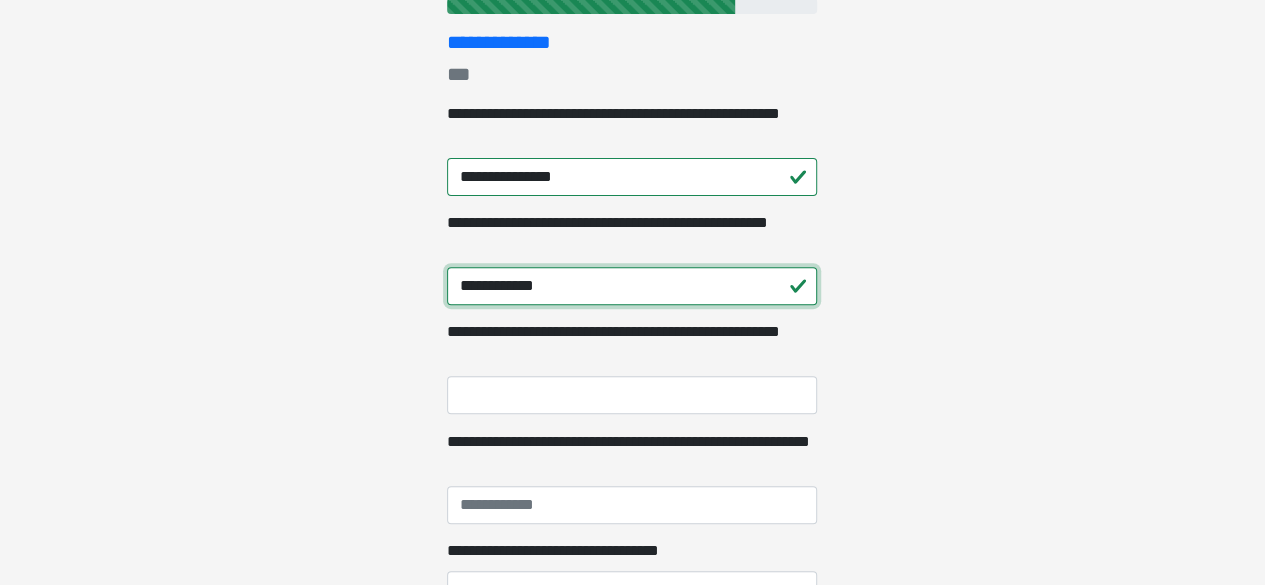 scroll, scrollTop: 266, scrollLeft: 0, axis: vertical 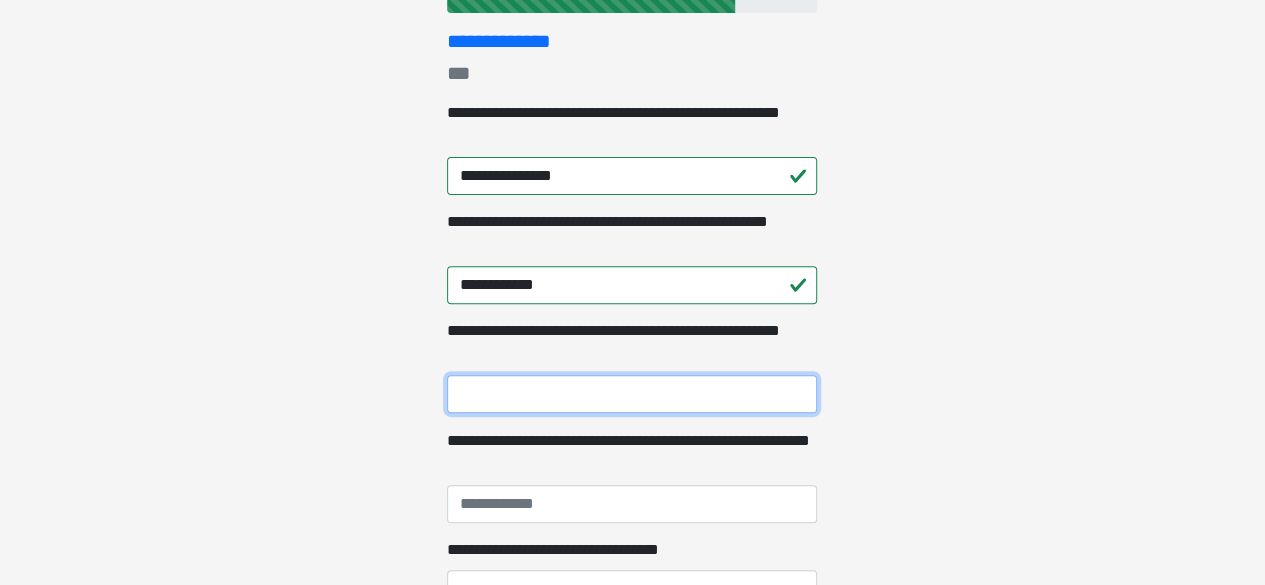 click on "**********" at bounding box center (632, 394) 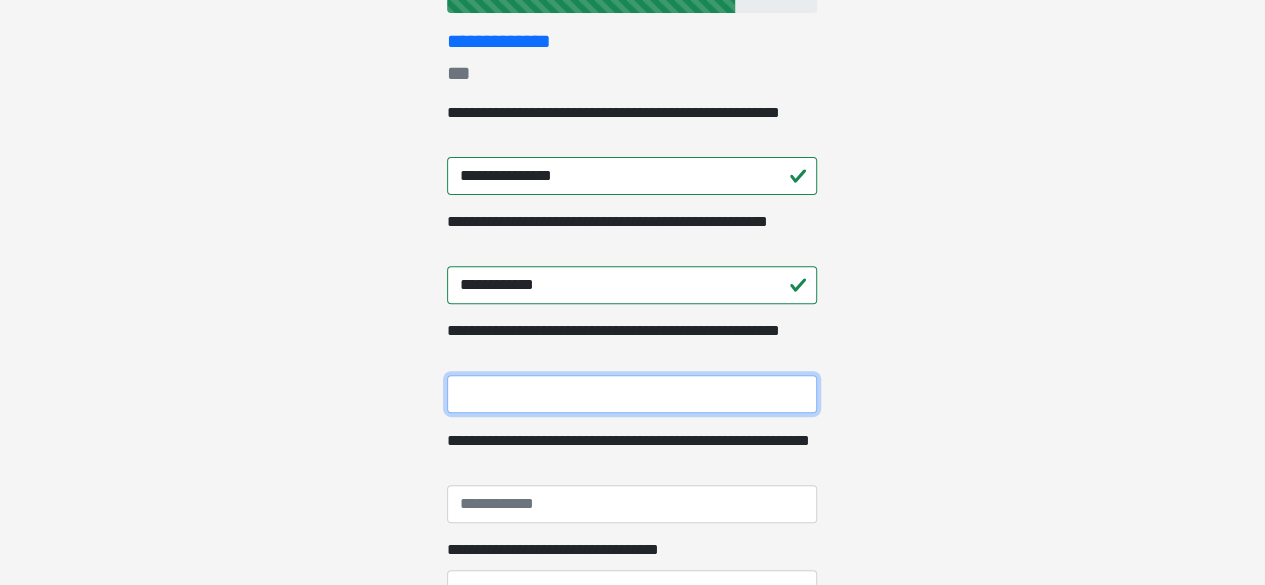 type on "***" 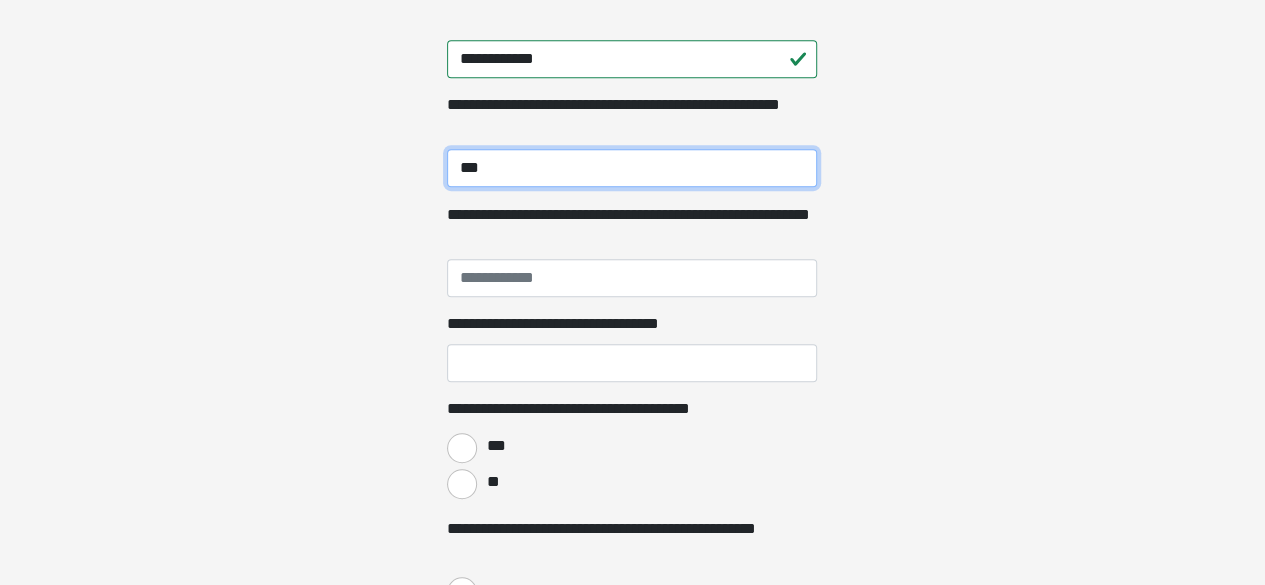 scroll, scrollTop: 493, scrollLeft: 0, axis: vertical 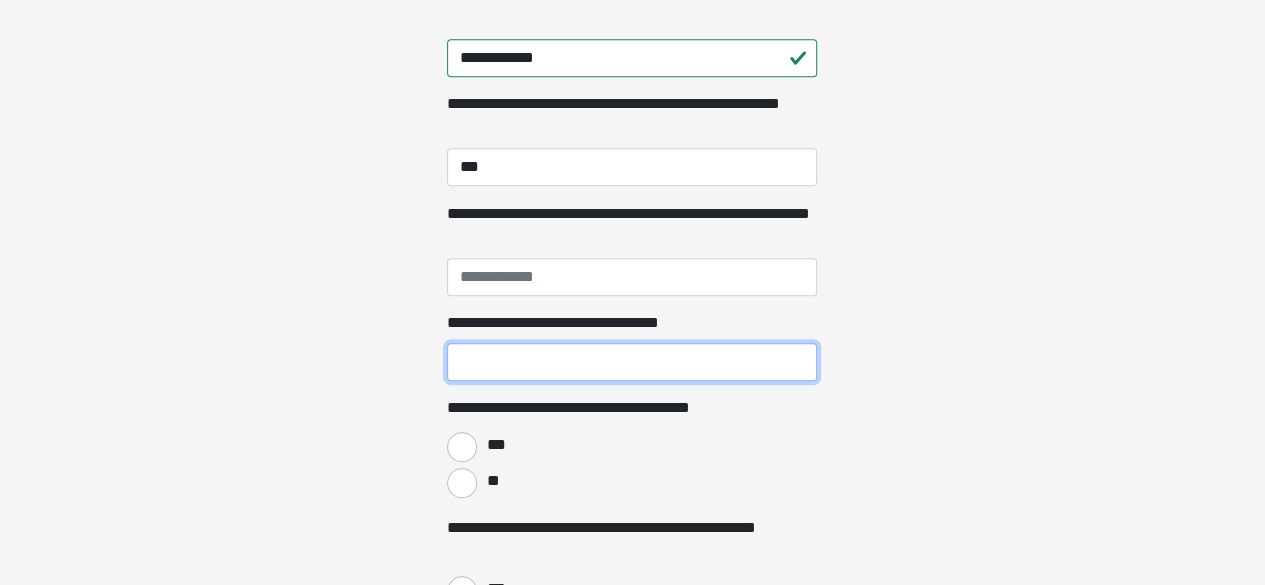 click on "**********" at bounding box center [632, 362] 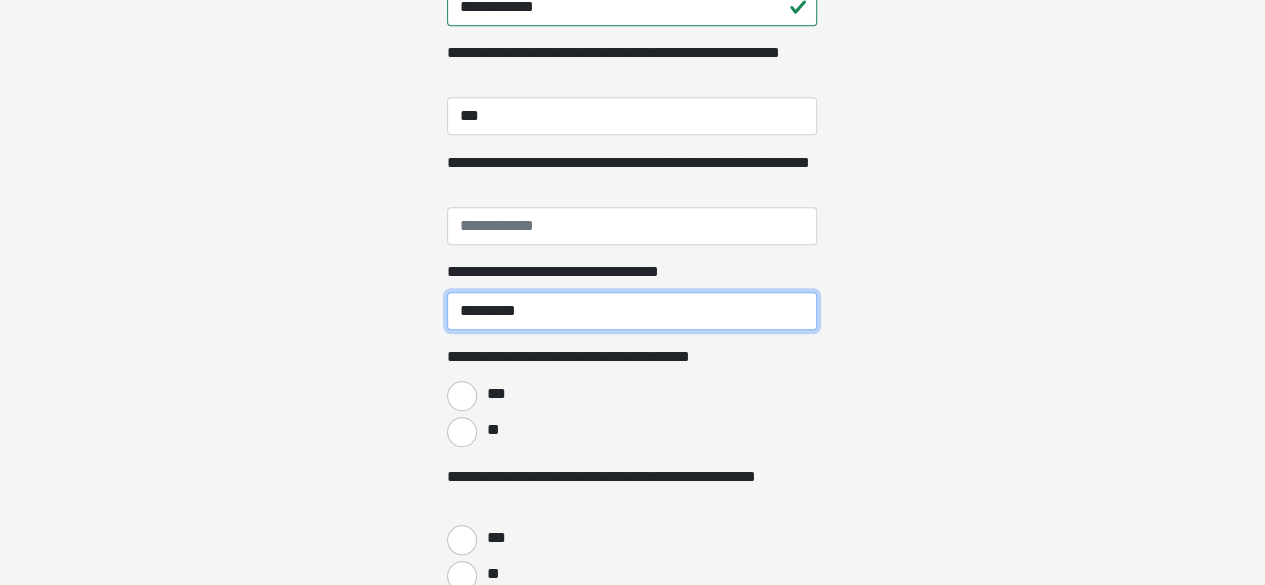 scroll, scrollTop: 545, scrollLeft: 0, axis: vertical 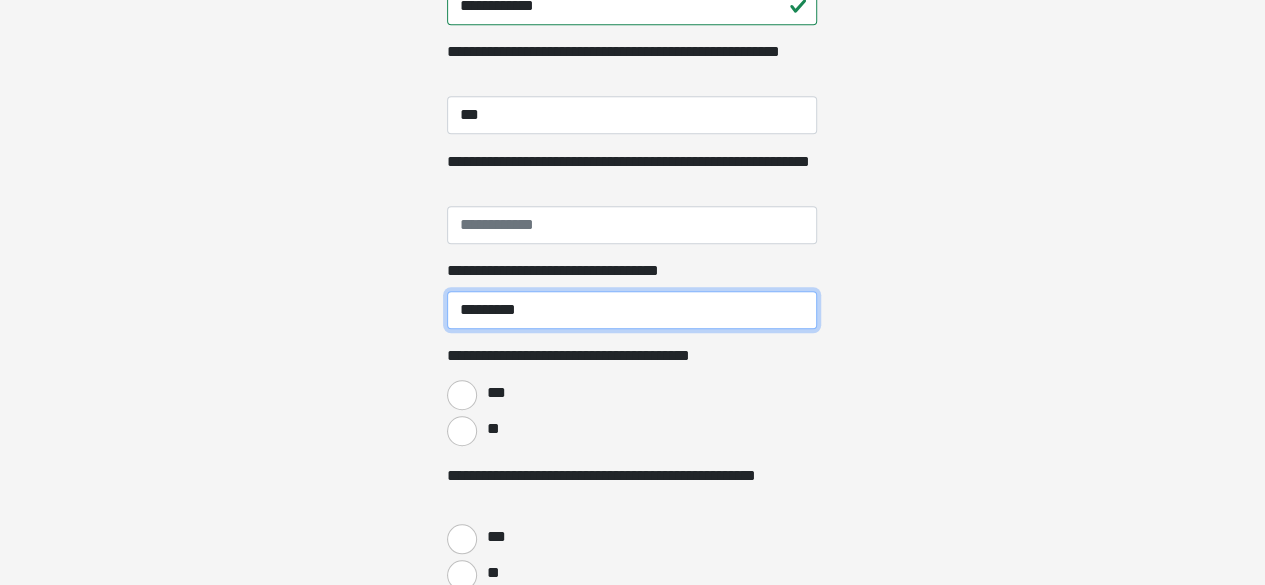 type on "*********" 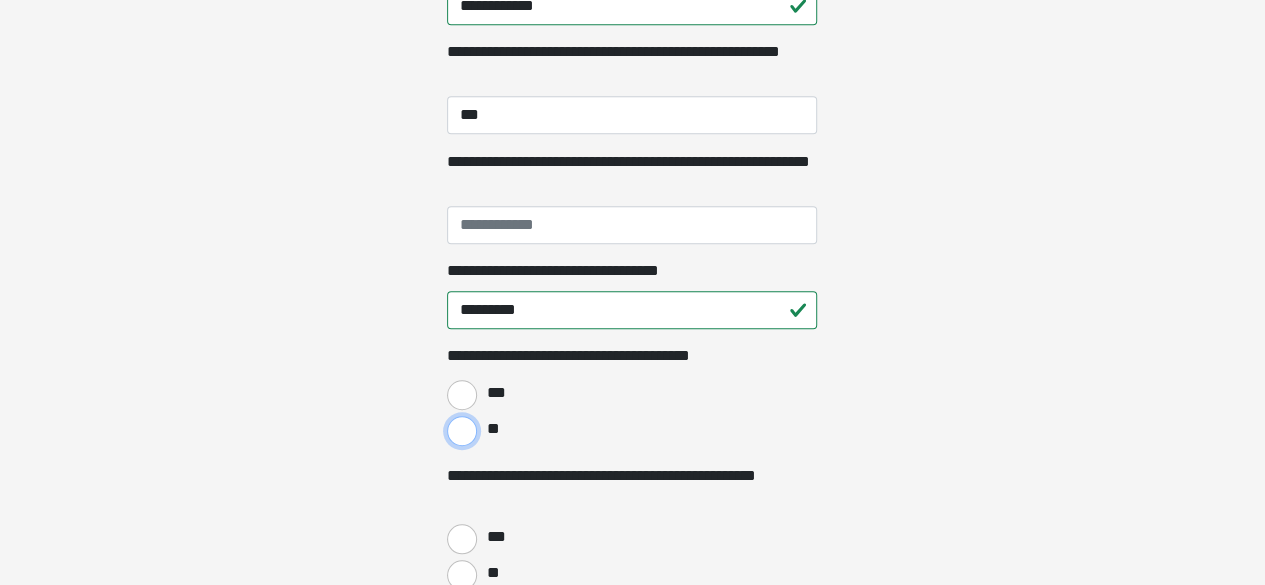 click on "**" at bounding box center (462, 431) 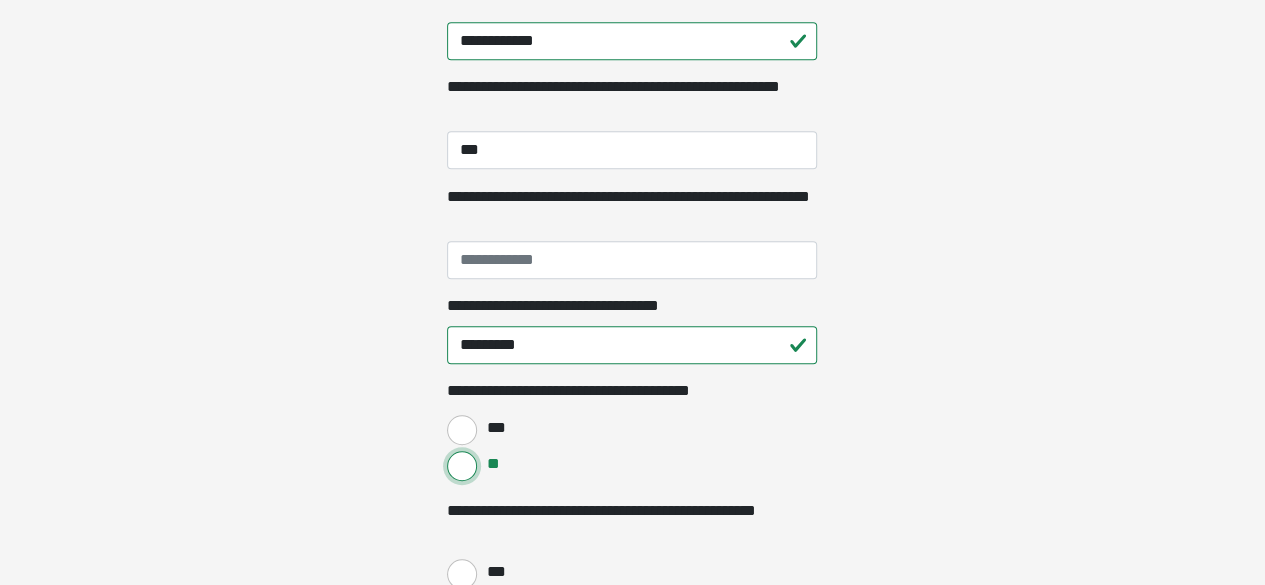 scroll, scrollTop: 517, scrollLeft: 0, axis: vertical 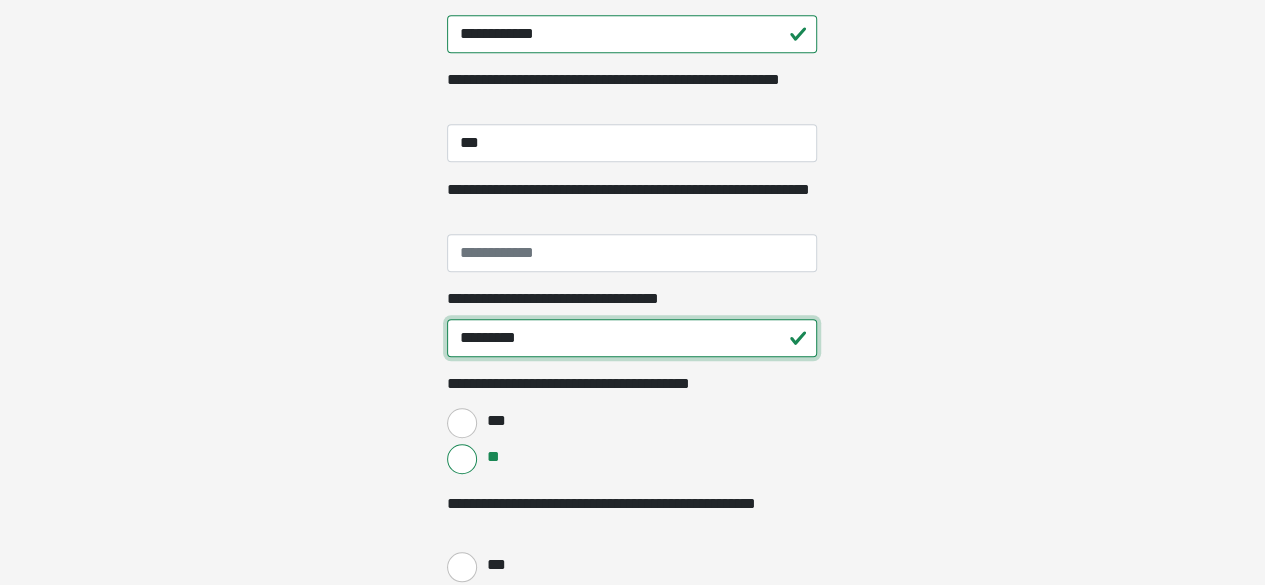 click on "*********" at bounding box center (632, 338) 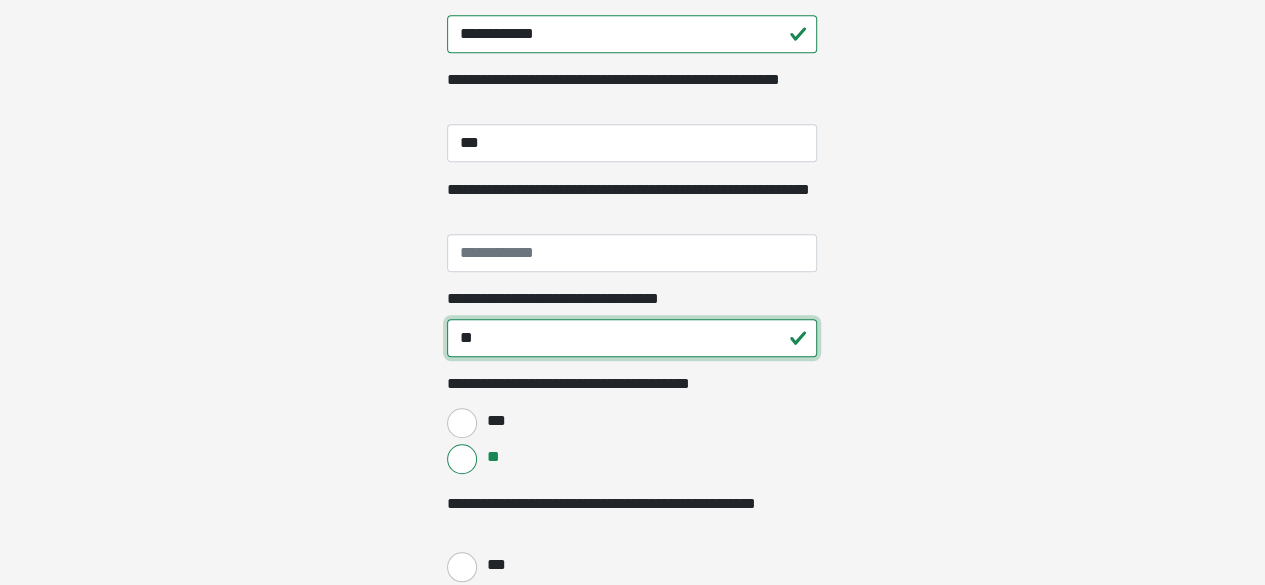 type on "*" 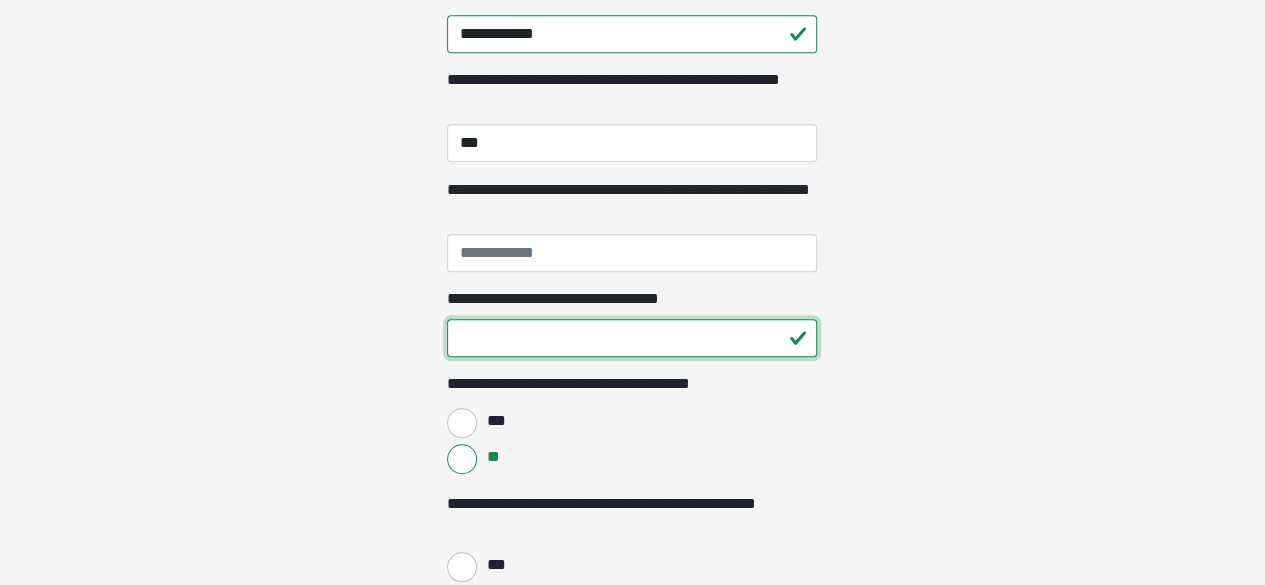 click on "**********" at bounding box center (632, 338) 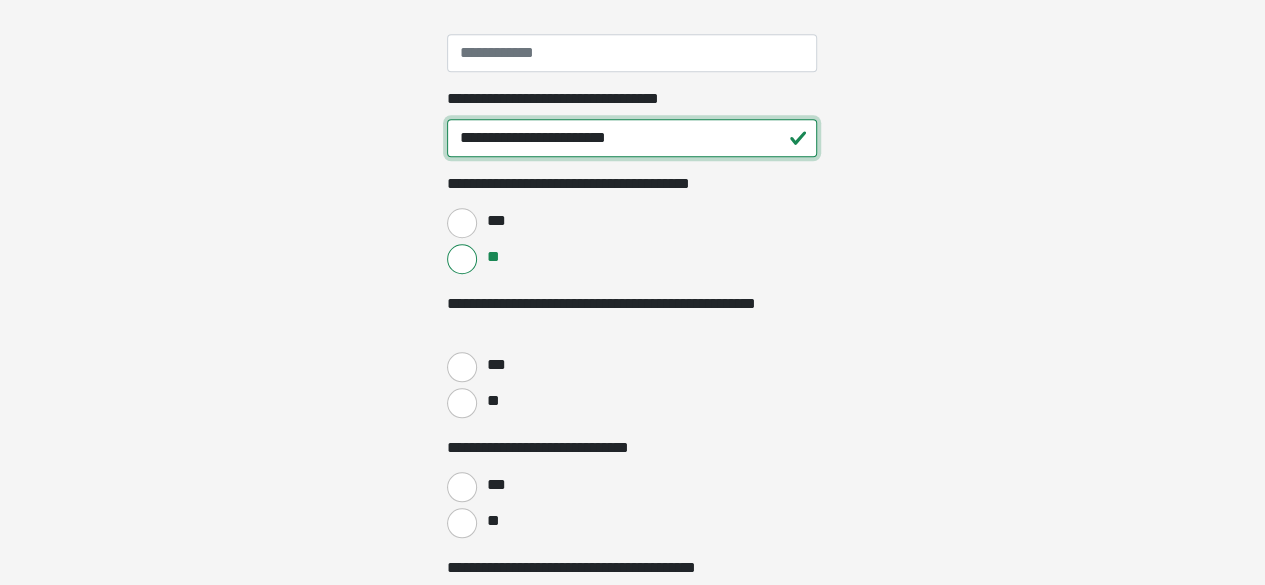 scroll, scrollTop: 723, scrollLeft: 0, axis: vertical 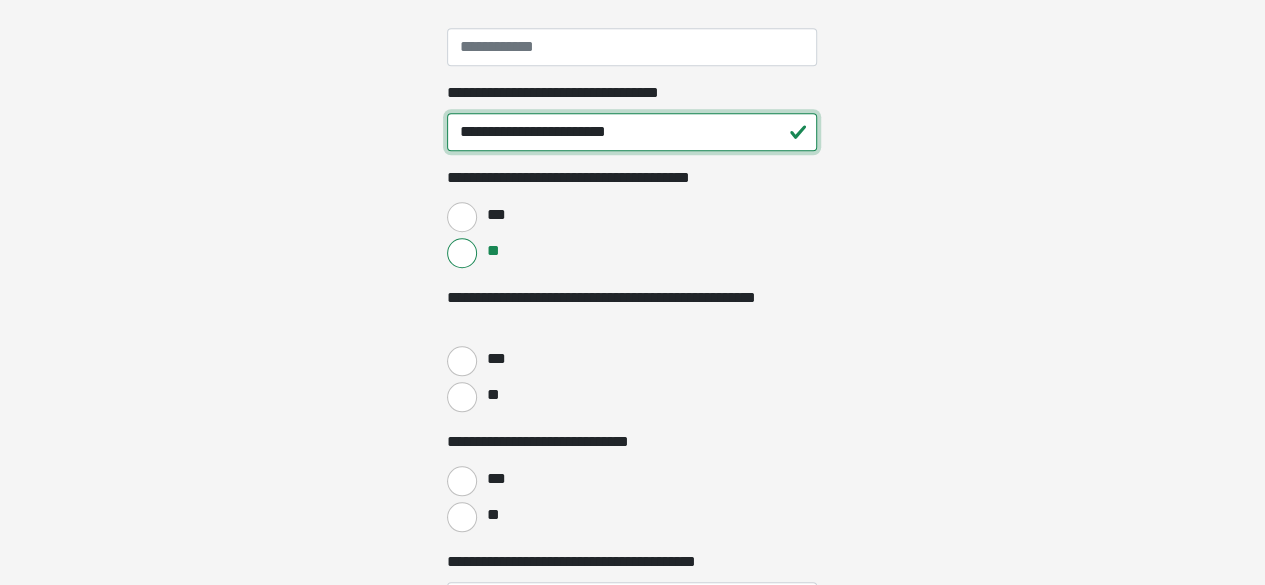 type on "**********" 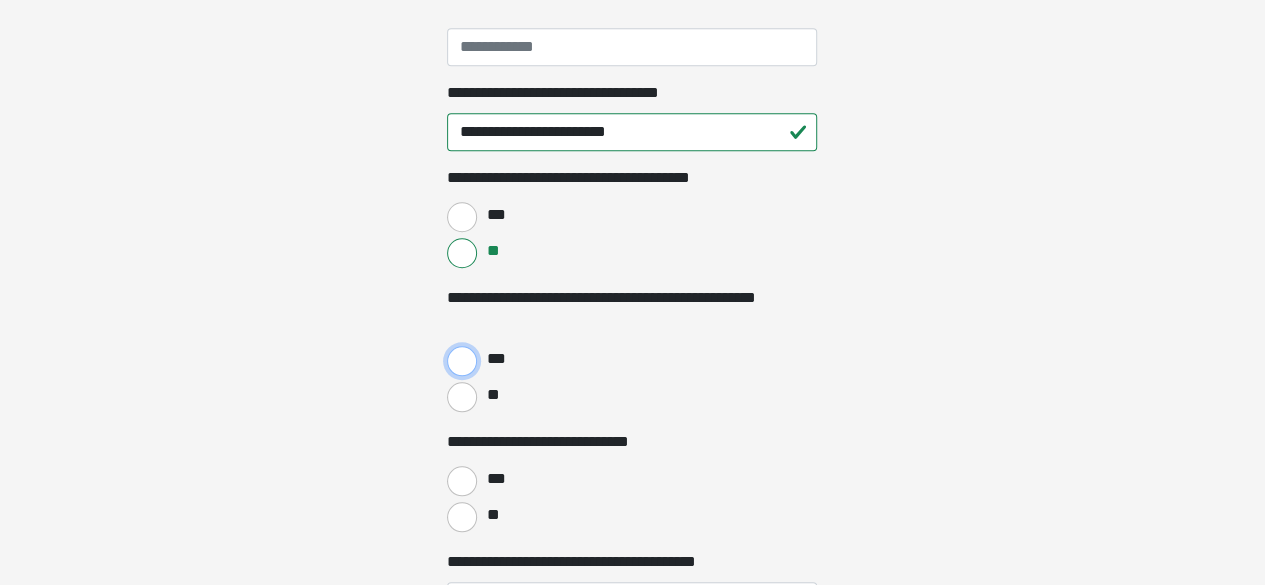 click on "***" at bounding box center (462, 361) 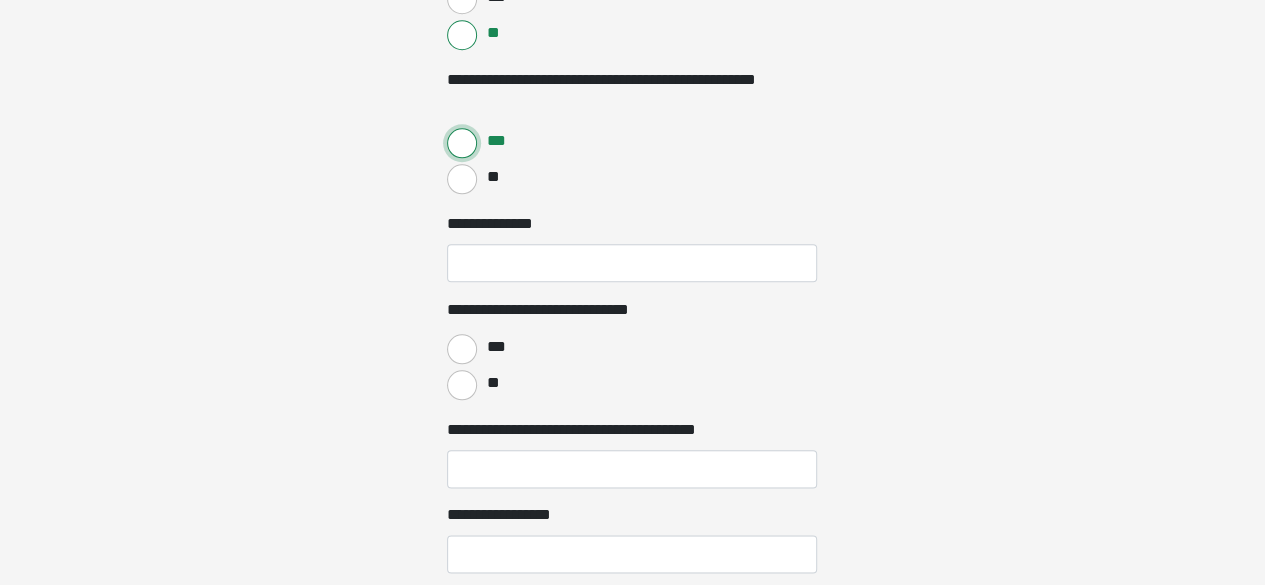 scroll, scrollTop: 943, scrollLeft: 0, axis: vertical 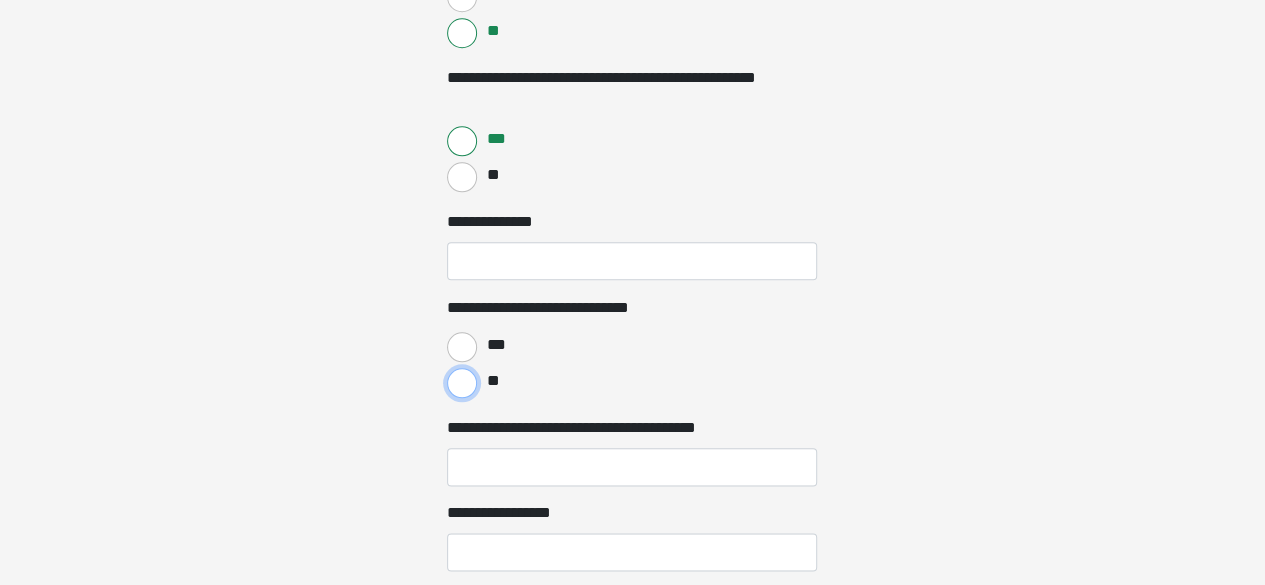 click on "**" at bounding box center (462, 383) 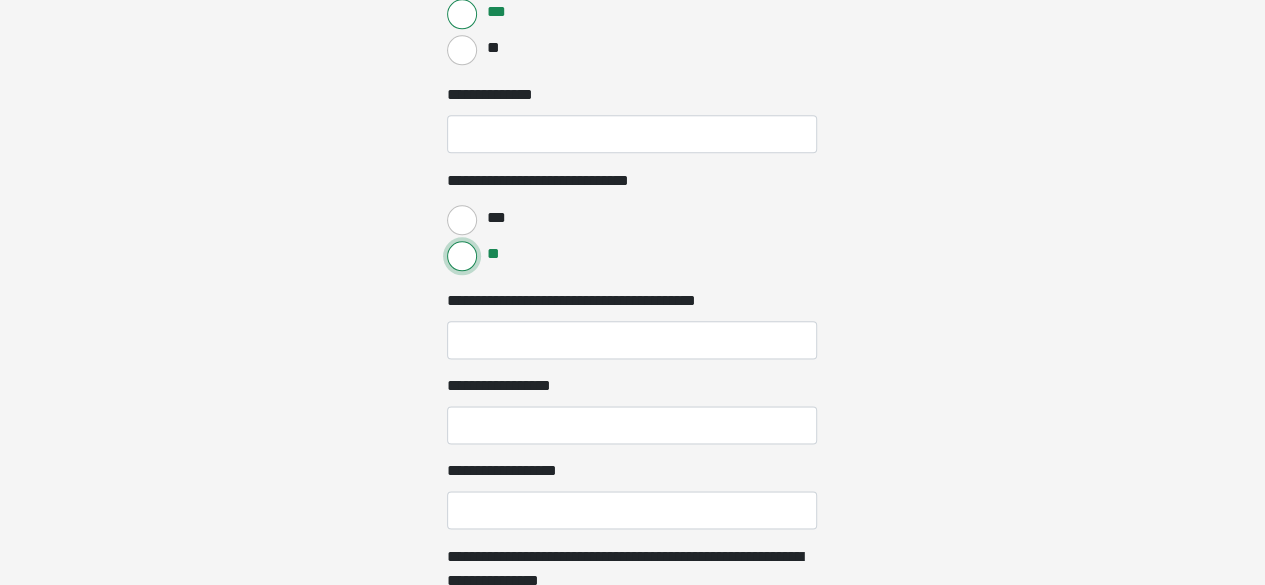 scroll, scrollTop: 1071, scrollLeft: 0, axis: vertical 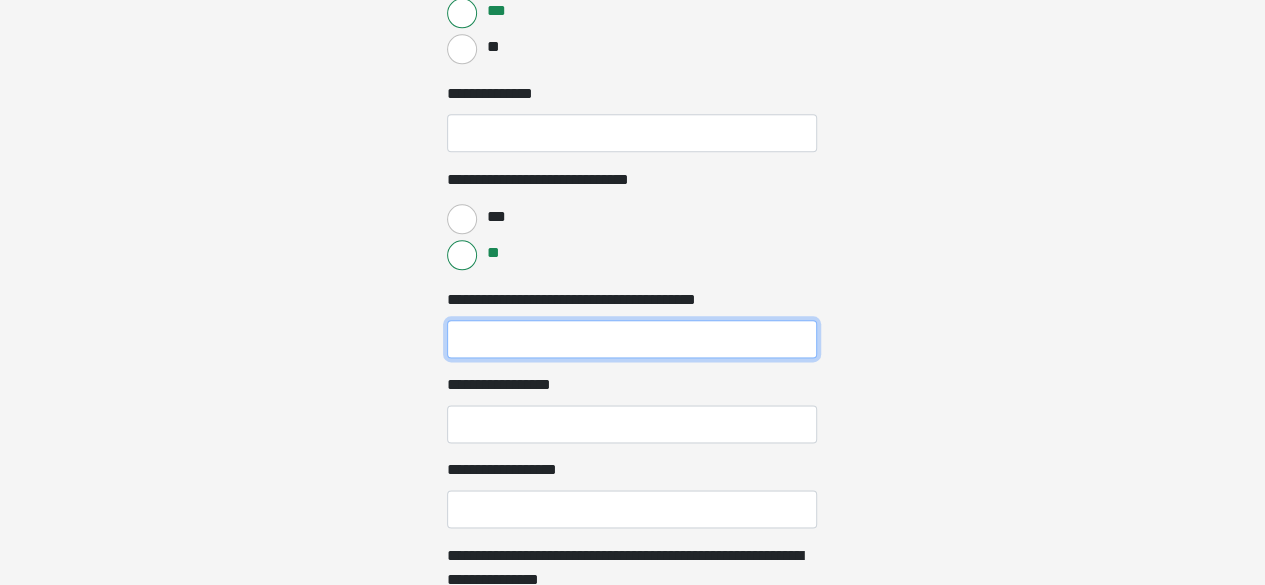 click on "**********" at bounding box center (632, 339) 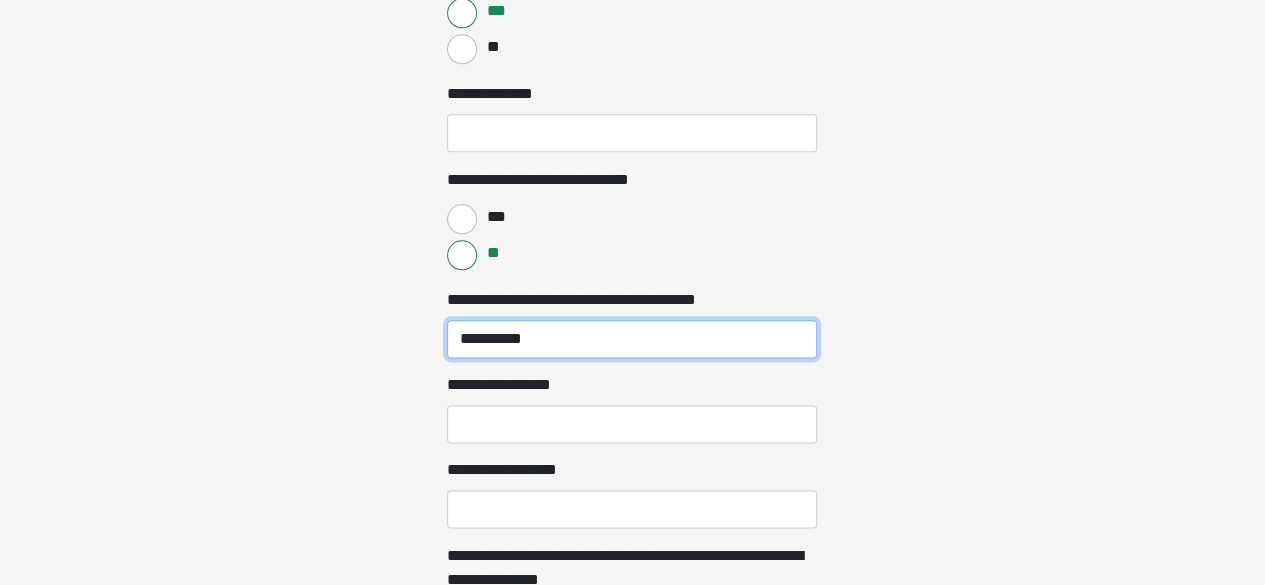 click on "**********" at bounding box center [632, 339] 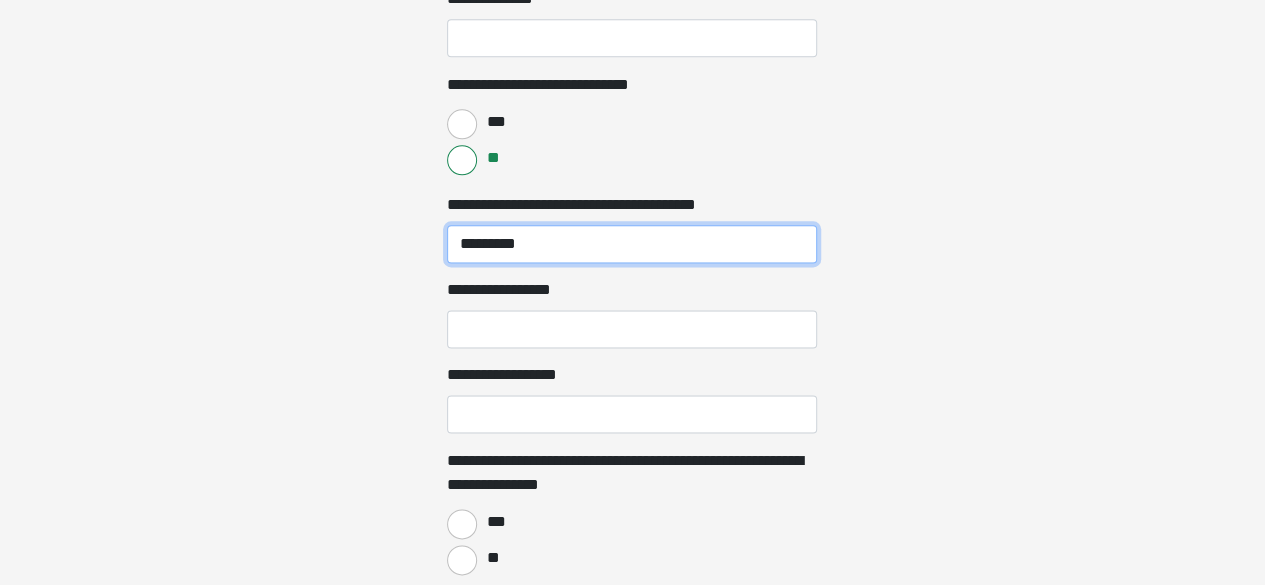 scroll, scrollTop: 1171, scrollLeft: 0, axis: vertical 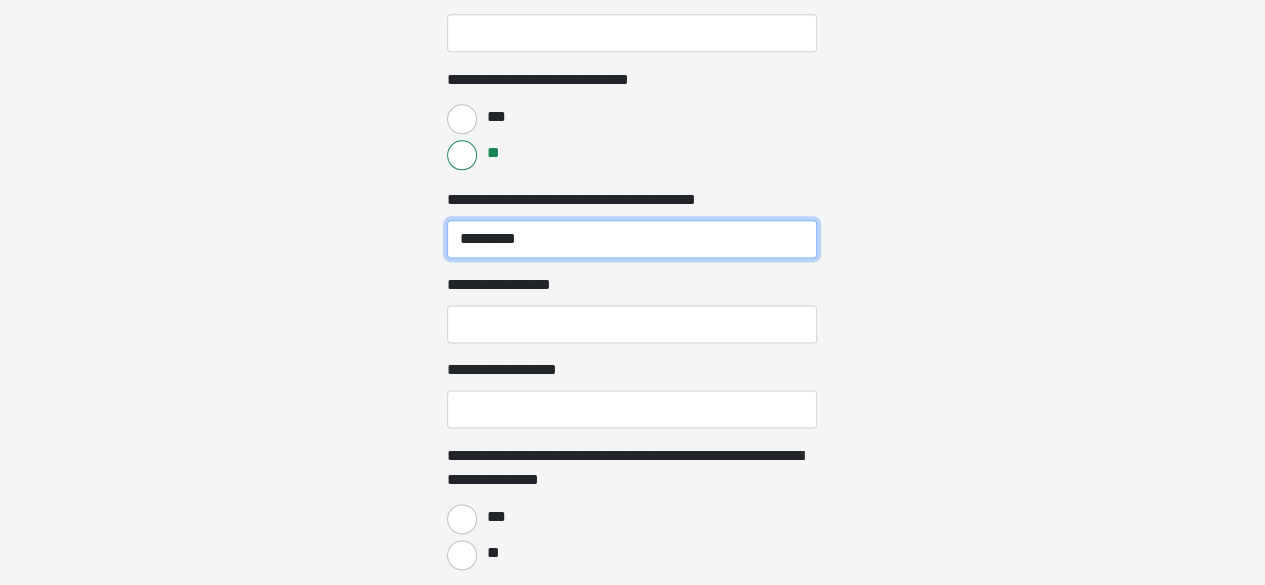 type on "*********" 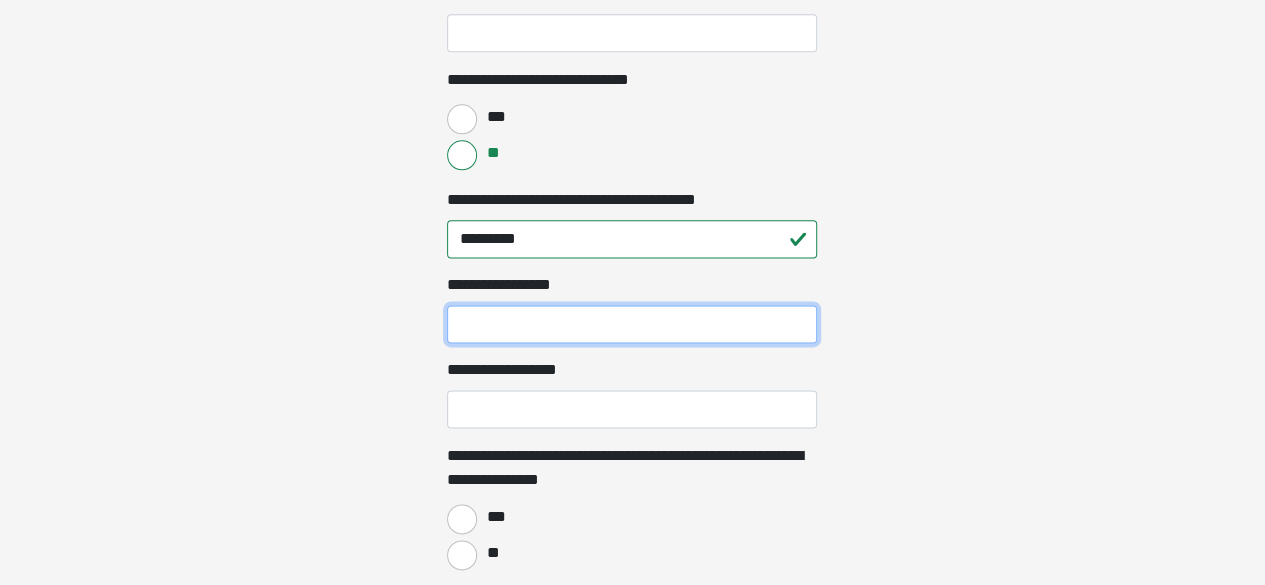 click on "**********" at bounding box center (632, 324) 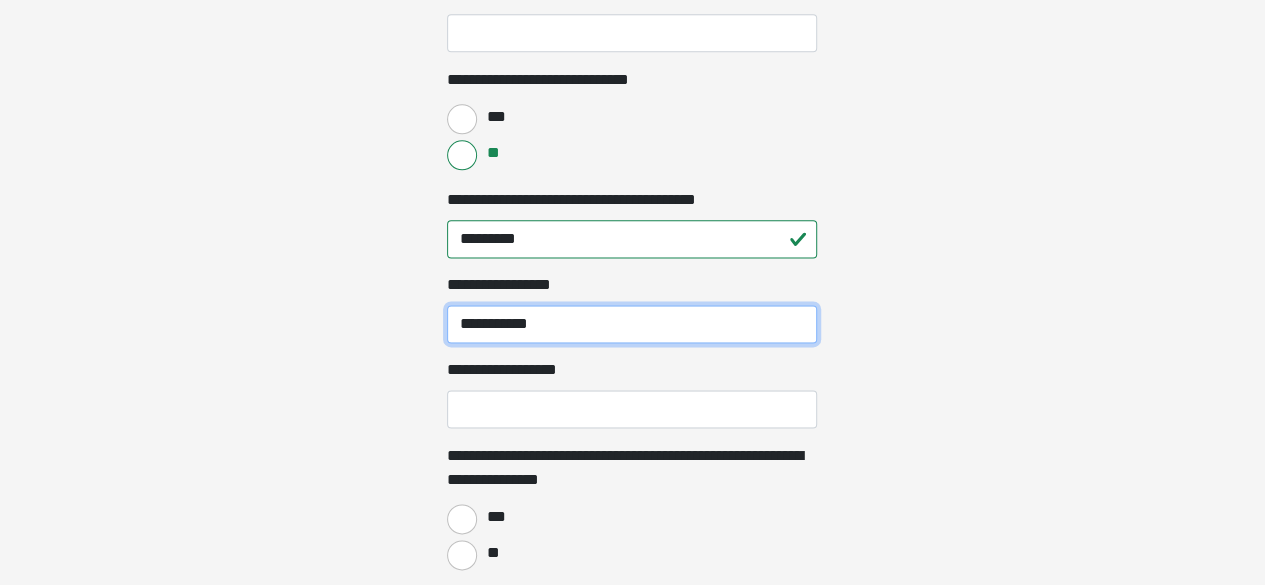 type on "**********" 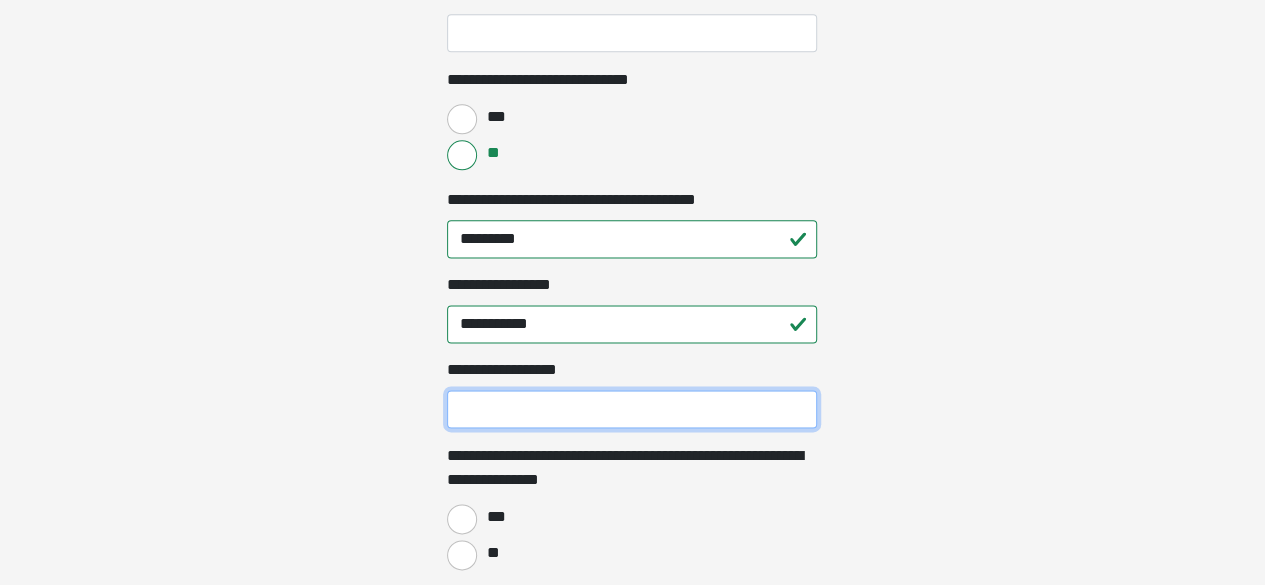 click on "**********" at bounding box center (632, 409) 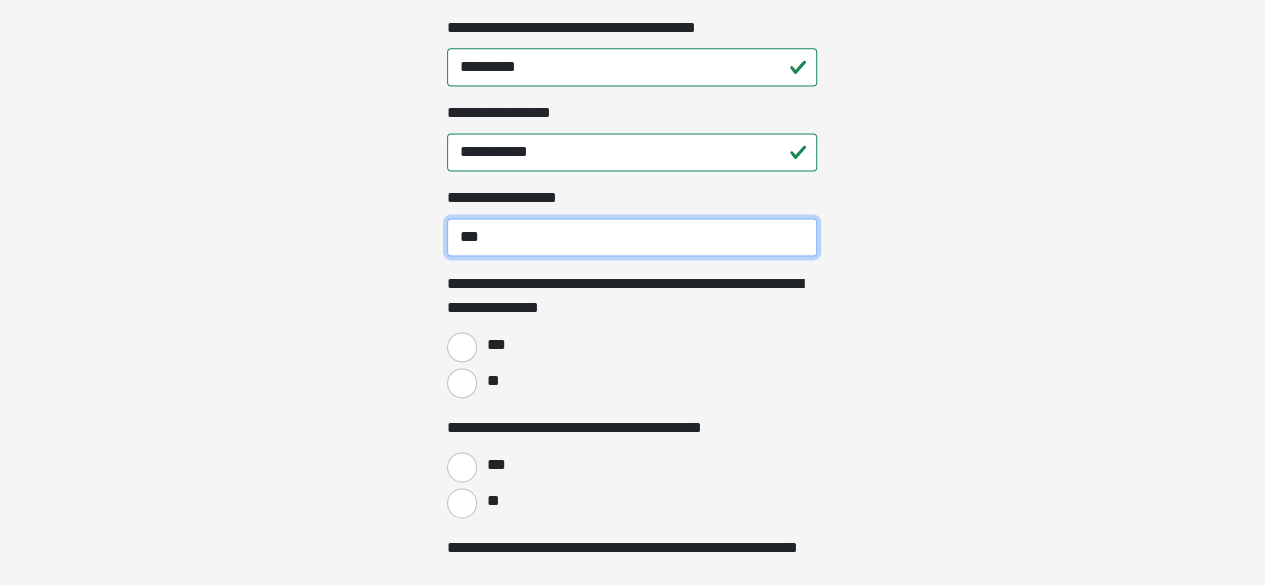 scroll, scrollTop: 1362, scrollLeft: 0, axis: vertical 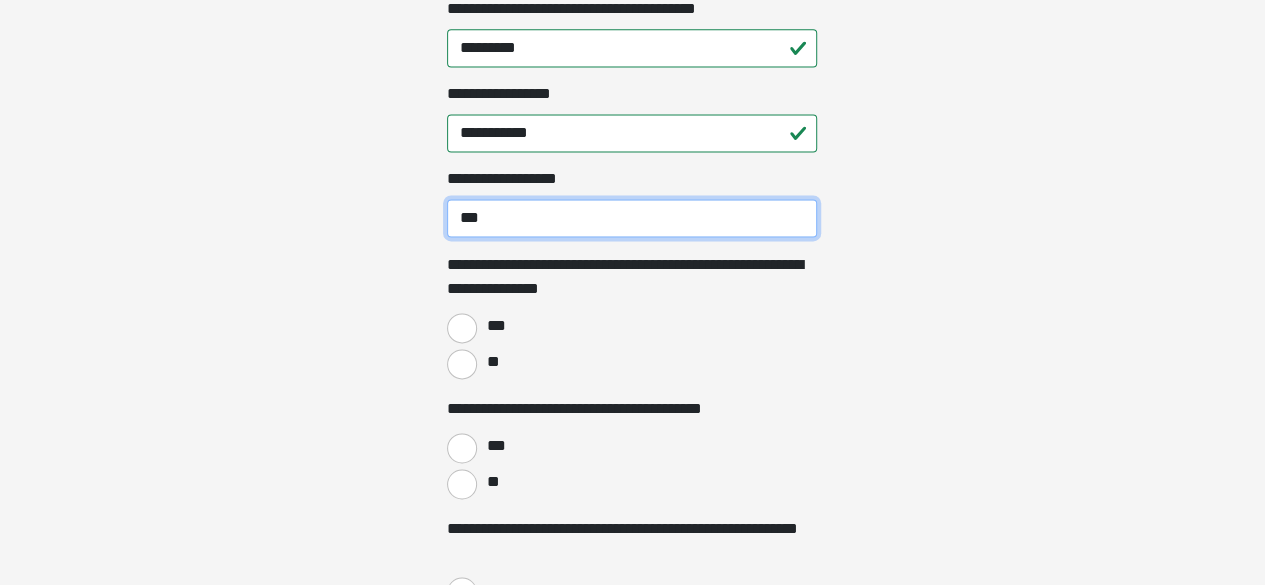 type on "***" 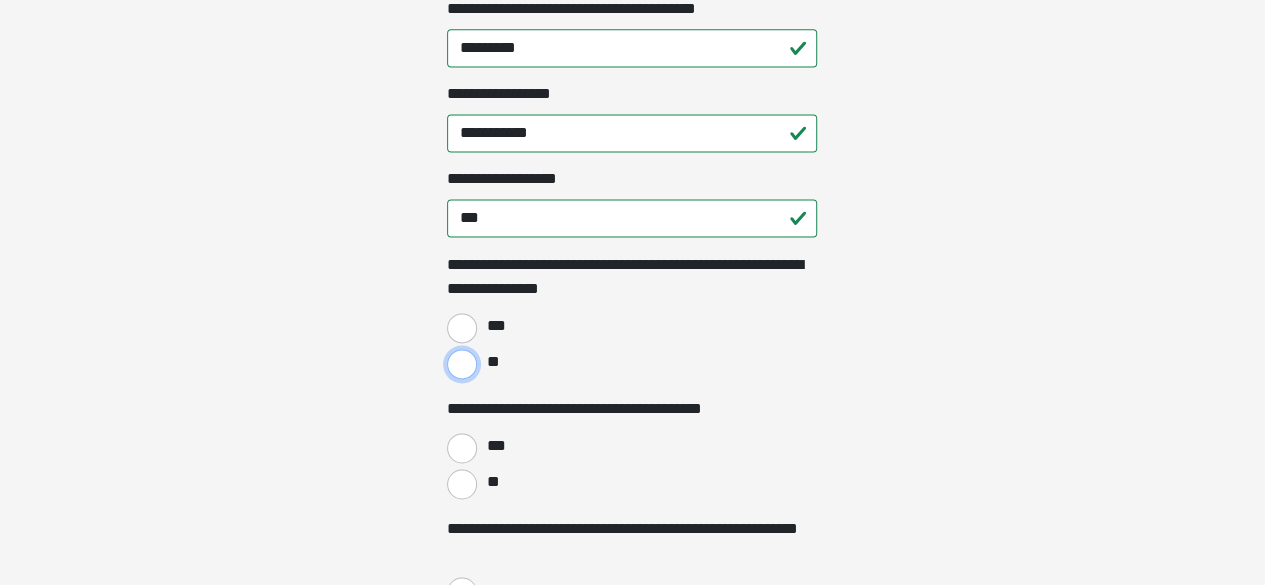 click on "**" at bounding box center (462, 364) 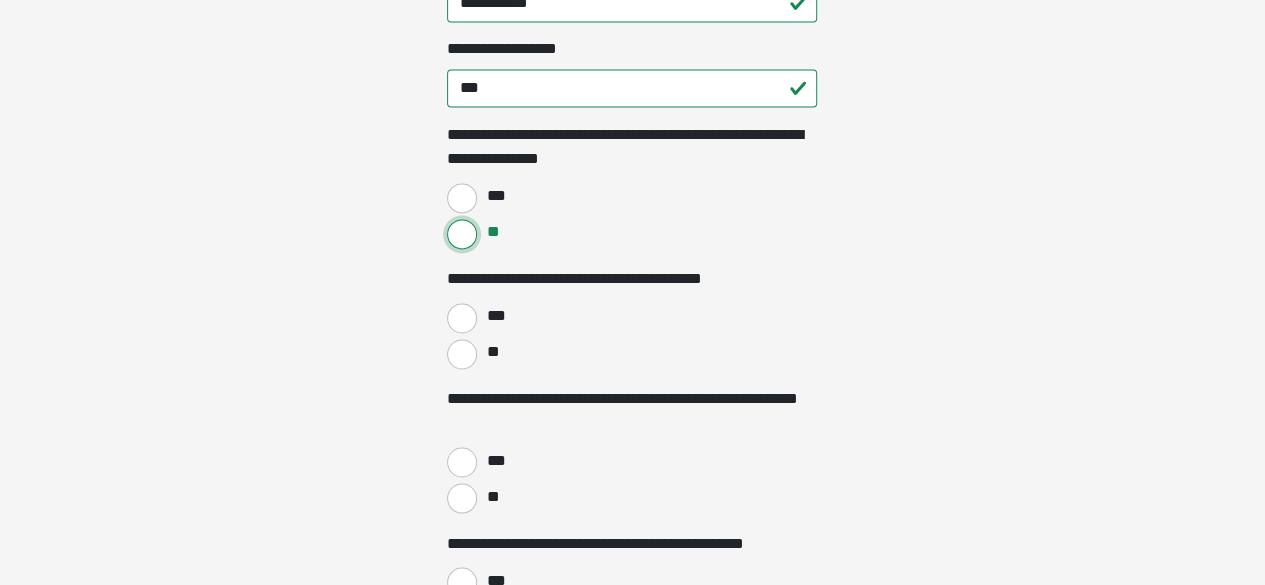 scroll, scrollTop: 1494, scrollLeft: 0, axis: vertical 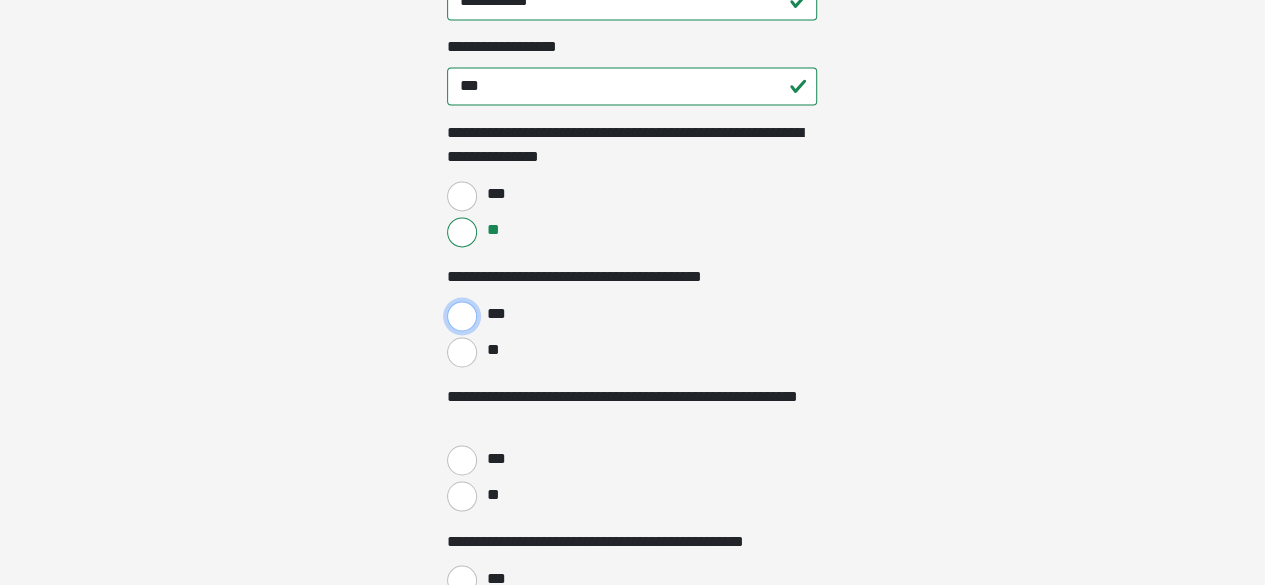 click on "***" at bounding box center [462, 316] 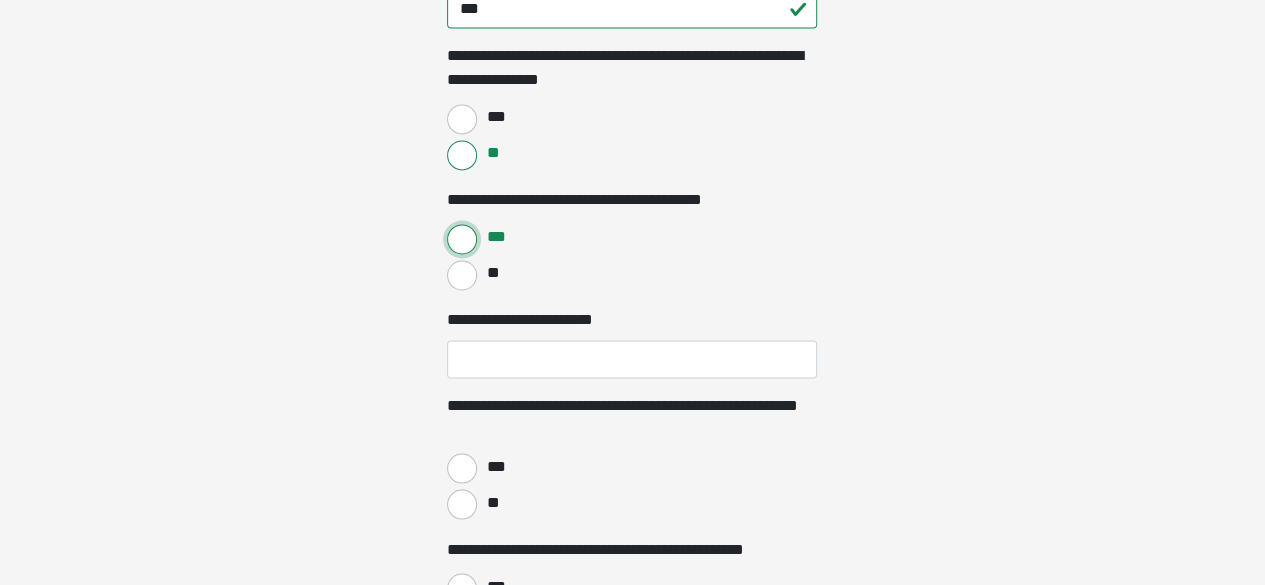 scroll, scrollTop: 1572, scrollLeft: 0, axis: vertical 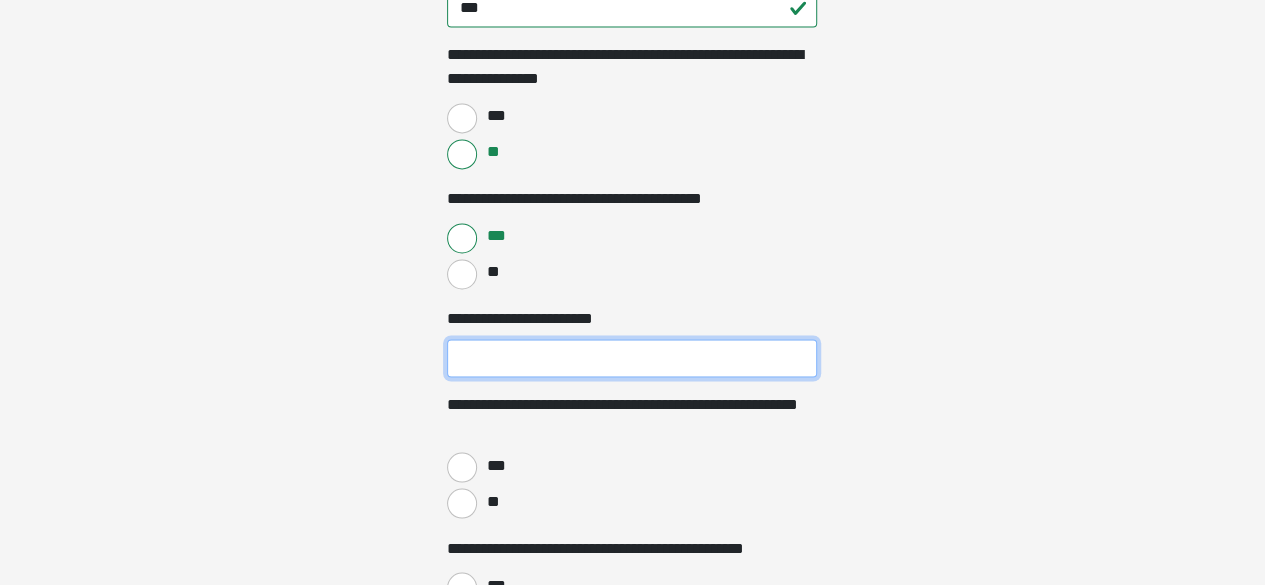 click on "**********" at bounding box center [632, 358] 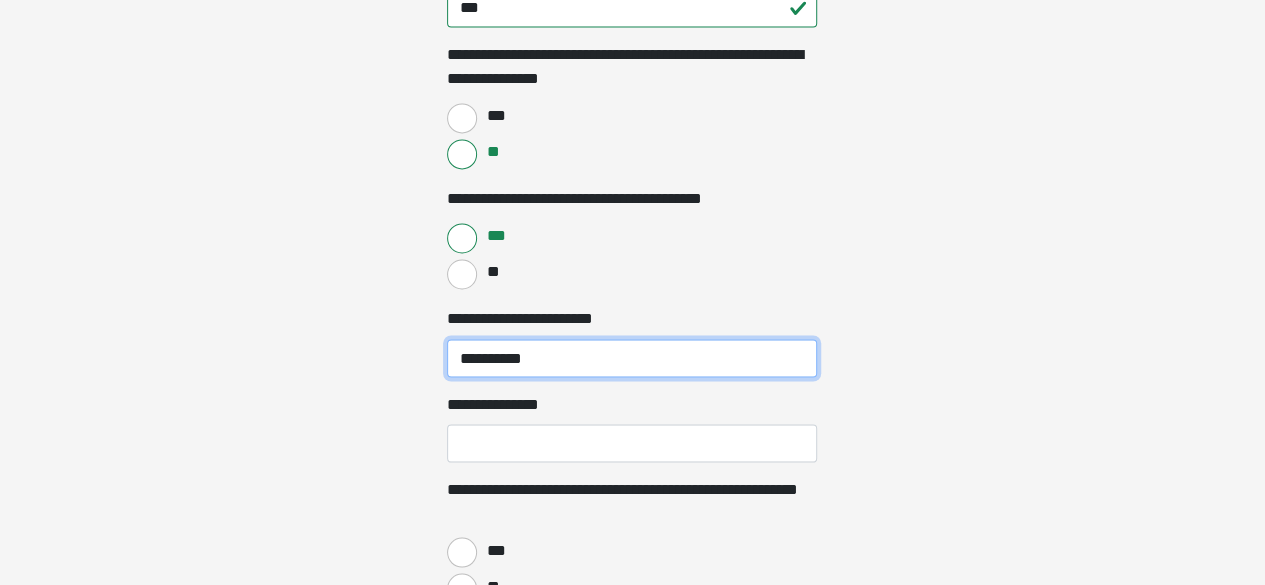type on "**********" 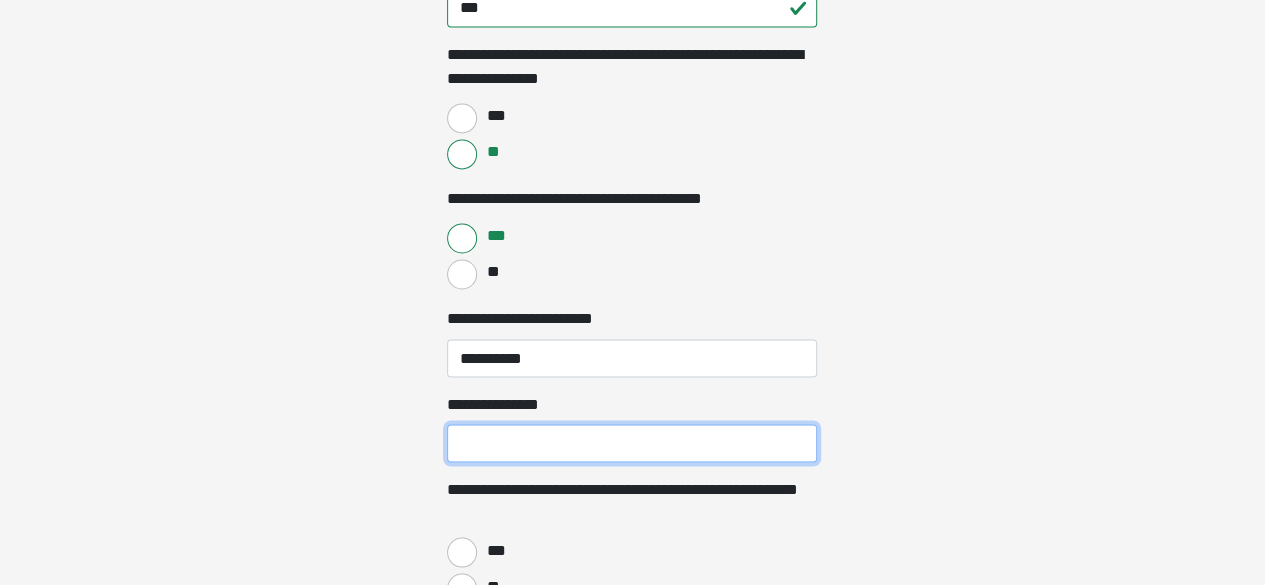 click on "**********" at bounding box center [632, 443] 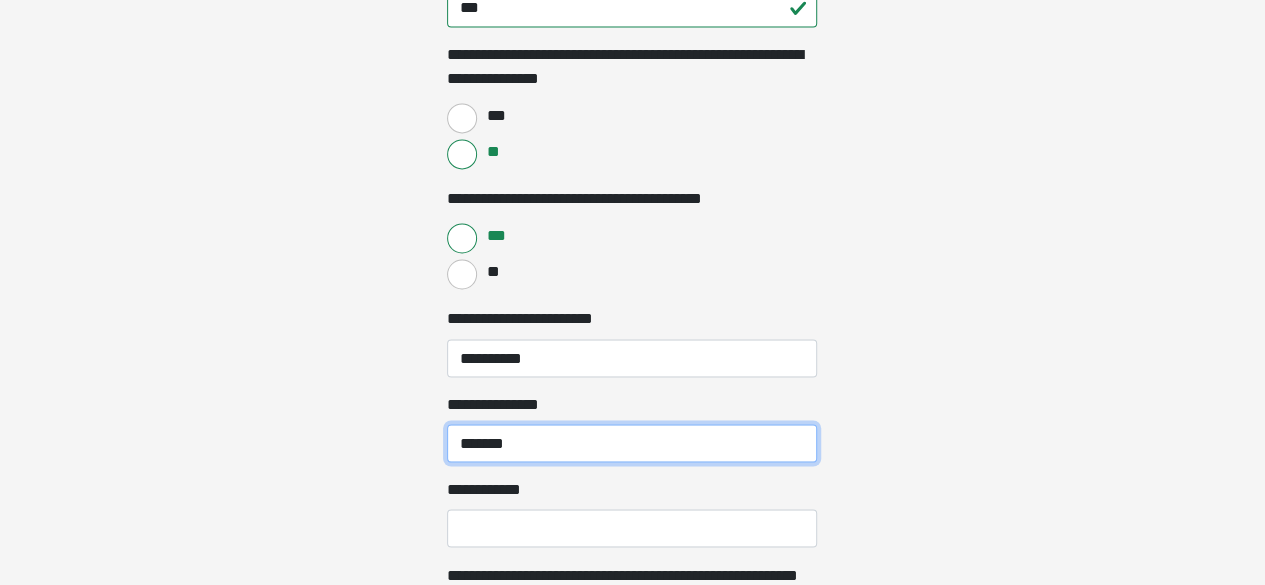 click on "******" at bounding box center (632, 443) 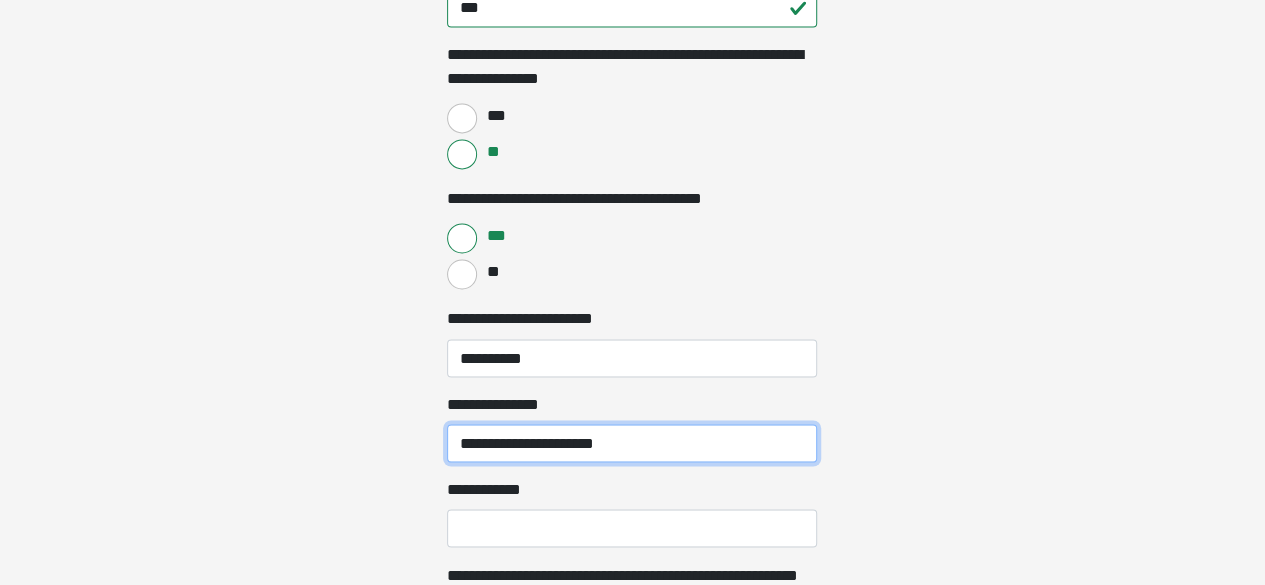 type on "**********" 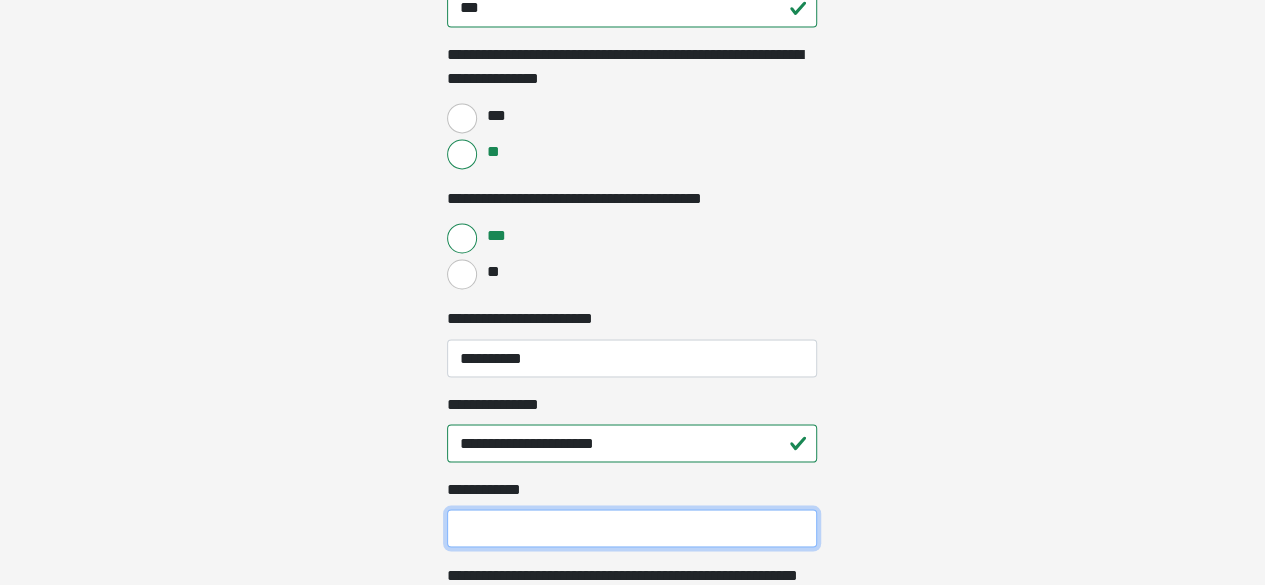 click on "**********" at bounding box center [632, 528] 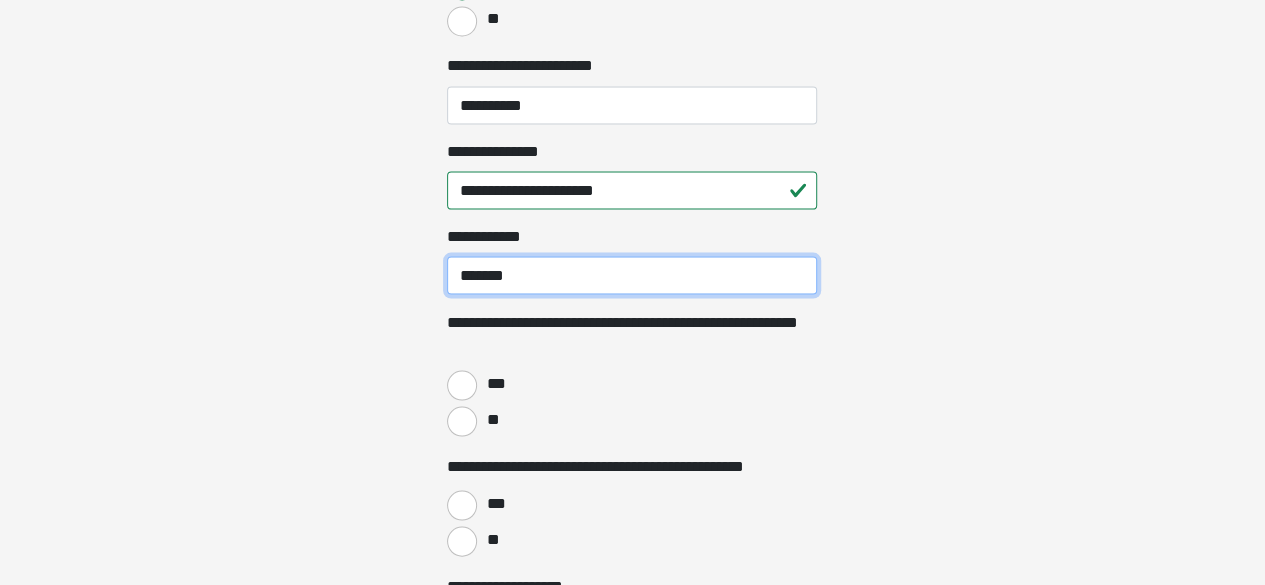 scroll, scrollTop: 1855, scrollLeft: 0, axis: vertical 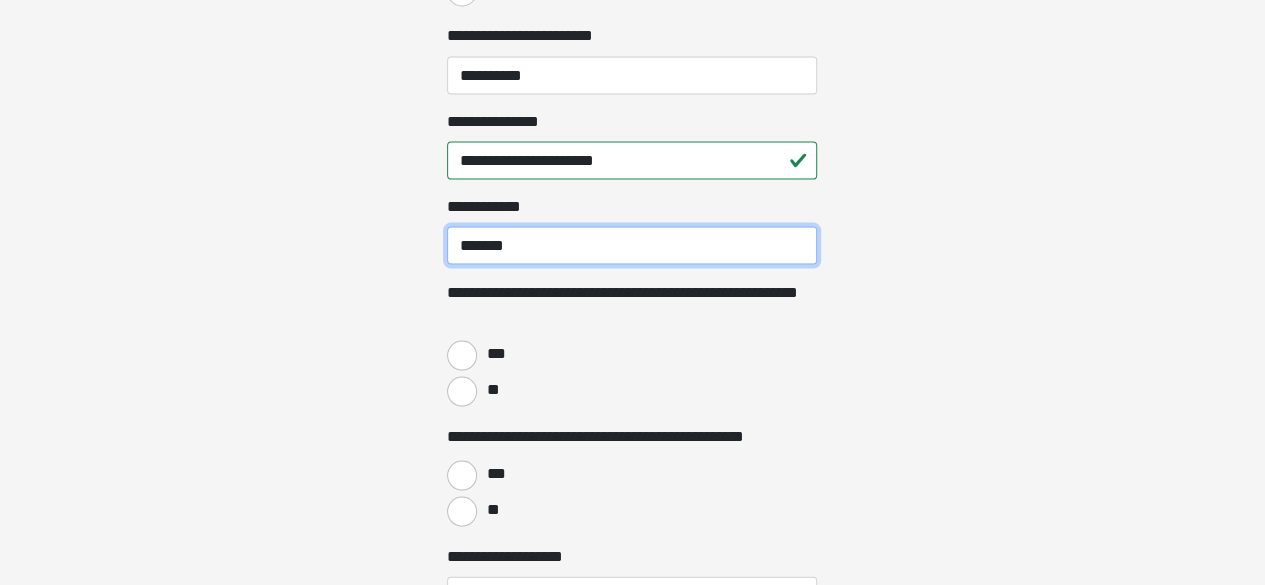 type on "*******" 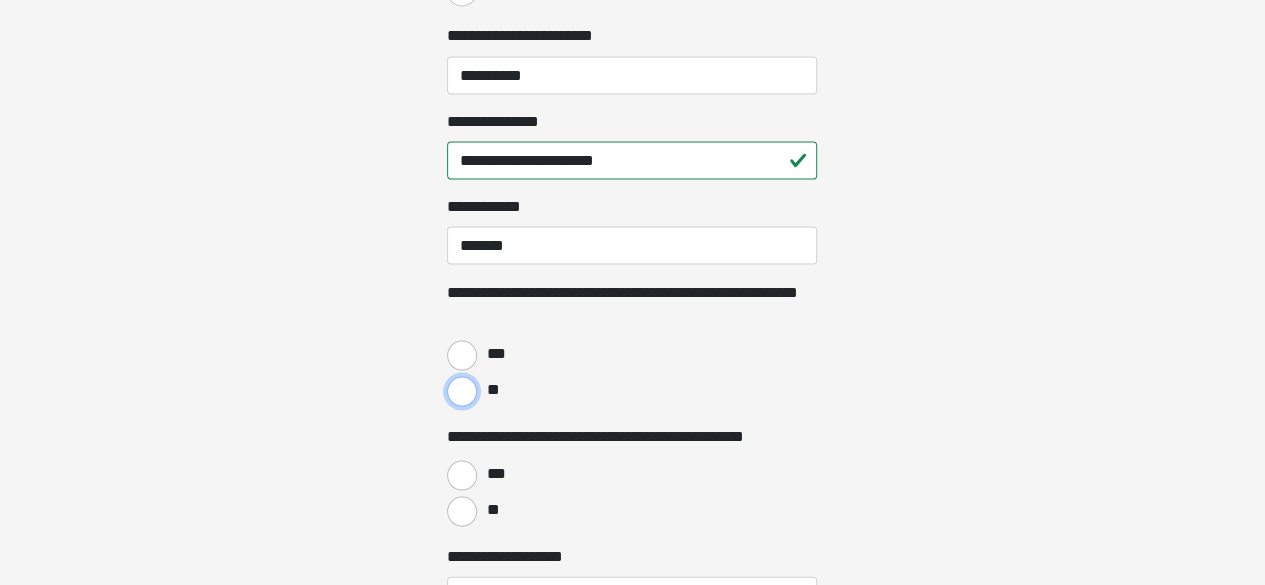 click on "**" at bounding box center (462, 391) 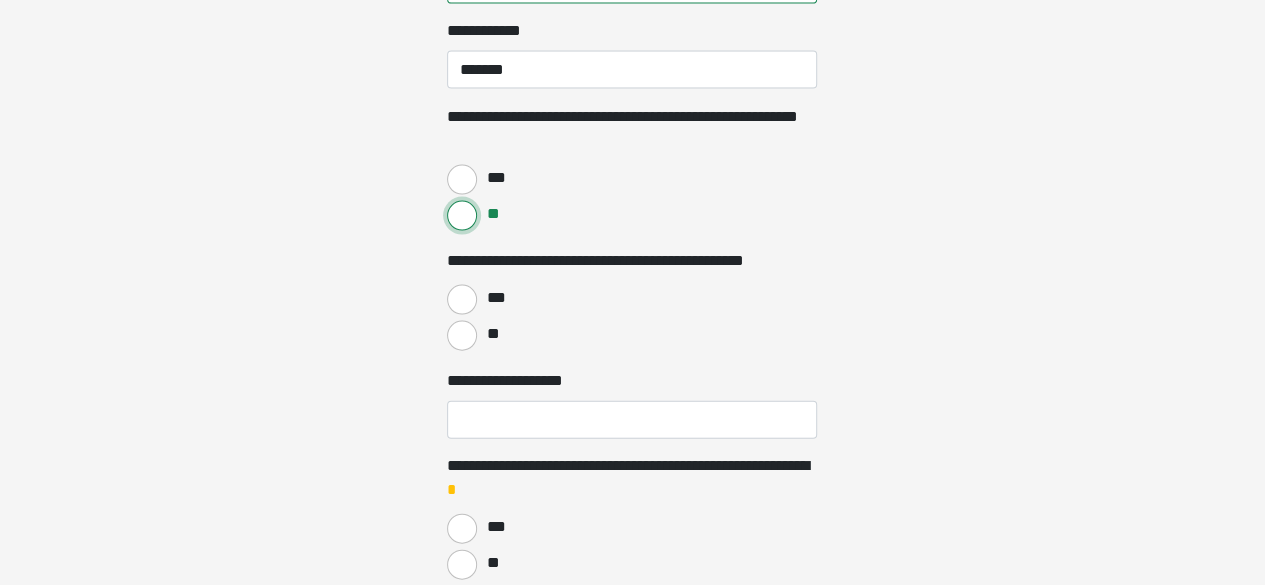 scroll, scrollTop: 2031, scrollLeft: 0, axis: vertical 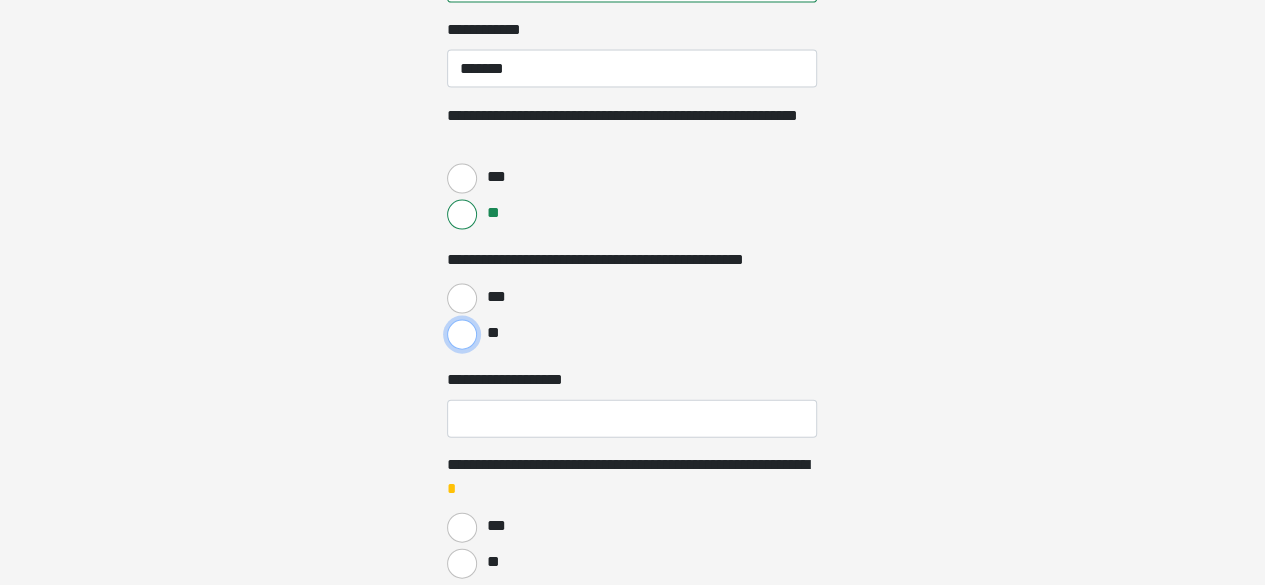 click on "**" at bounding box center (462, 335) 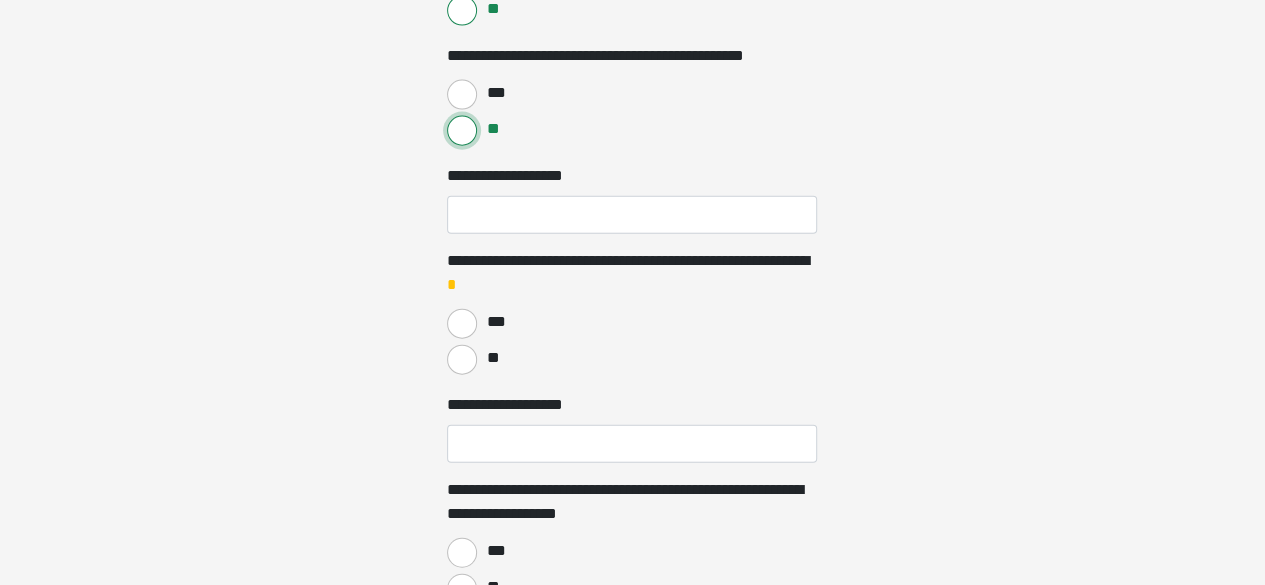 scroll, scrollTop: 2261, scrollLeft: 0, axis: vertical 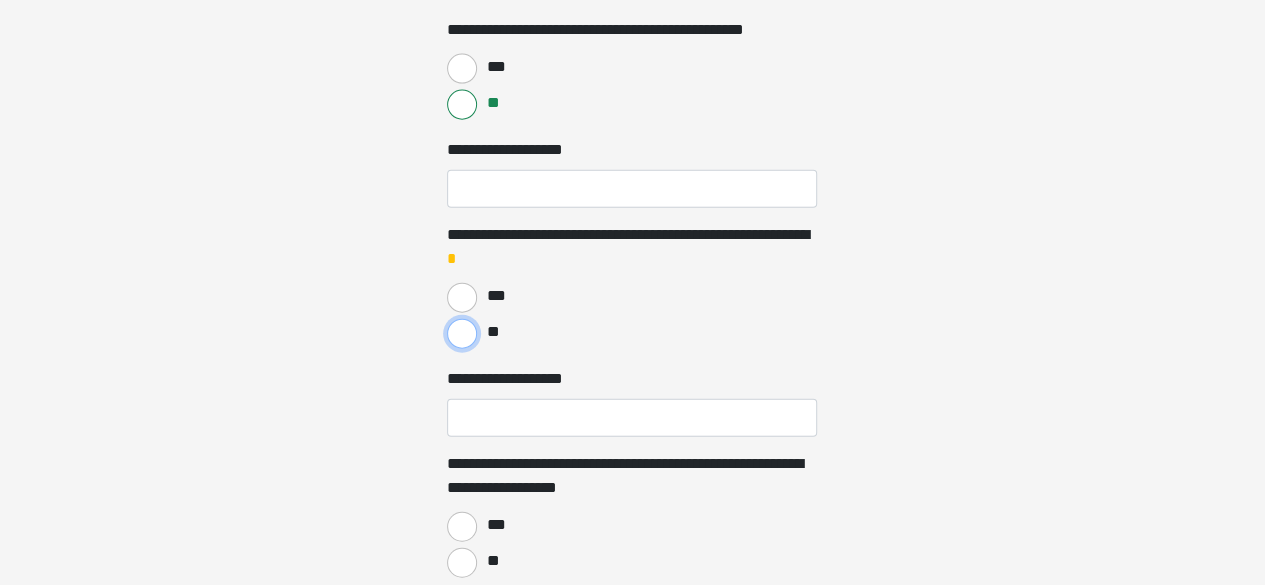 click on "**" at bounding box center (462, 334) 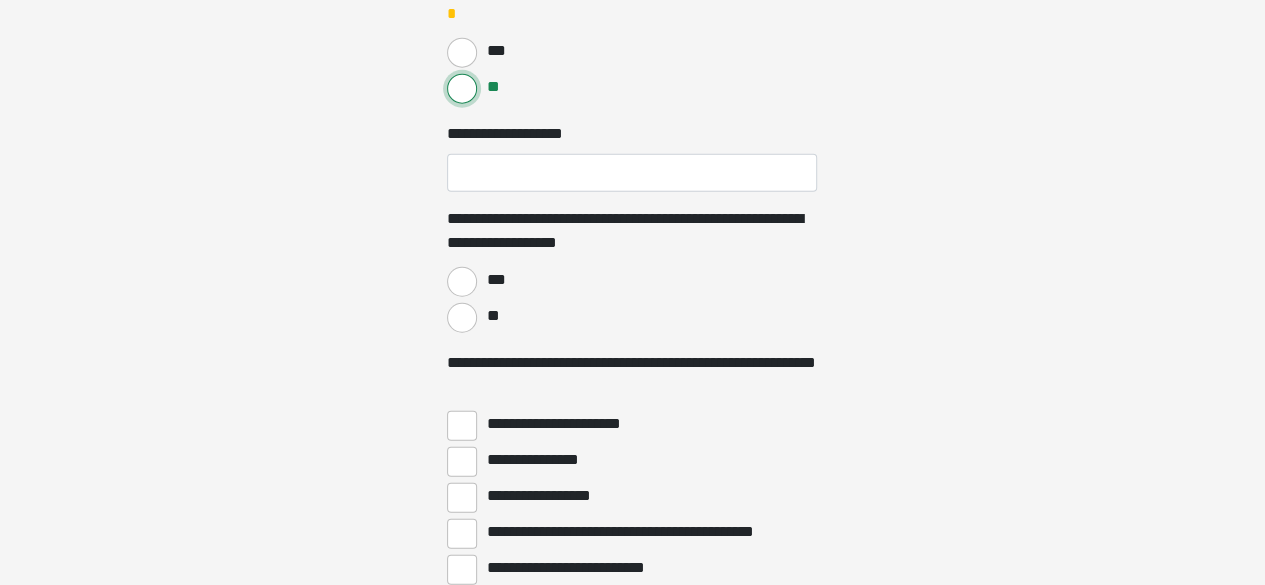scroll, scrollTop: 2507, scrollLeft: 0, axis: vertical 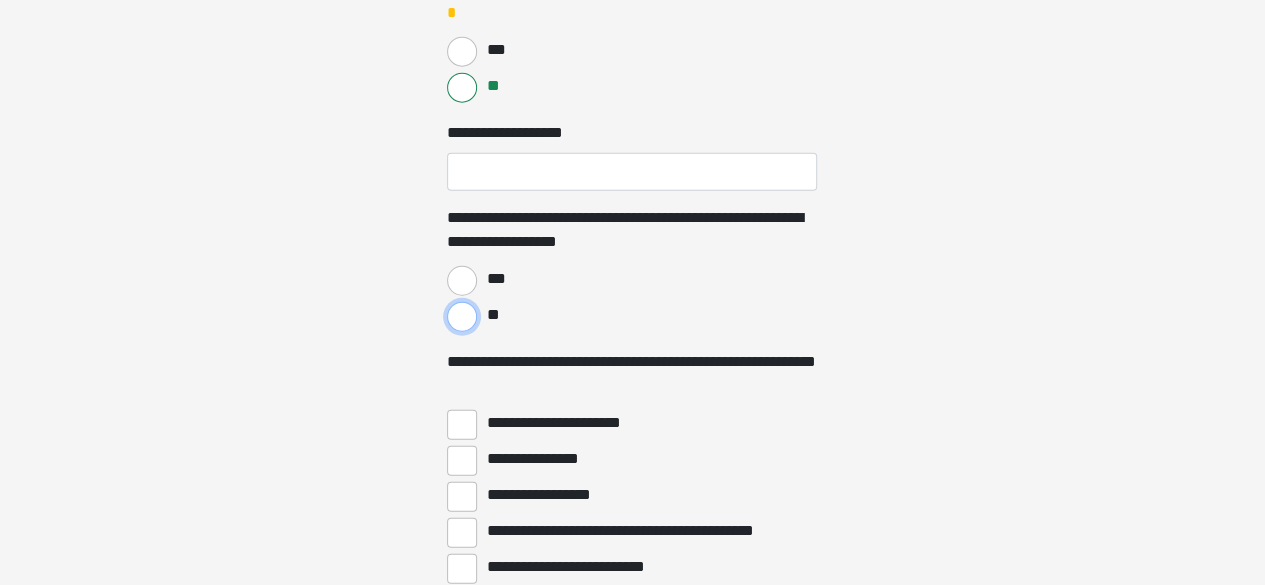 click on "**" at bounding box center [462, 317] 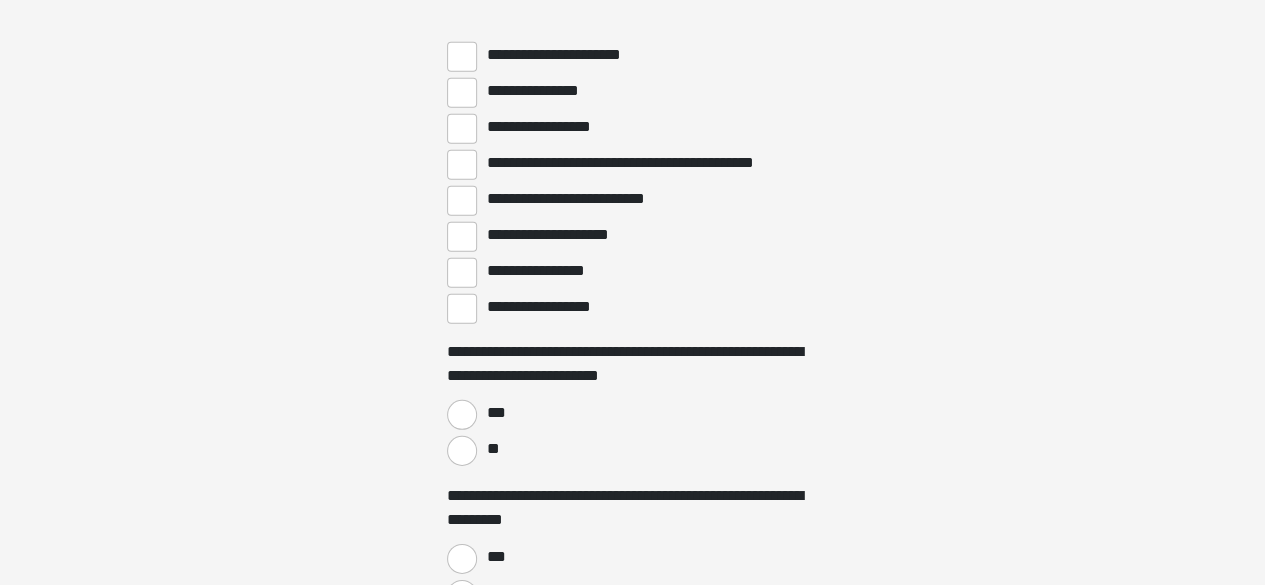 scroll, scrollTop: 2884, scrollLeft: 0, axis: vertical 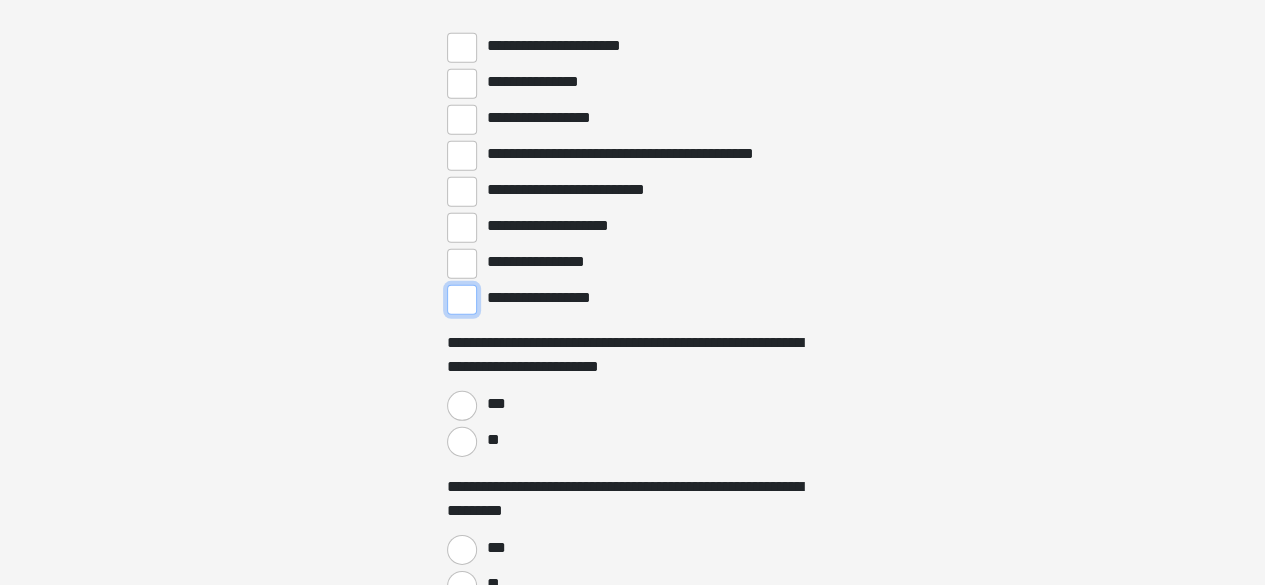 click on "**********" at bounding box center (462, 300) 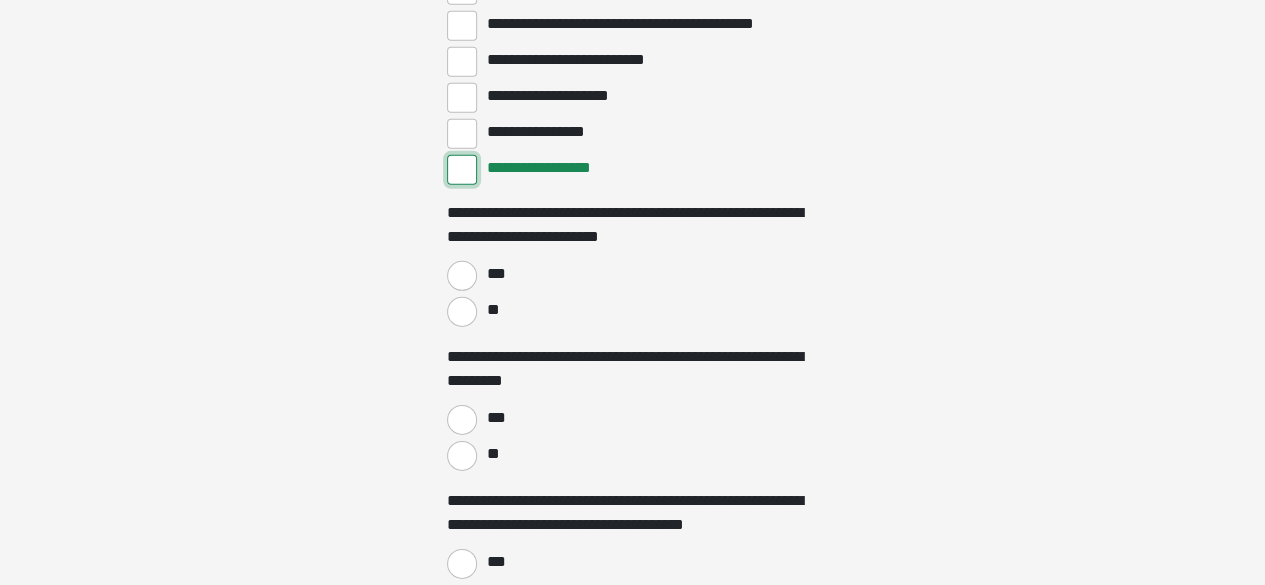 scroll, scrollTop: 3060, scrollLeft: 0, axis: vertical 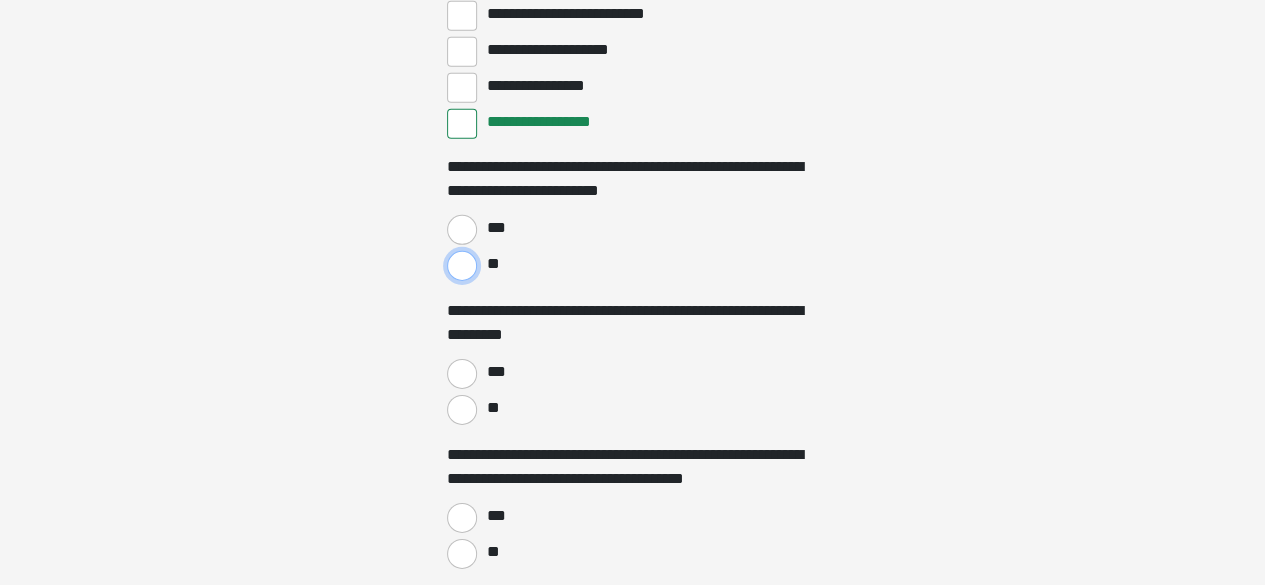 click on "**" at bounding box center (462, 266) 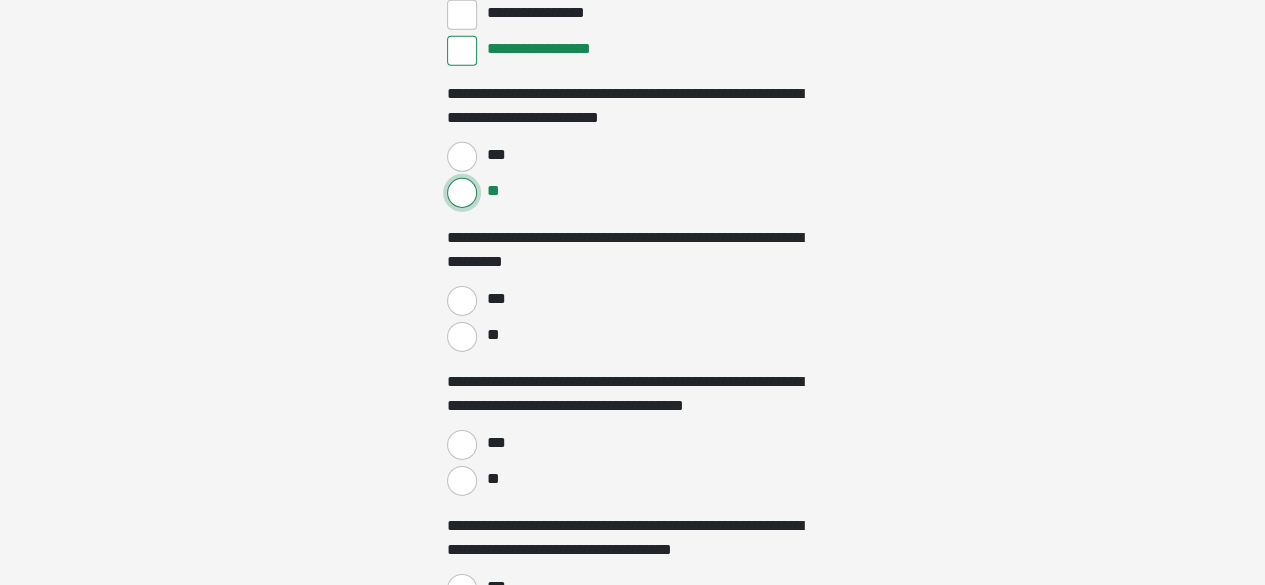 scroll, scrollTop: 3172, scrollLeft: 0, axis: vertical 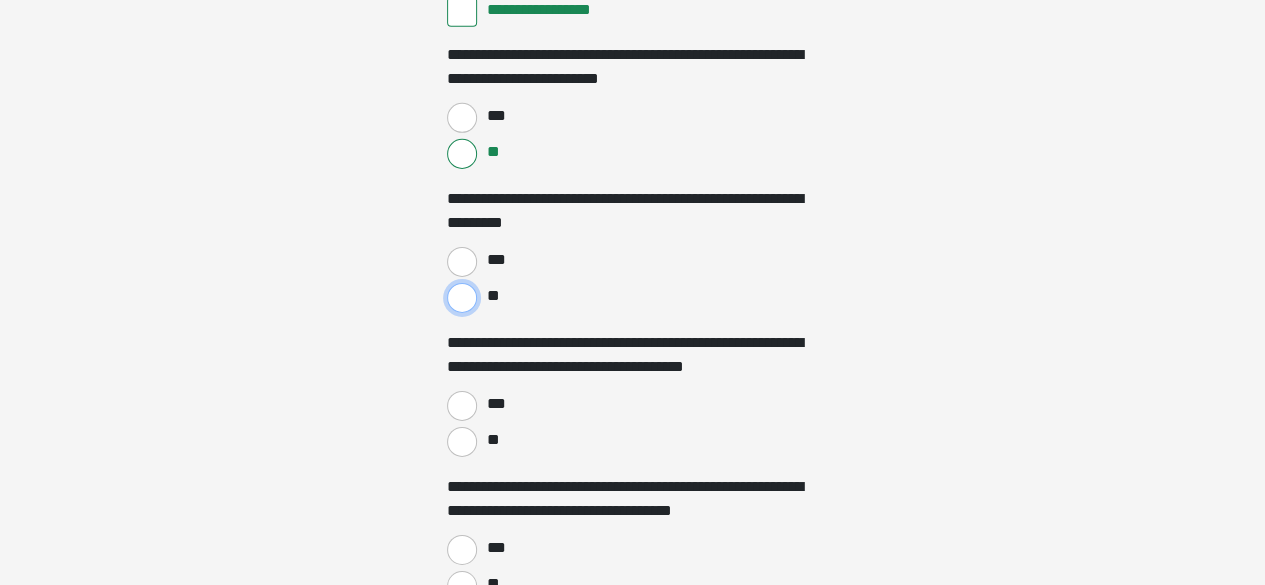 click on "**" at bounding box center [462, 298] 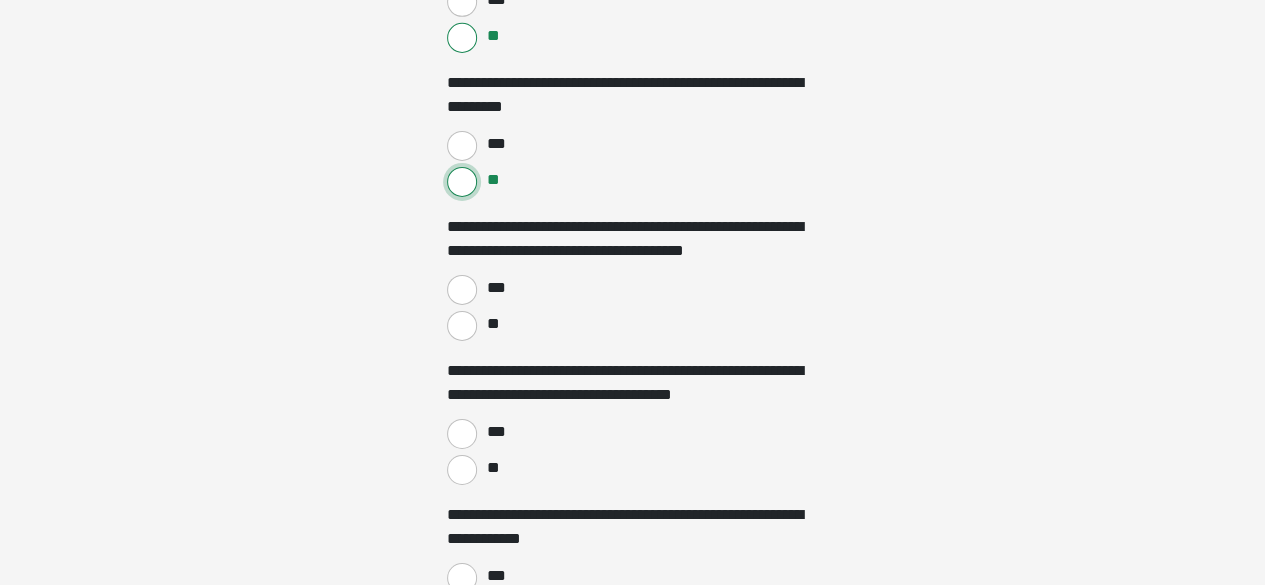 scroll, scrollTop: 3324, scrollLeft: 0, axis: vertical 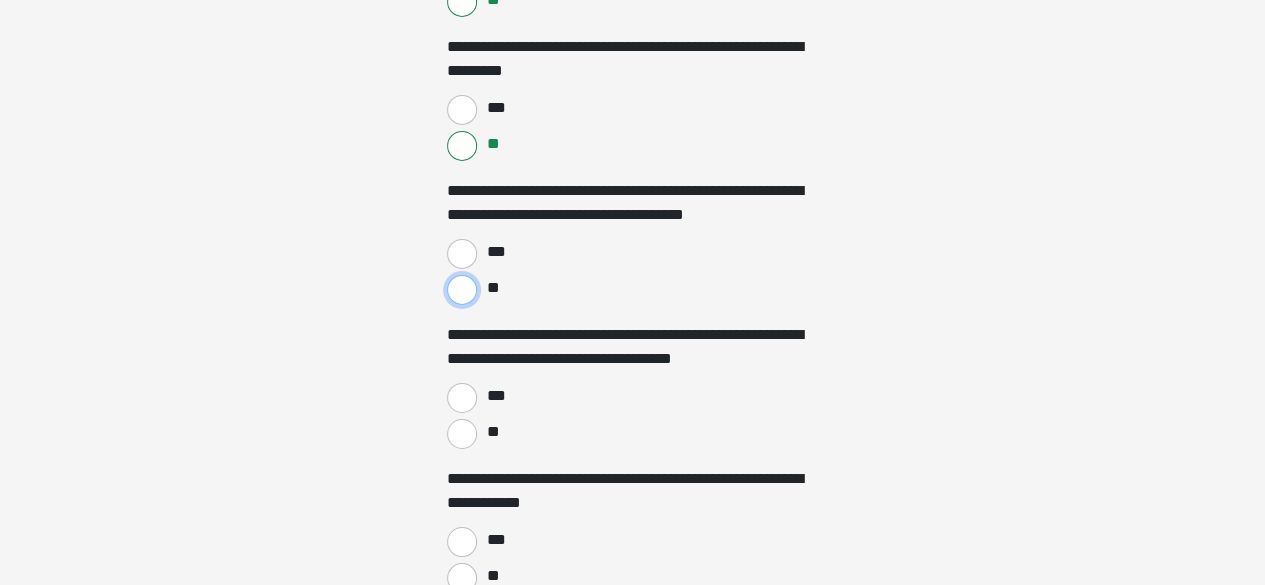 click on "**" at bounding box center (462, 290) 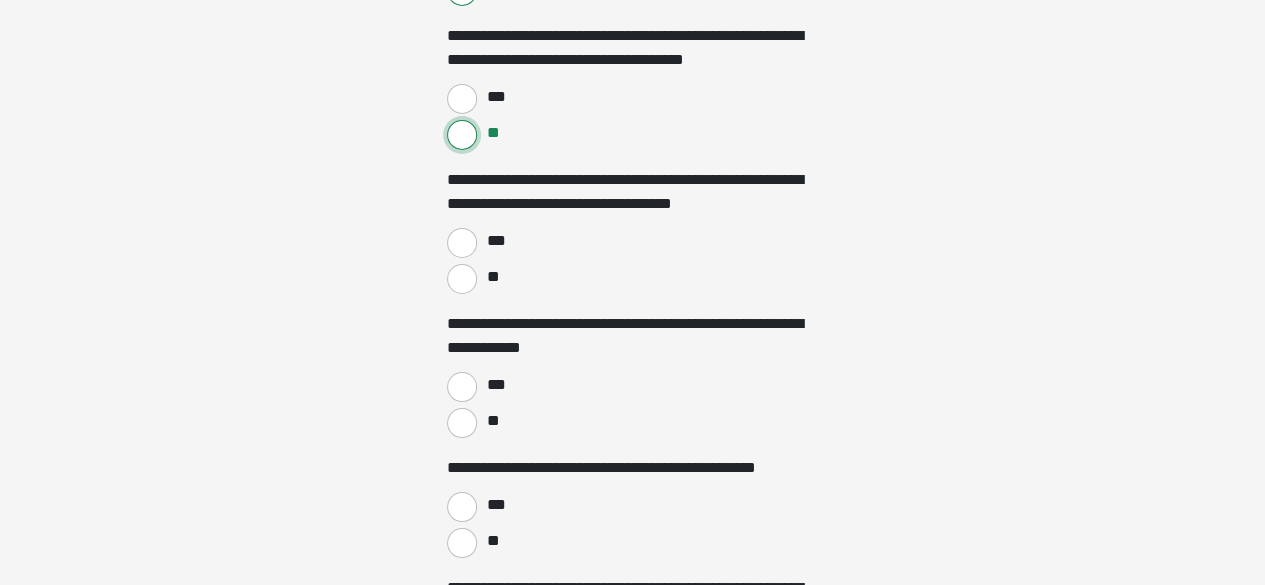 scroll, scrollTop: 3480, scrollLeft: 0, axis: vertical 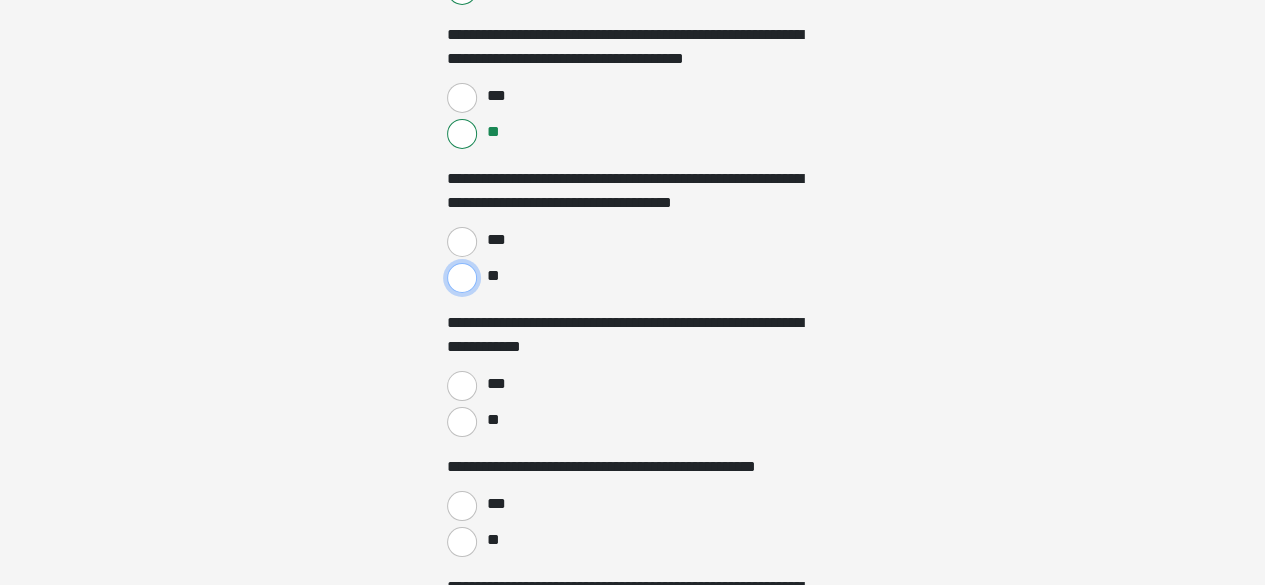 click on "**" at bounding box center (462, 278) 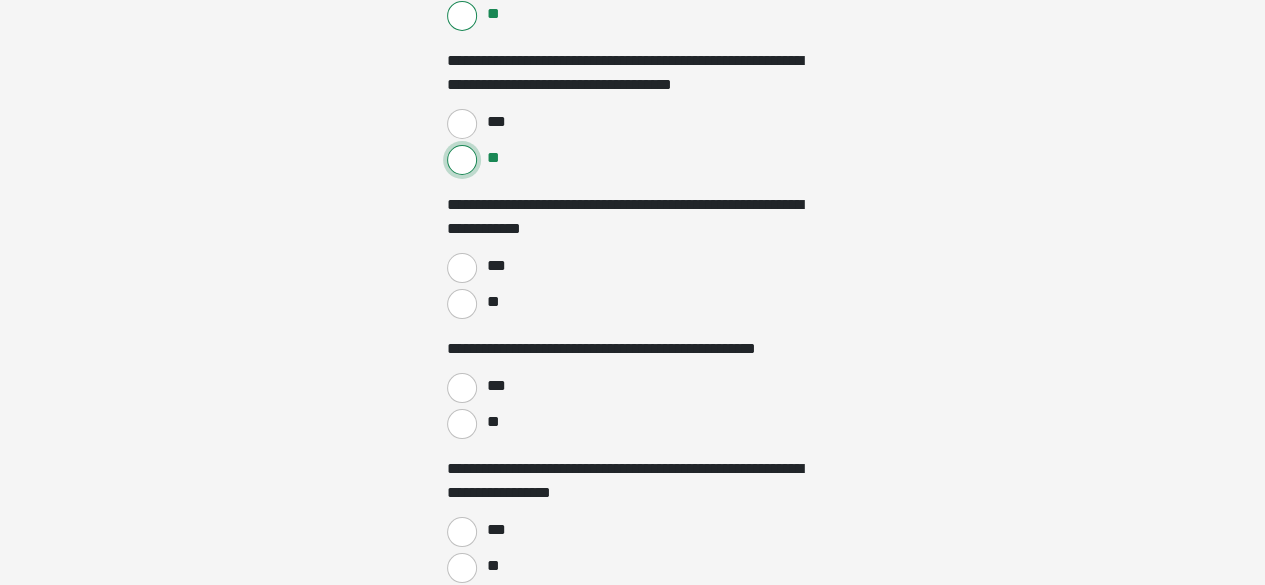 scroll, scrollTop: 3603, scrollLeft: 0, axis: vertical 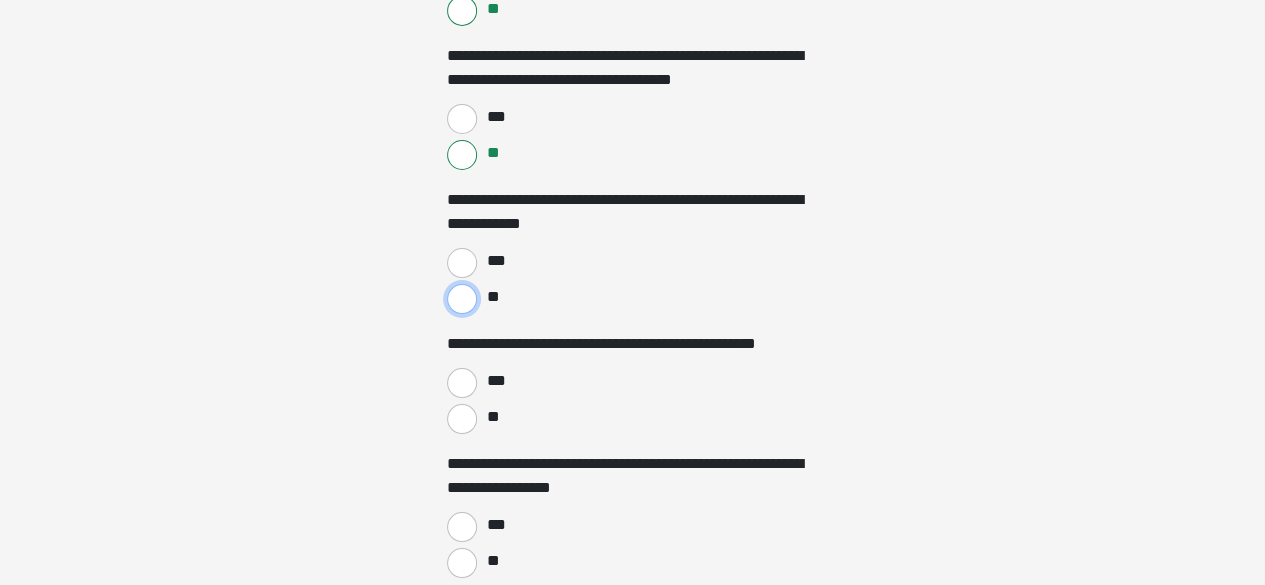 click on "**" at bounding box center [462, 299] 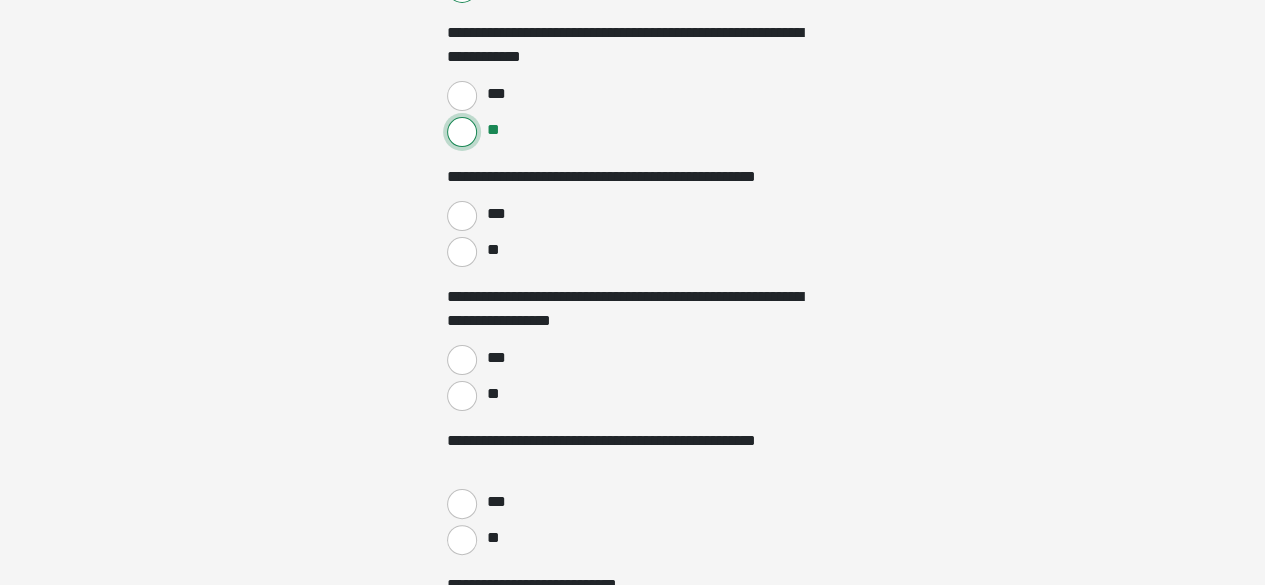 scroll, scrollTop: 3772, scrollLeft: 0, axis: vertical 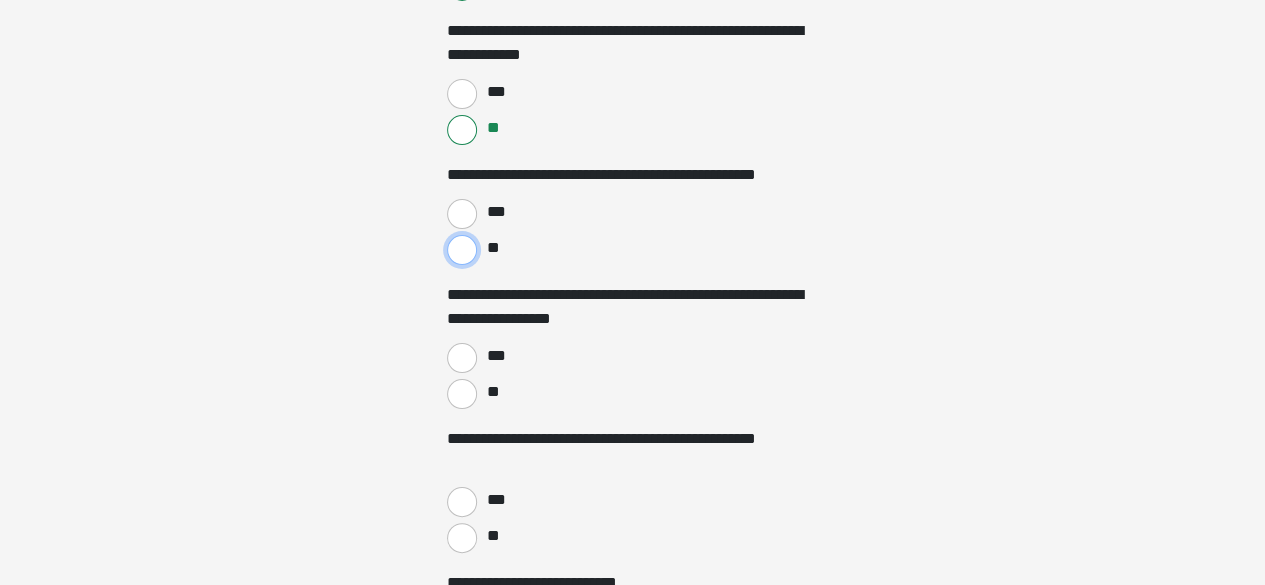 click on "**" at bounding box center [462, 250] 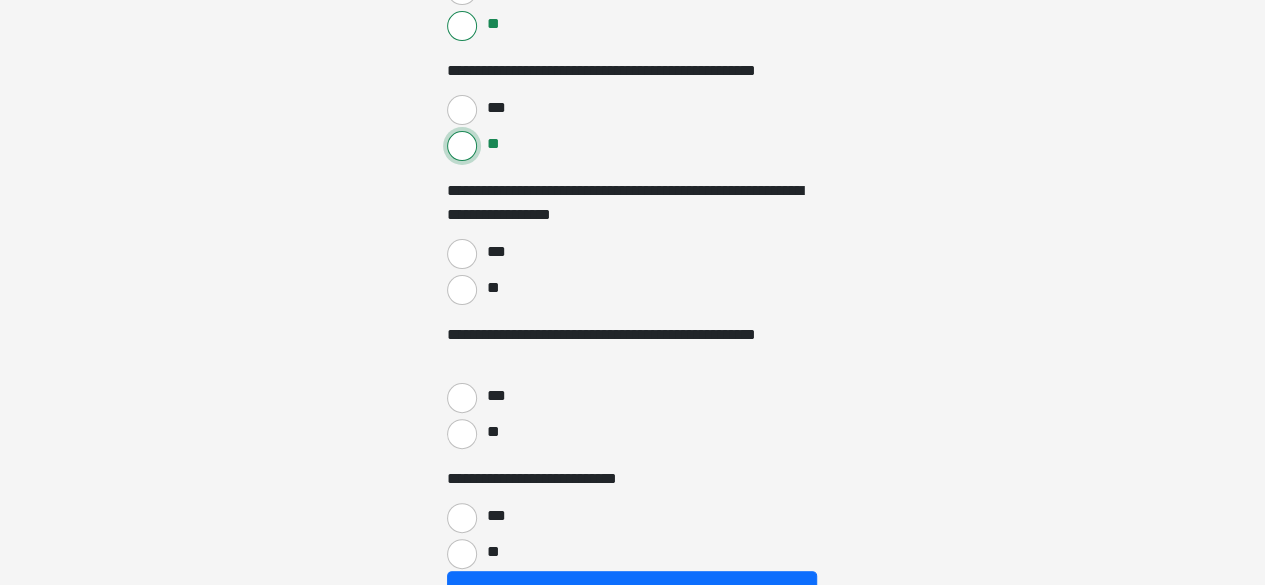 scroll, scrollTop: 3888, scrollLeft: 0, axis: vertical 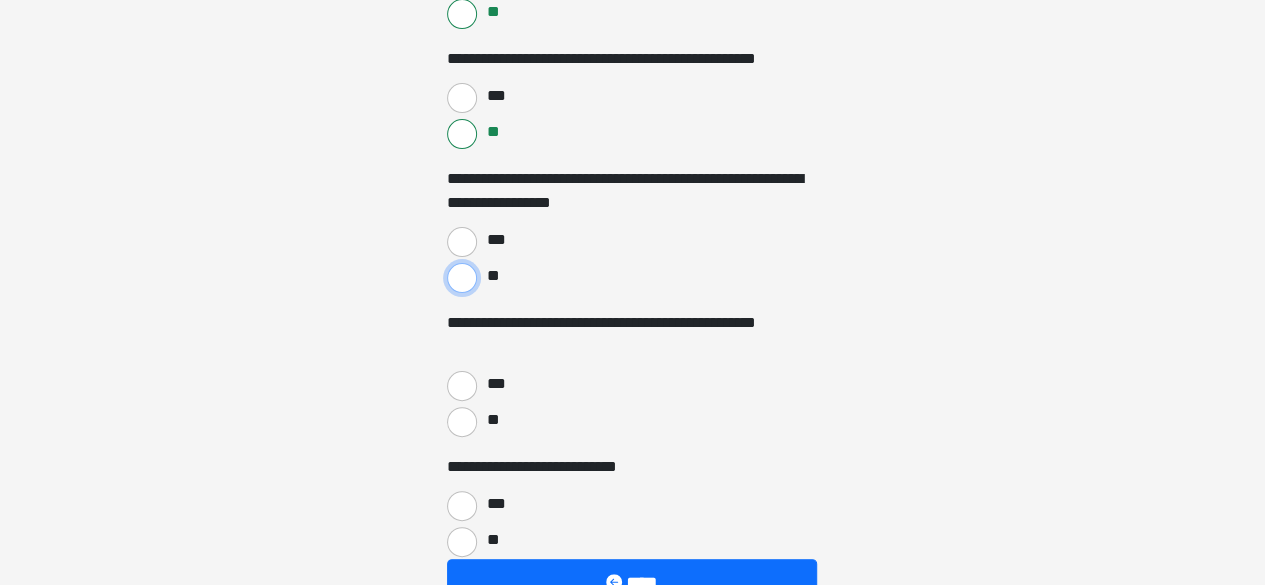click on "**" at bounding box center (462, 278) 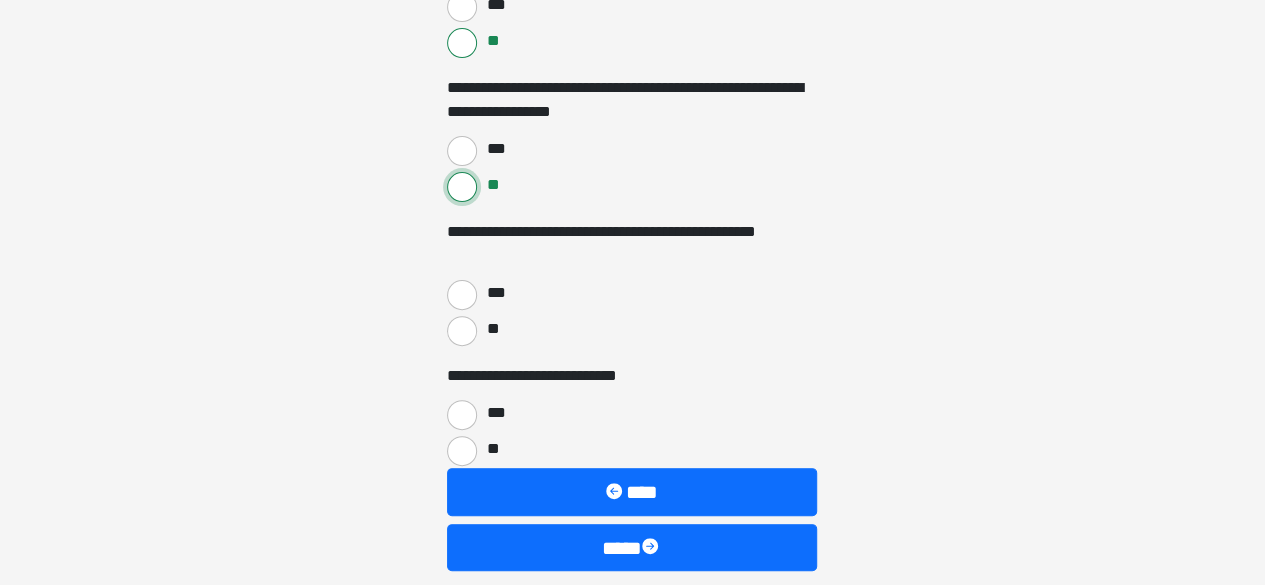 scroll, scrollTop: 3980, scrollLeft: 0, axis: vertical 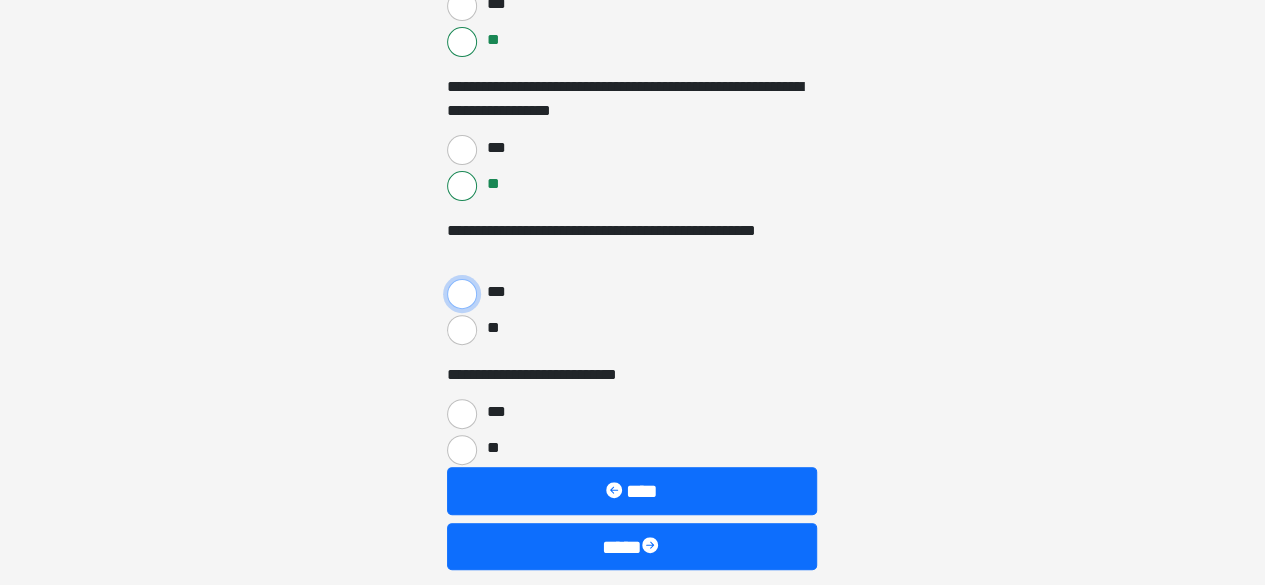click on "***" at bounding box center [462, 294] 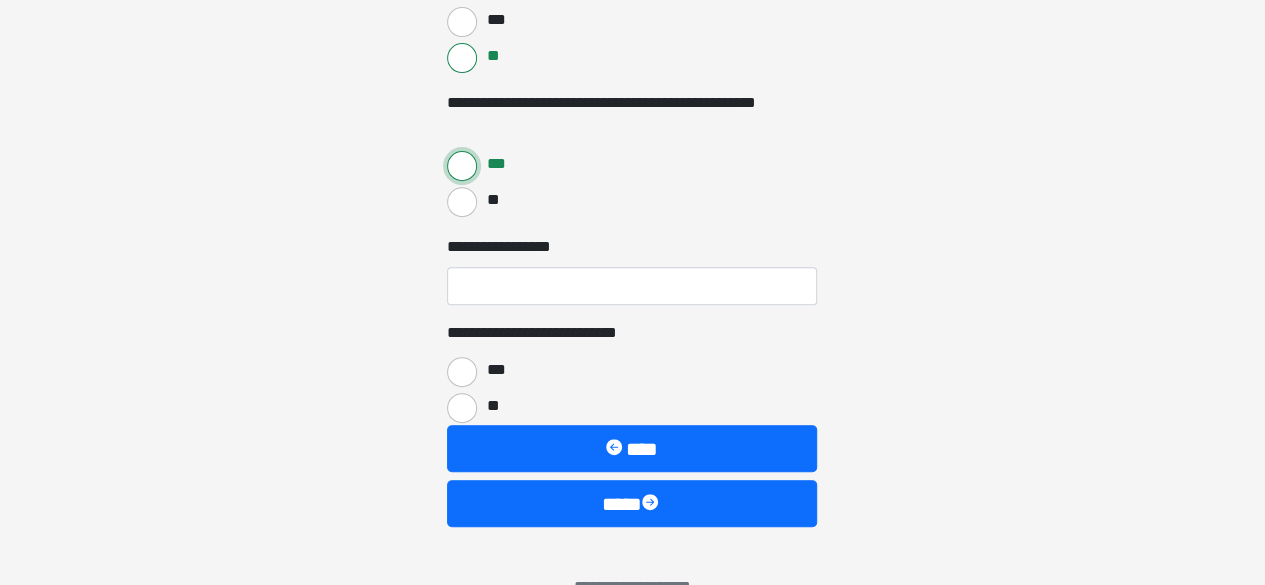scroll, scrollTop: 4109, scrollLeft: 0, axis: vertical 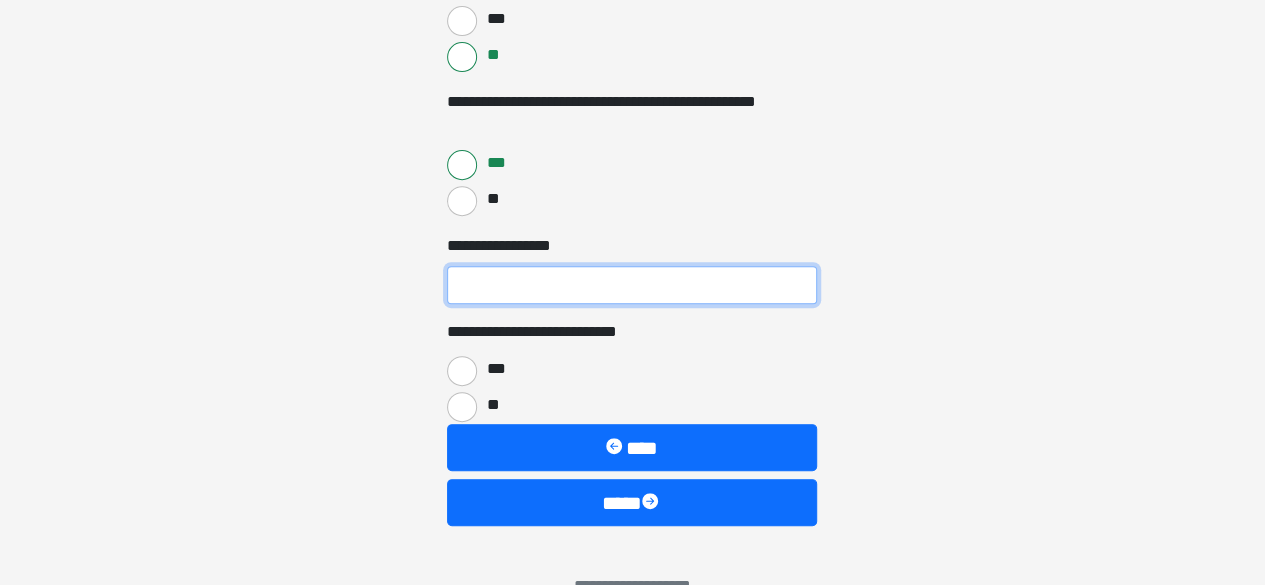 click on "**********" at bounding box center (632, 285) 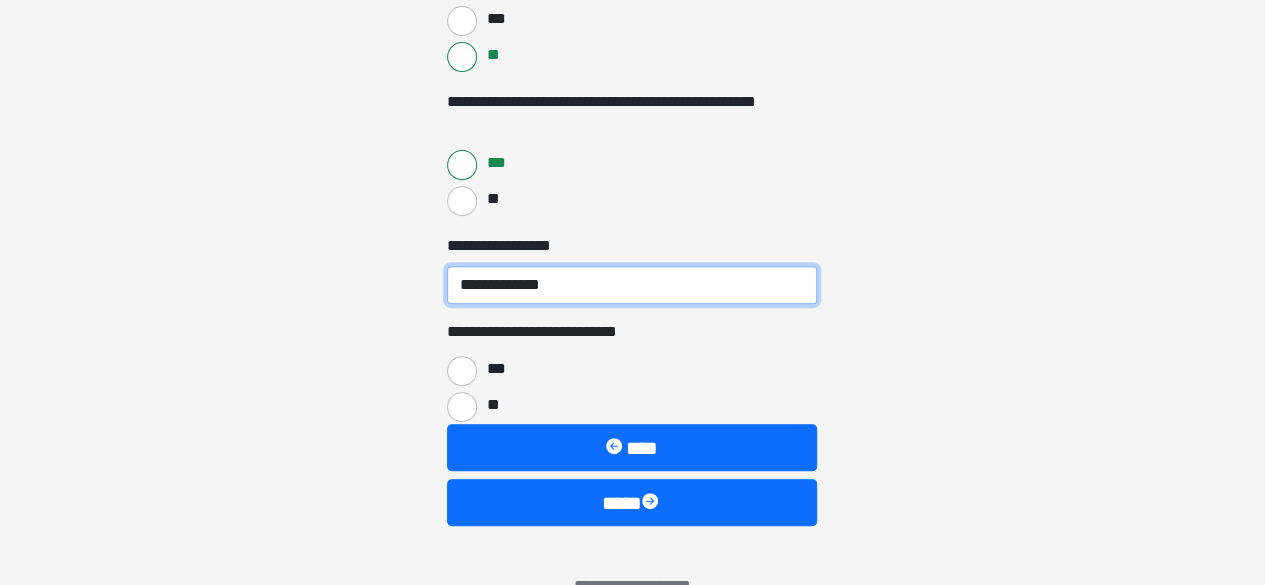 click on "**********" at bounding box center (632, 285) 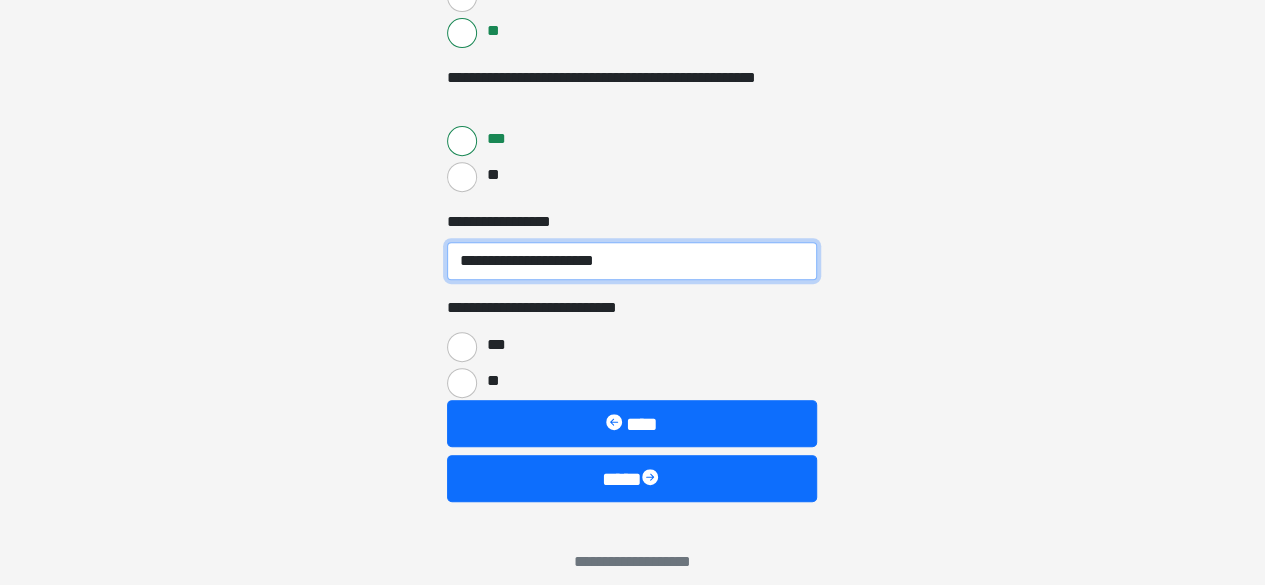 scroll, scrollTop: 4134, scrollLeft: 0, axis: vertical 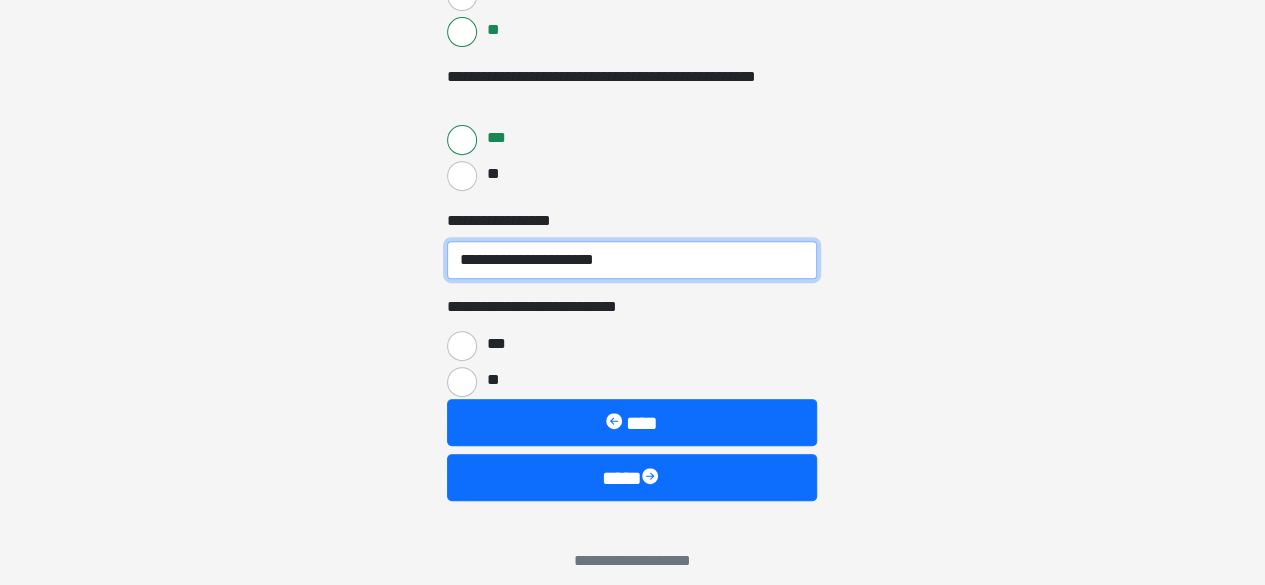 type on "**********" 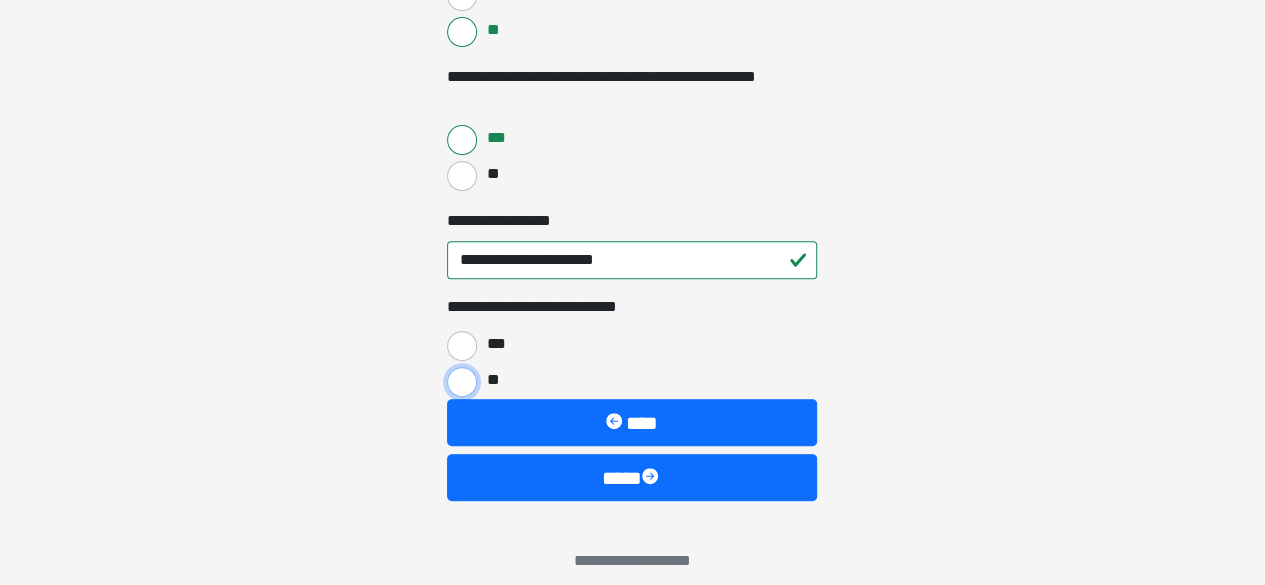 drag, startPoint x: 464, startPoint y: 377, endPoint x: 698, endPoint y: 395, distance: 234.69128 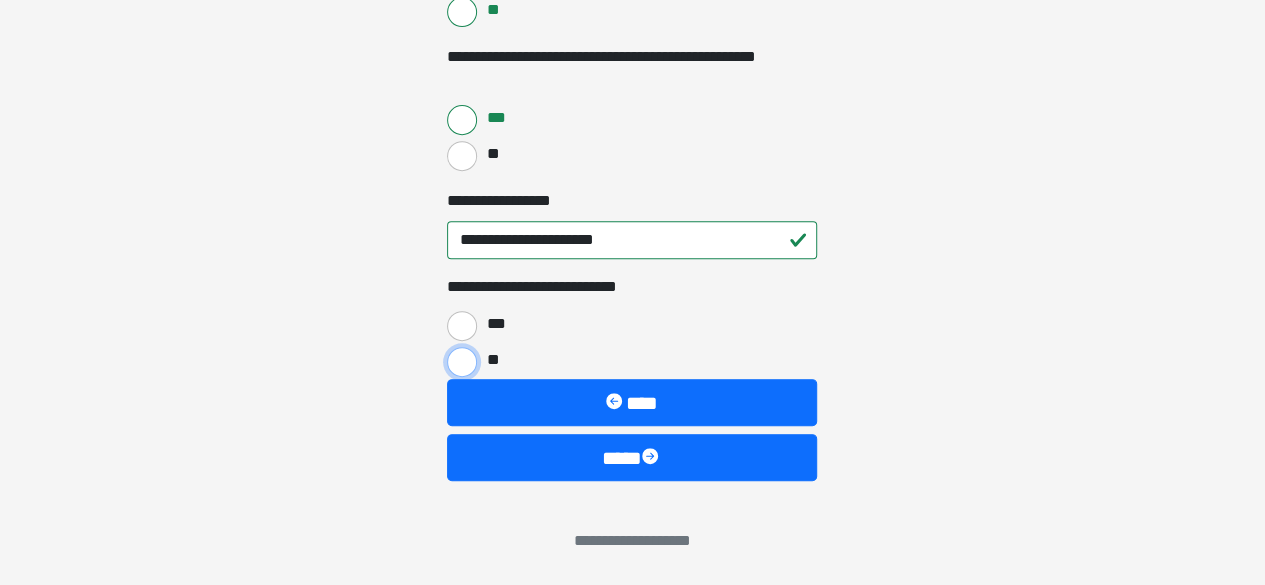 scroll, scrollTop: 4169, scrollLeft: 0, axis: vertical 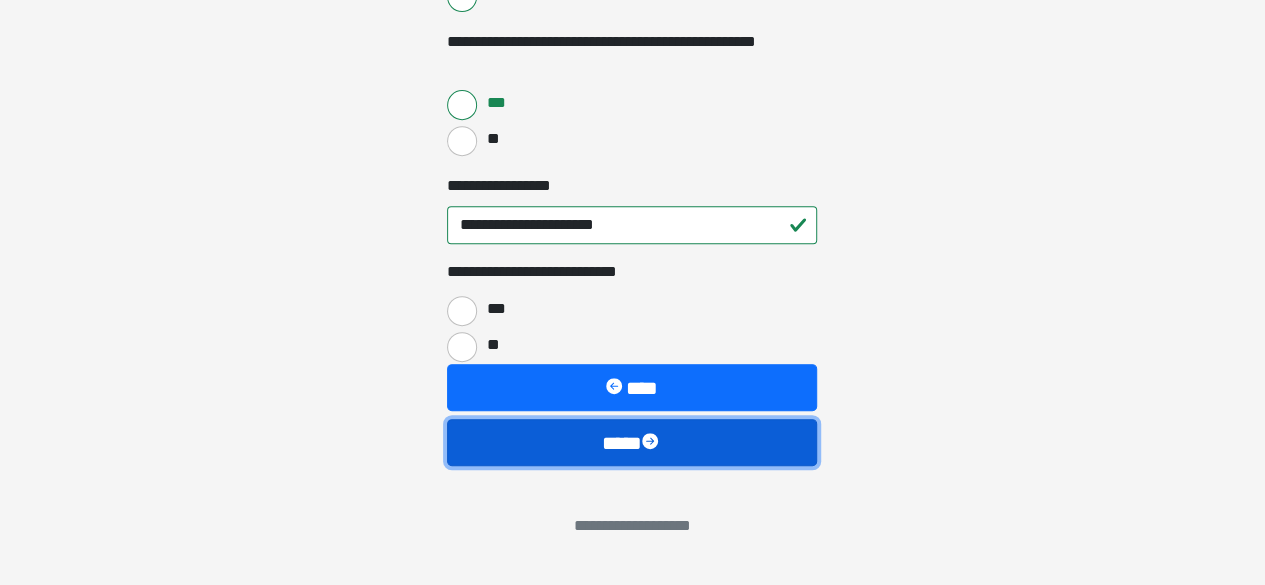 click on "****" at bounding box center (632, 442) 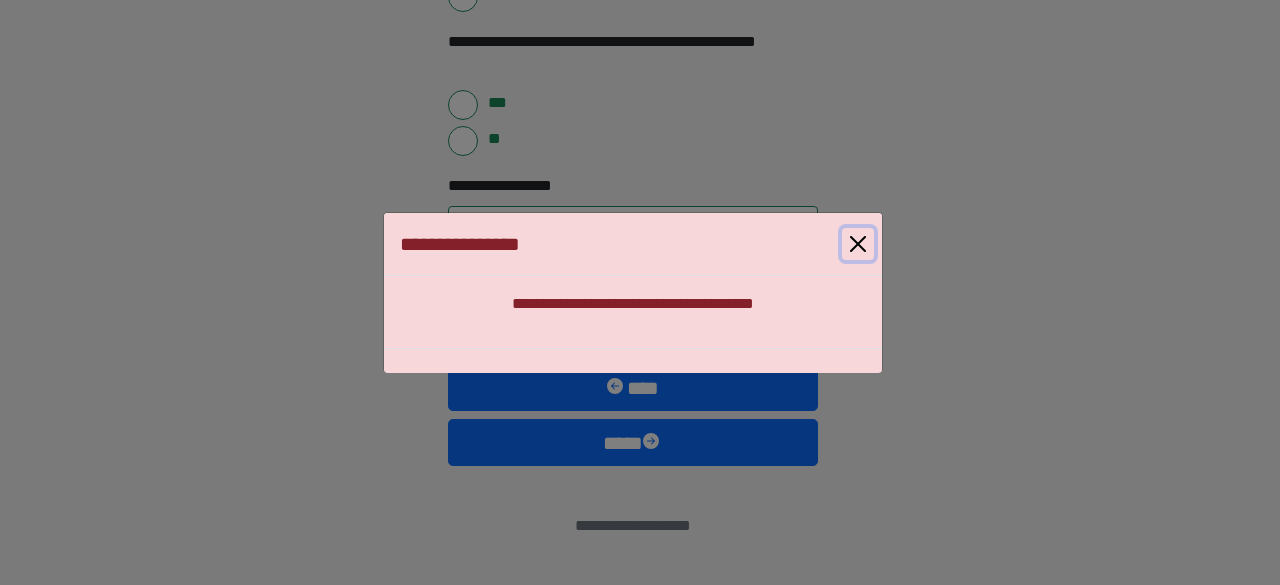 click at bounding box center [858, 244] 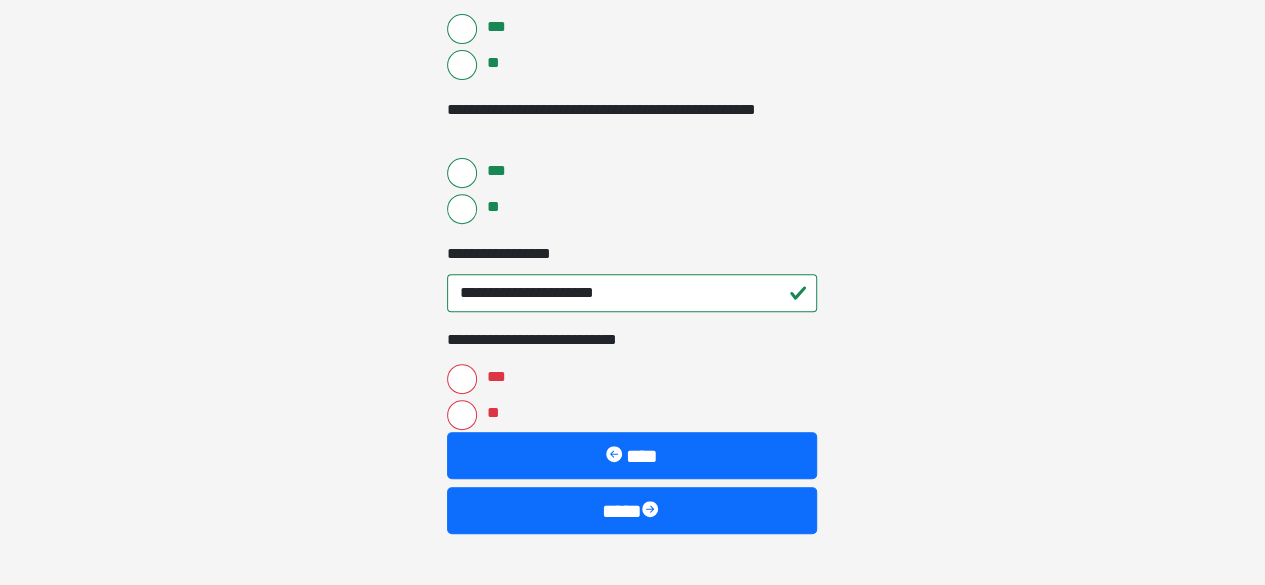 scroll, scrollTop: 4102, scrollLeft: 0, axis: vertical 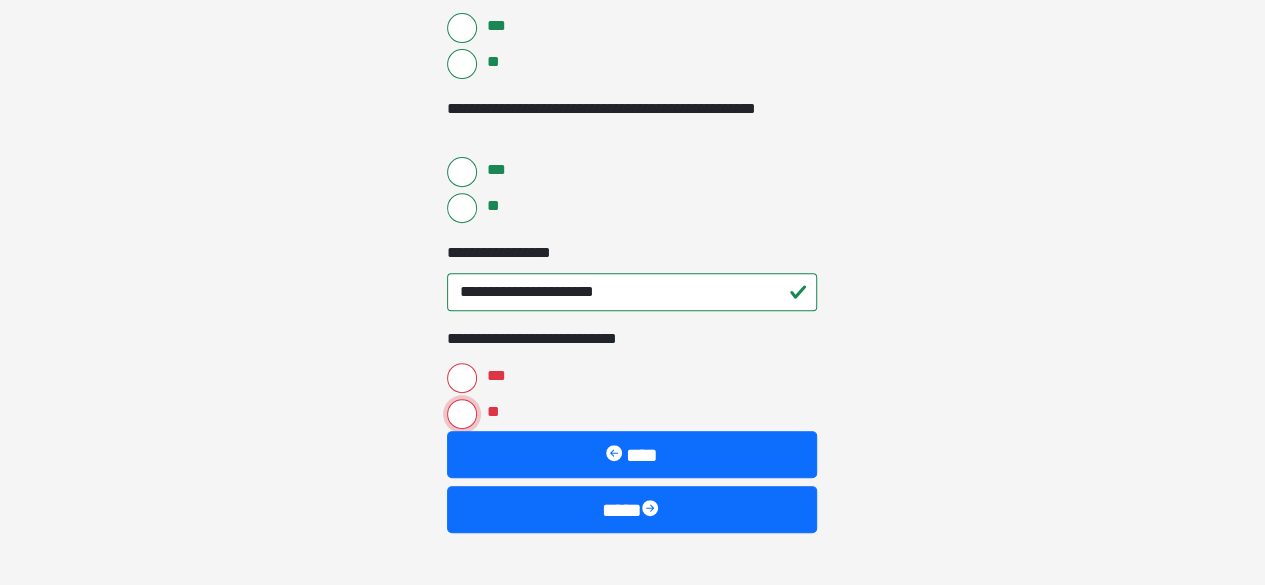 click on "**" at bounding box center (462, 414) 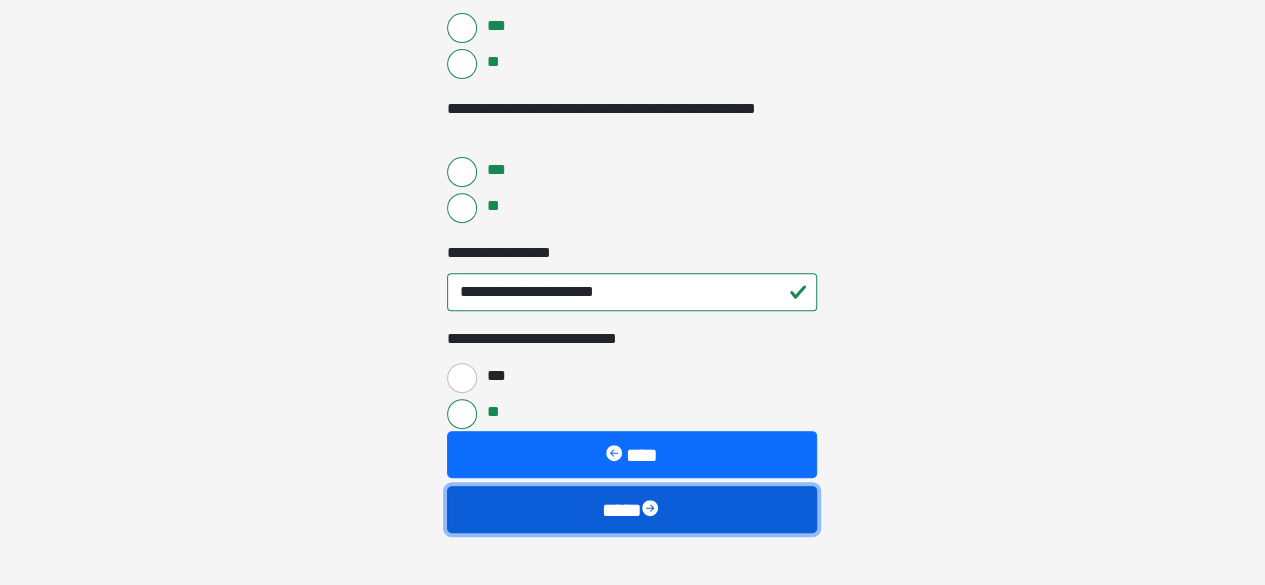click on "****" at bounding box center [632, 509] 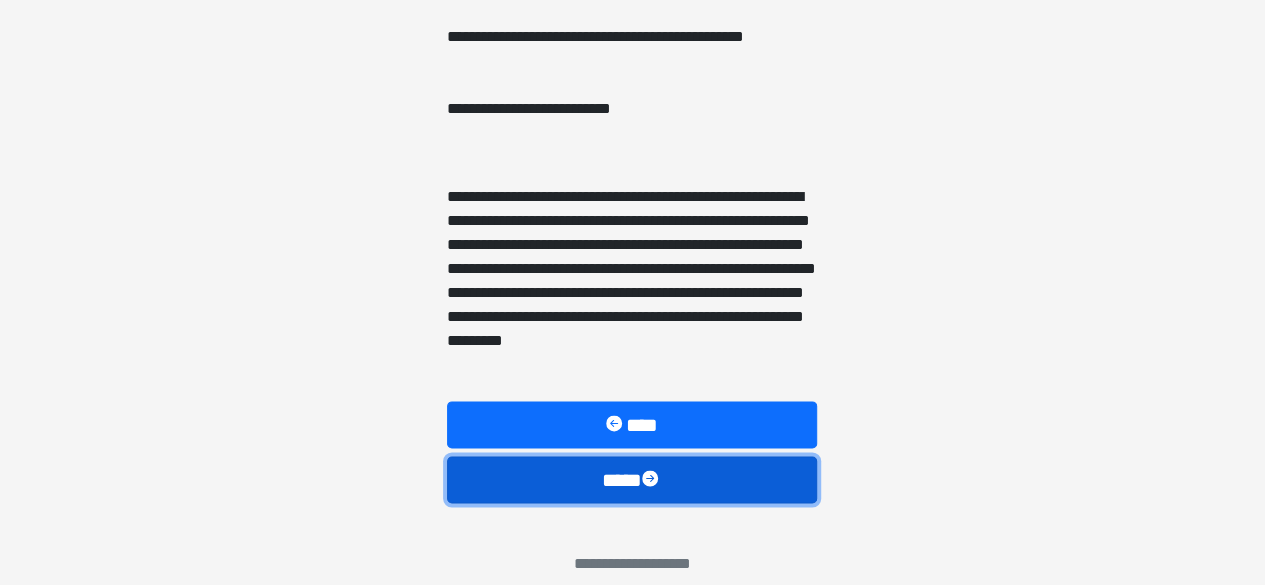 scroll, scrollTop: 1355, scrollLeft: 0, axis: vertical 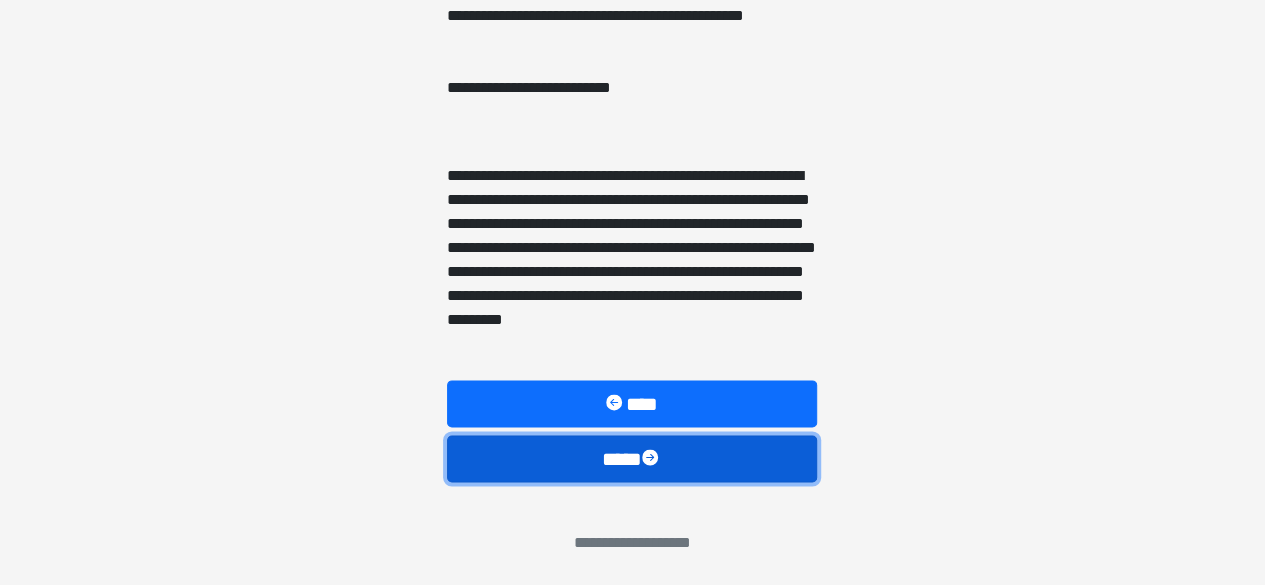 click on "****" at bounding box center (632, 458) 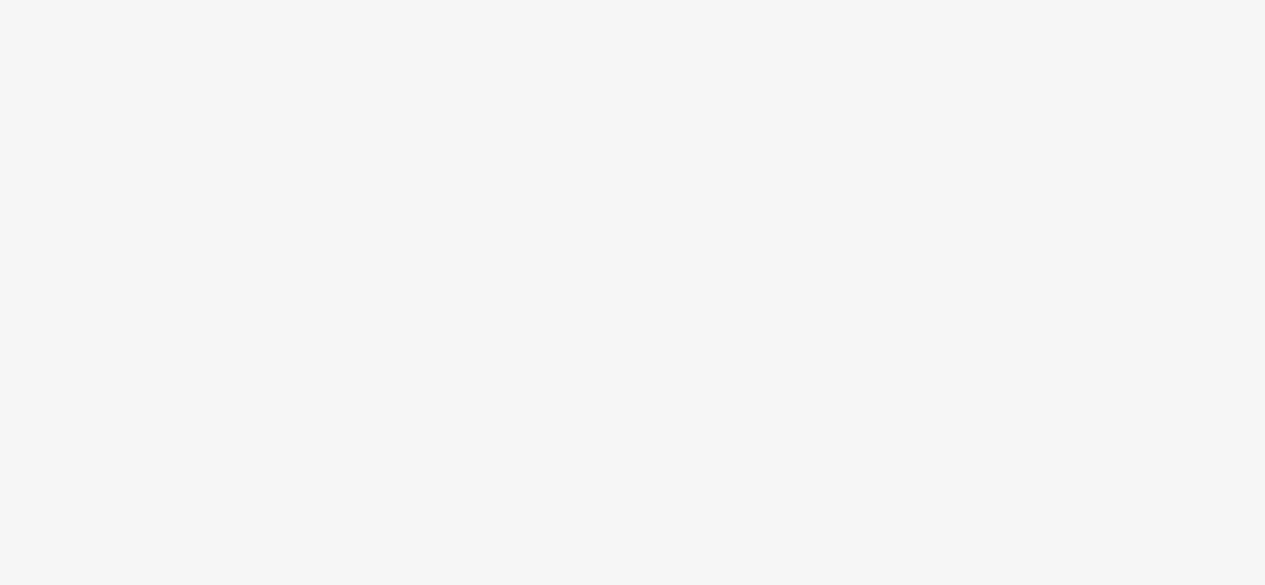 scroll, scrollTop: 176, scrollLeft: 0, axis: vertical 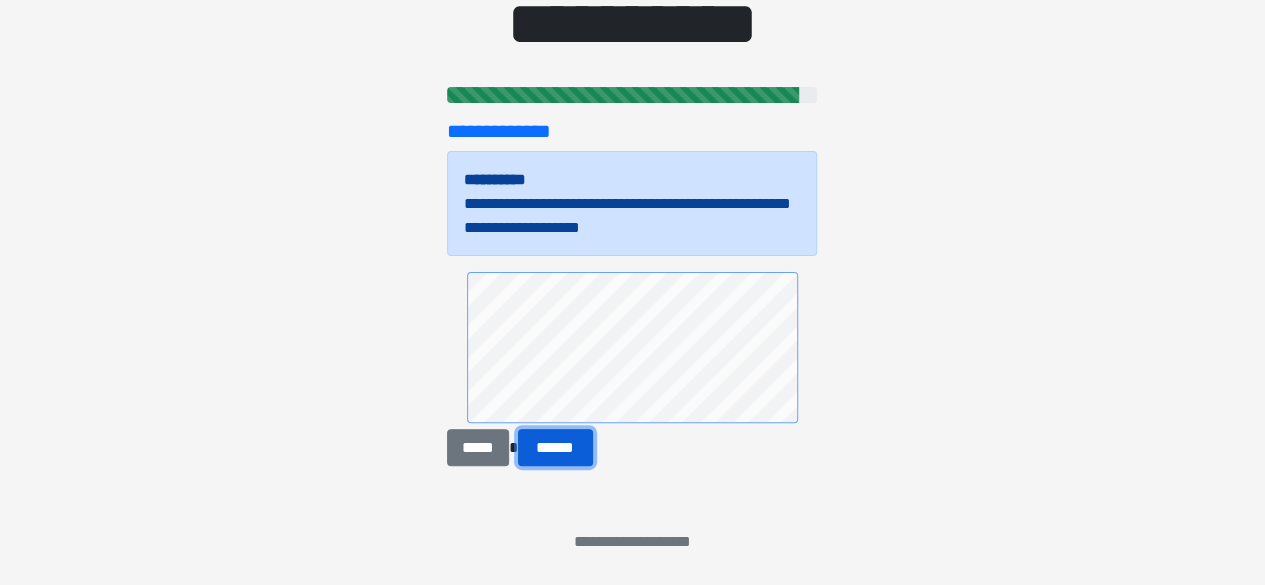 click on "******" at bounding box center (555, 447) 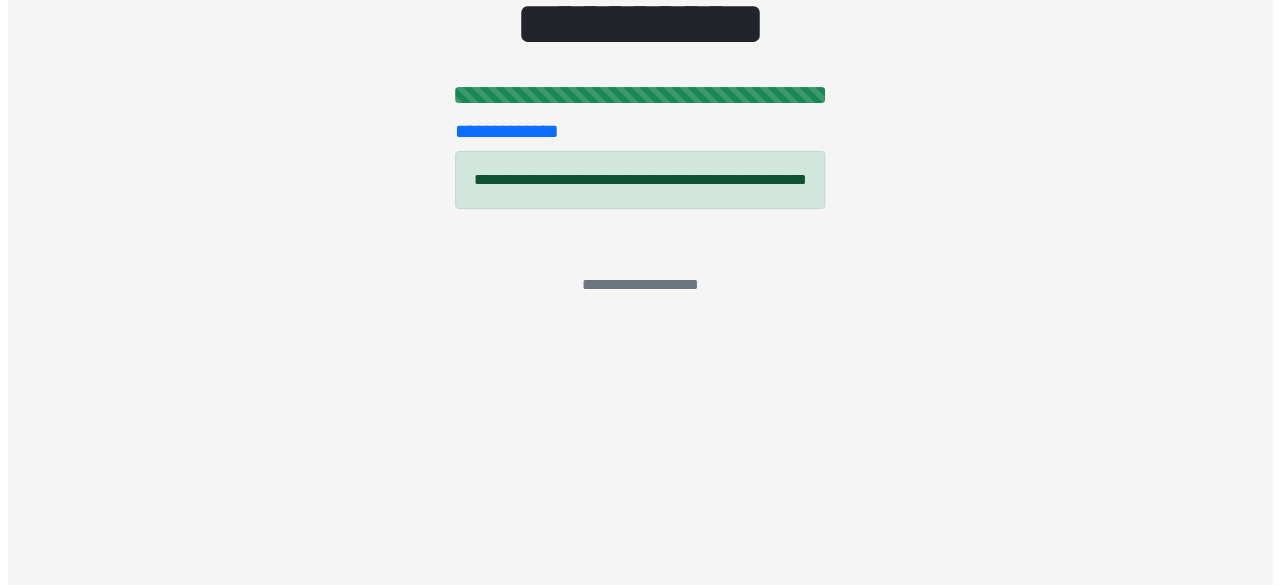 scroll, scrollTop: 0, scrollLeft: 0, axis: both 